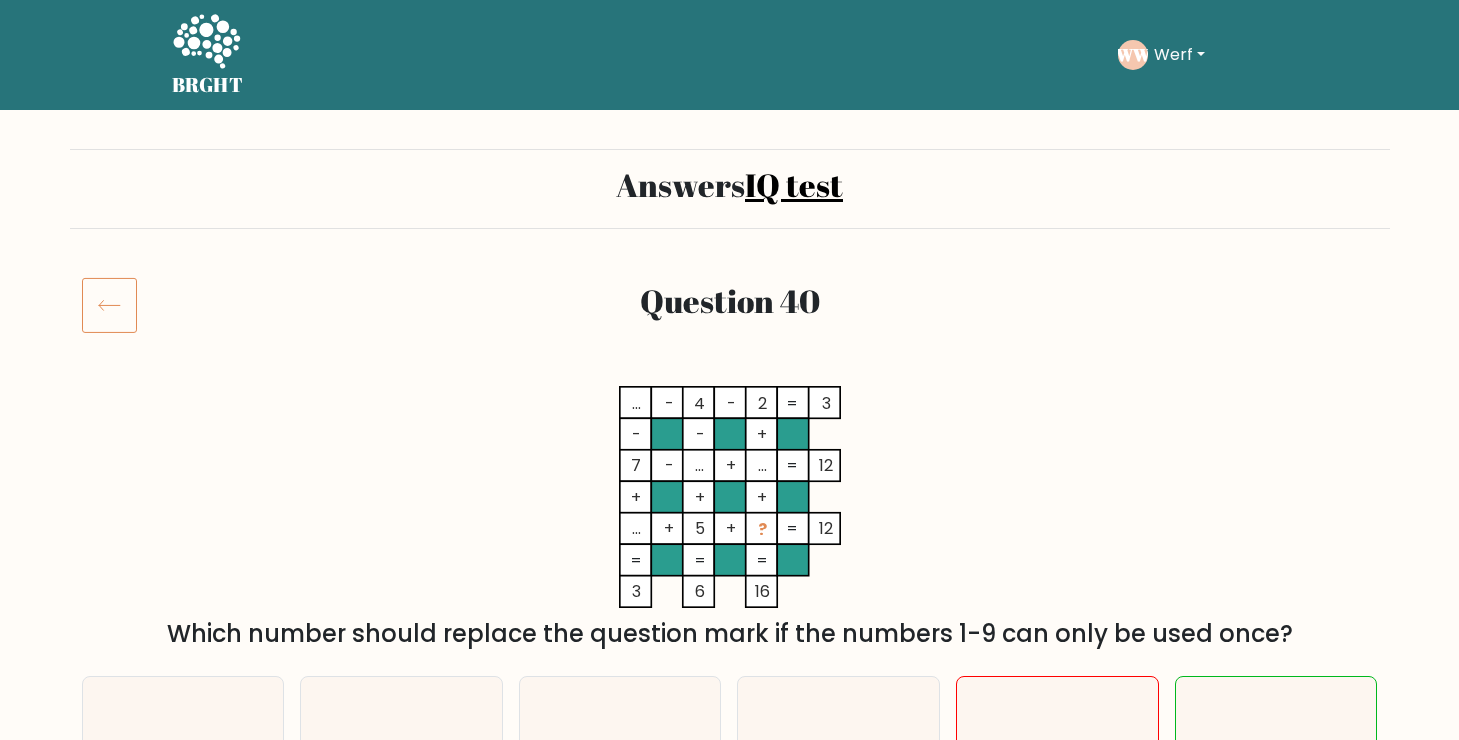 scroll, scrollTop: 0, scrollLeft: 0, axis: both 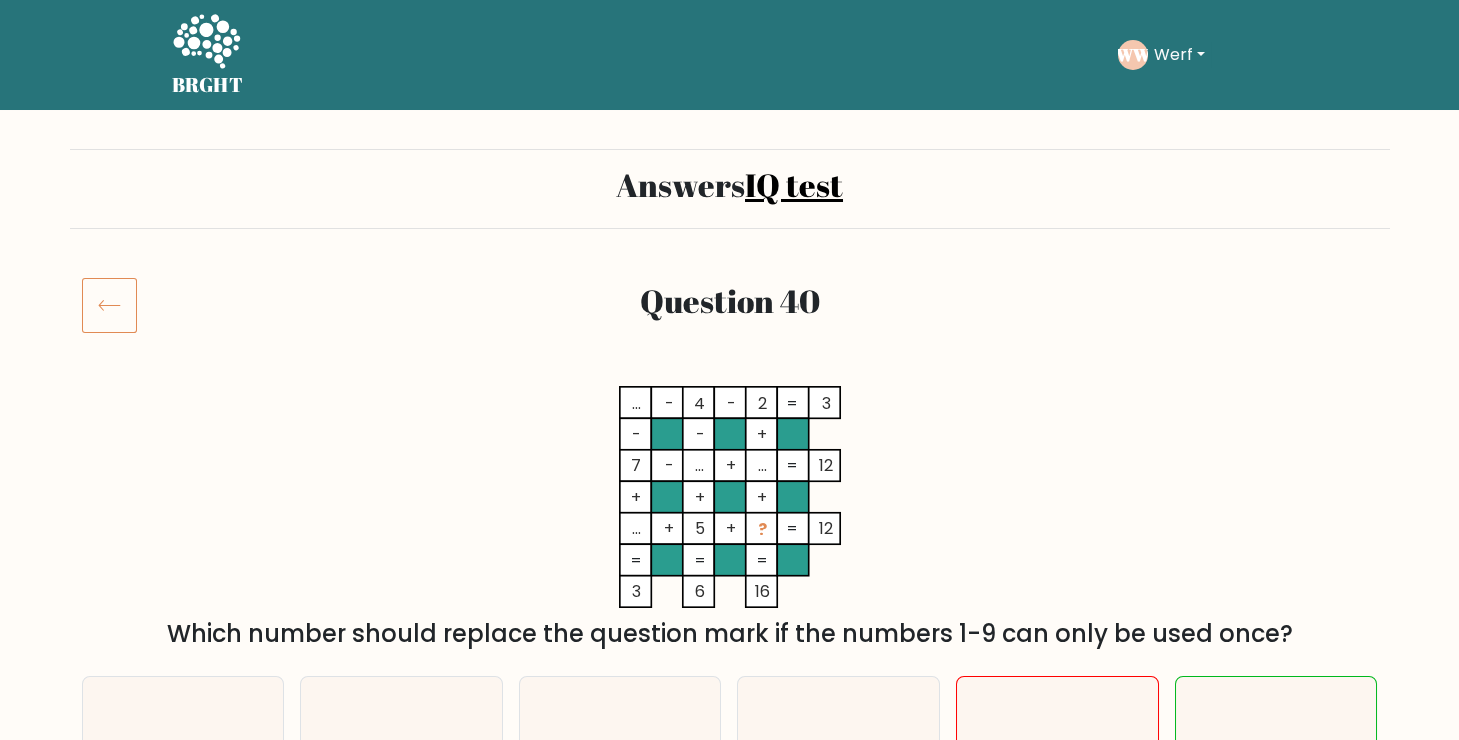 click 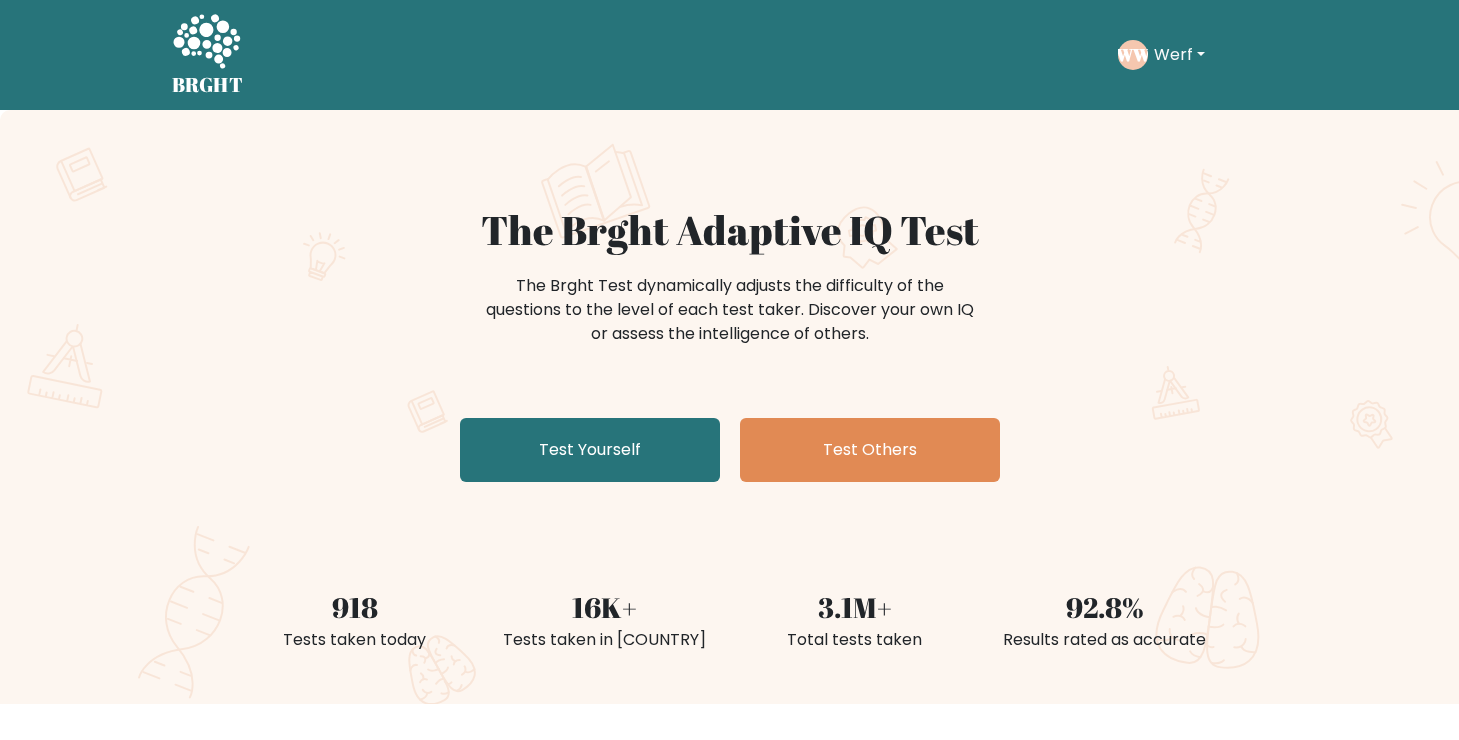 scroll, scrollTop: 0, scrollLeft: 0, axis: both 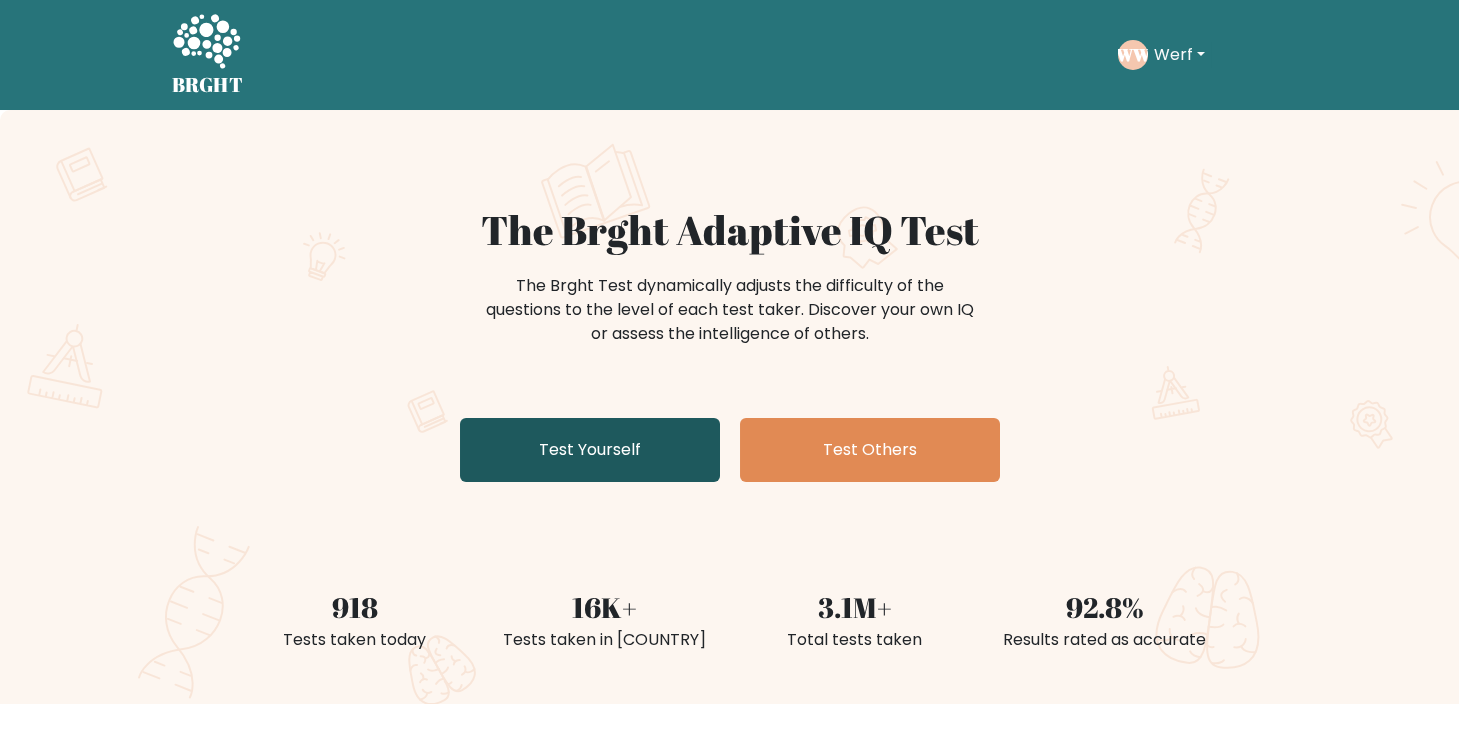 click on "Test Yourself" at bounding box center [590, 450] 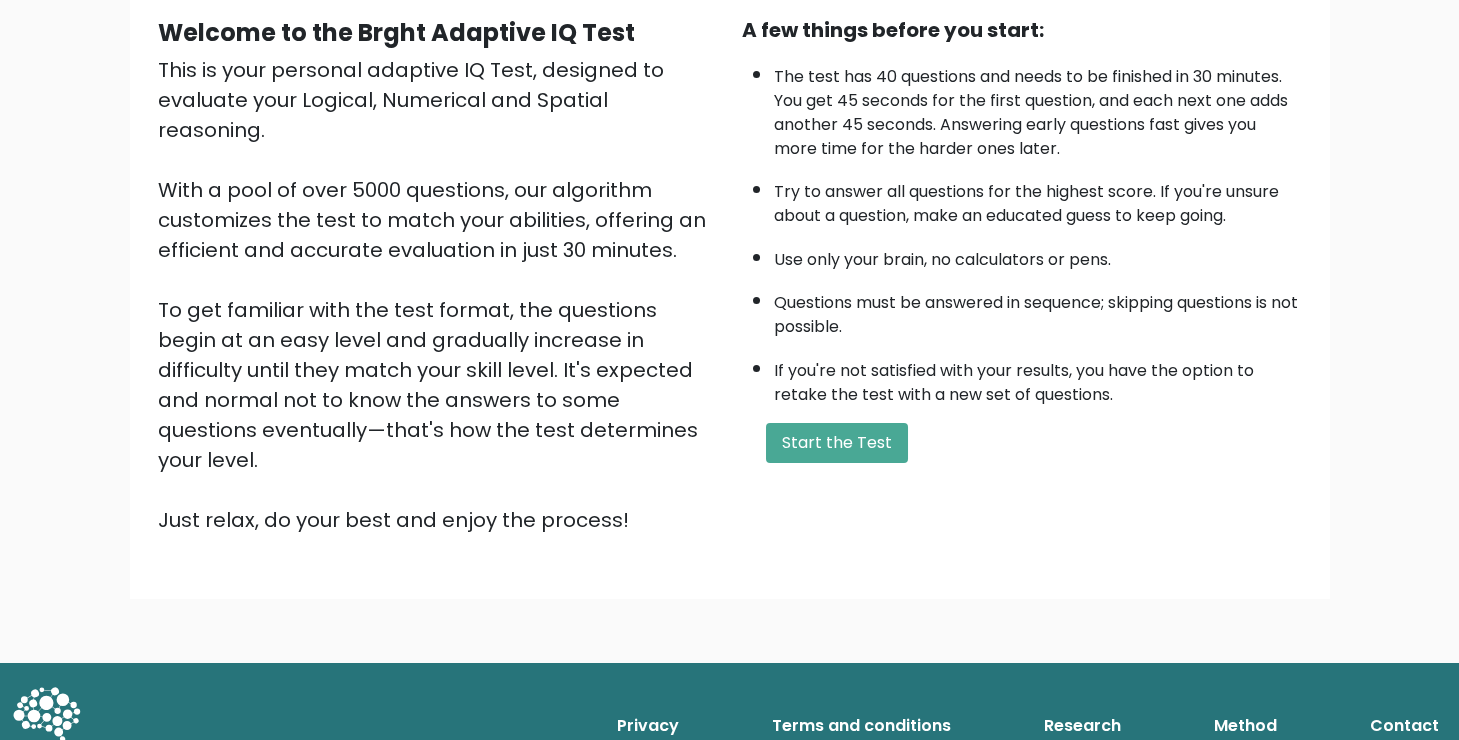 scroll, scrollTop: 193, scrollLeft: 0, axis: vertical 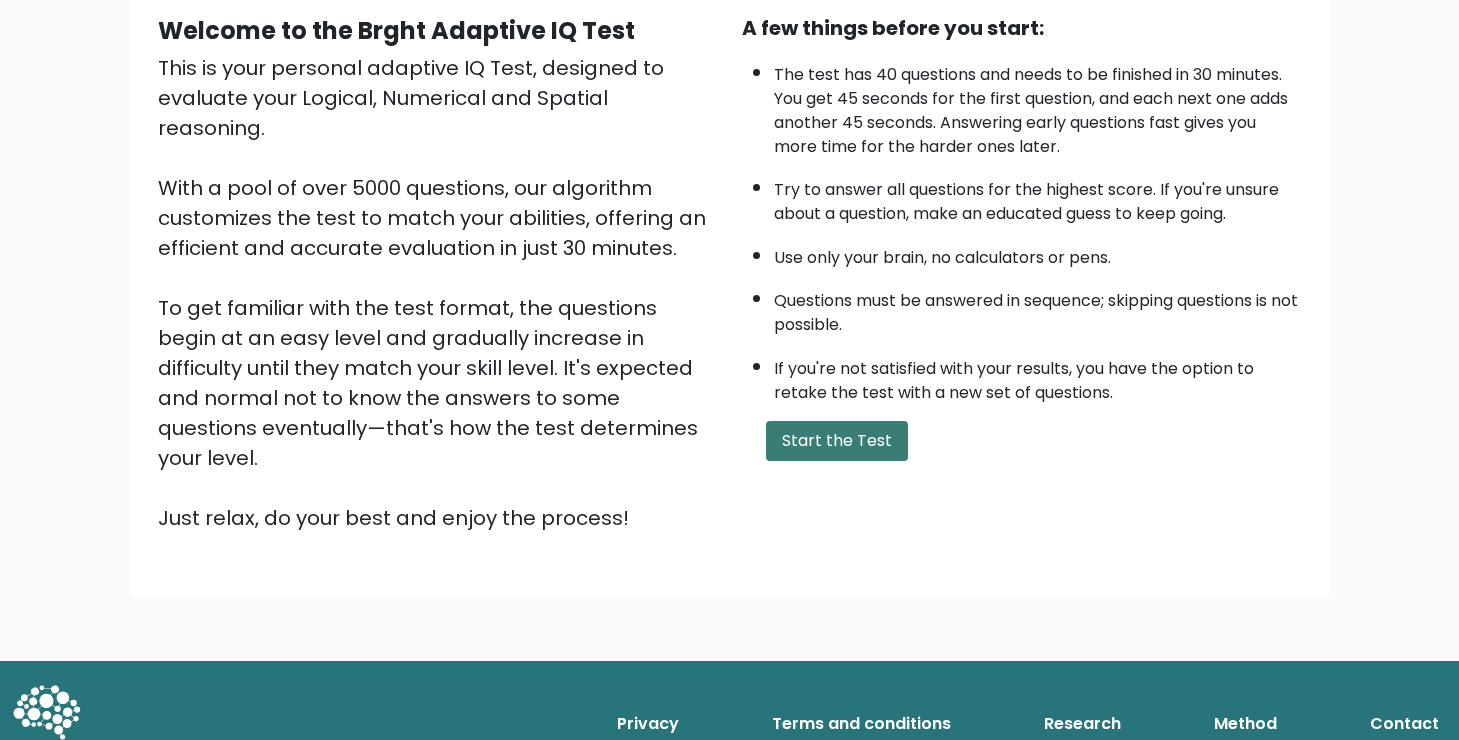 click on "Start the Test" at bounding box center [837, 441] 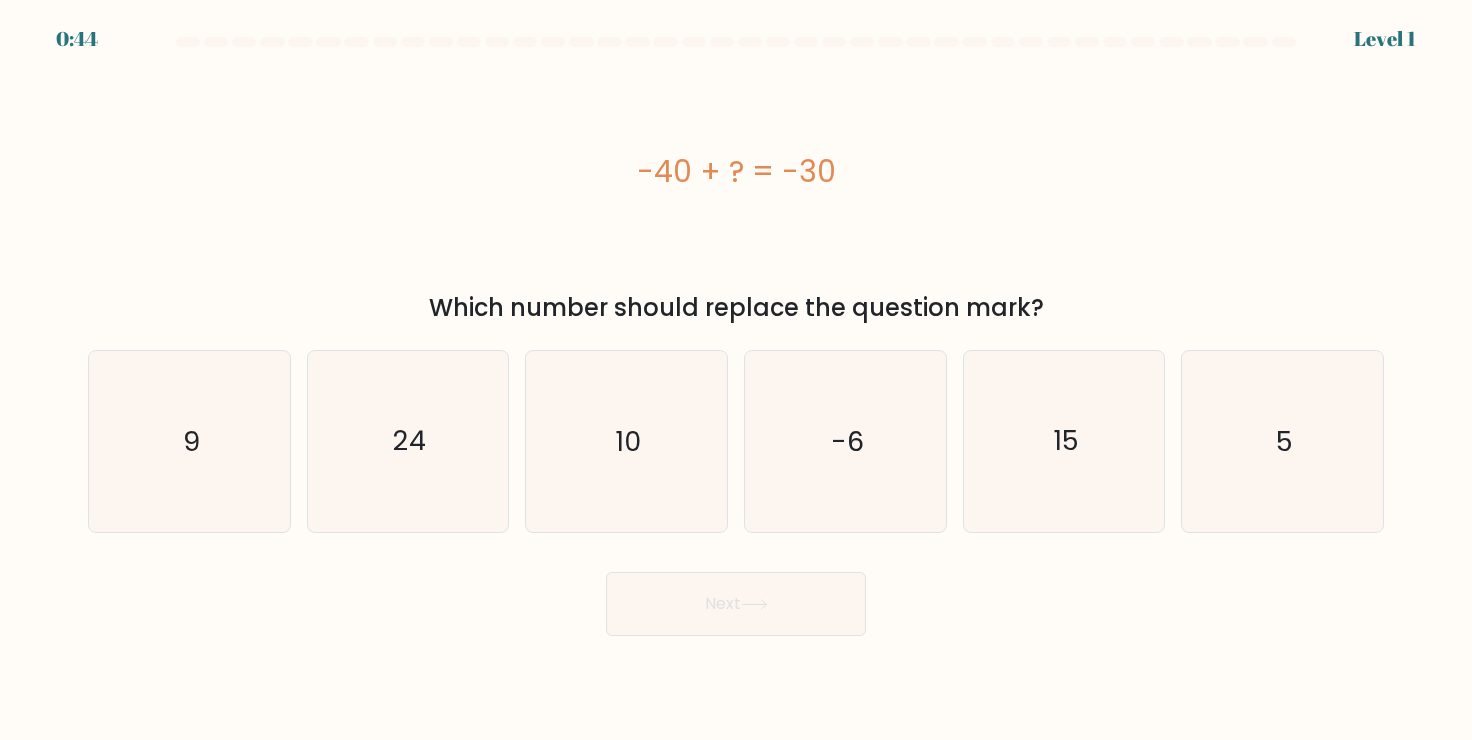 scroll, scrollTop: 0, scrollLeft: 0, axis: both 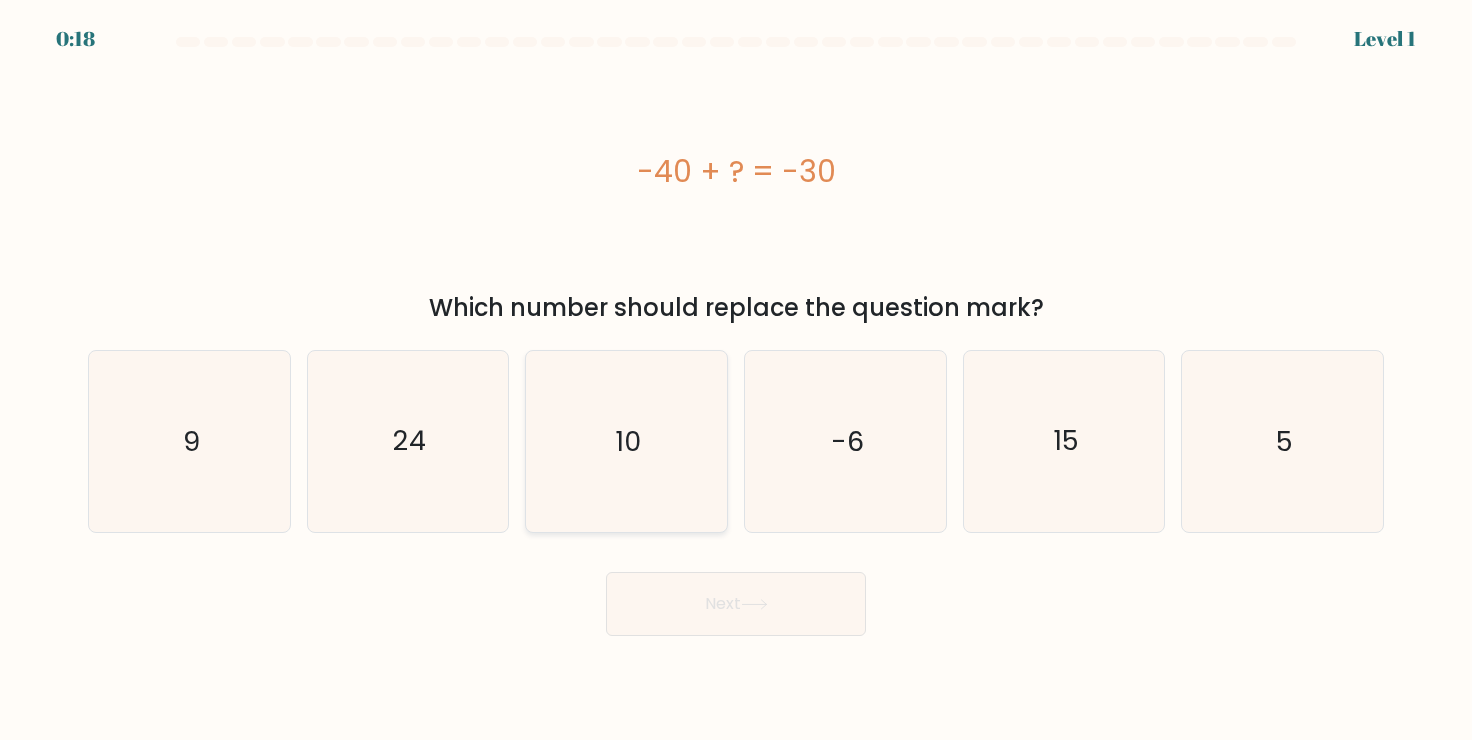 click on "10" 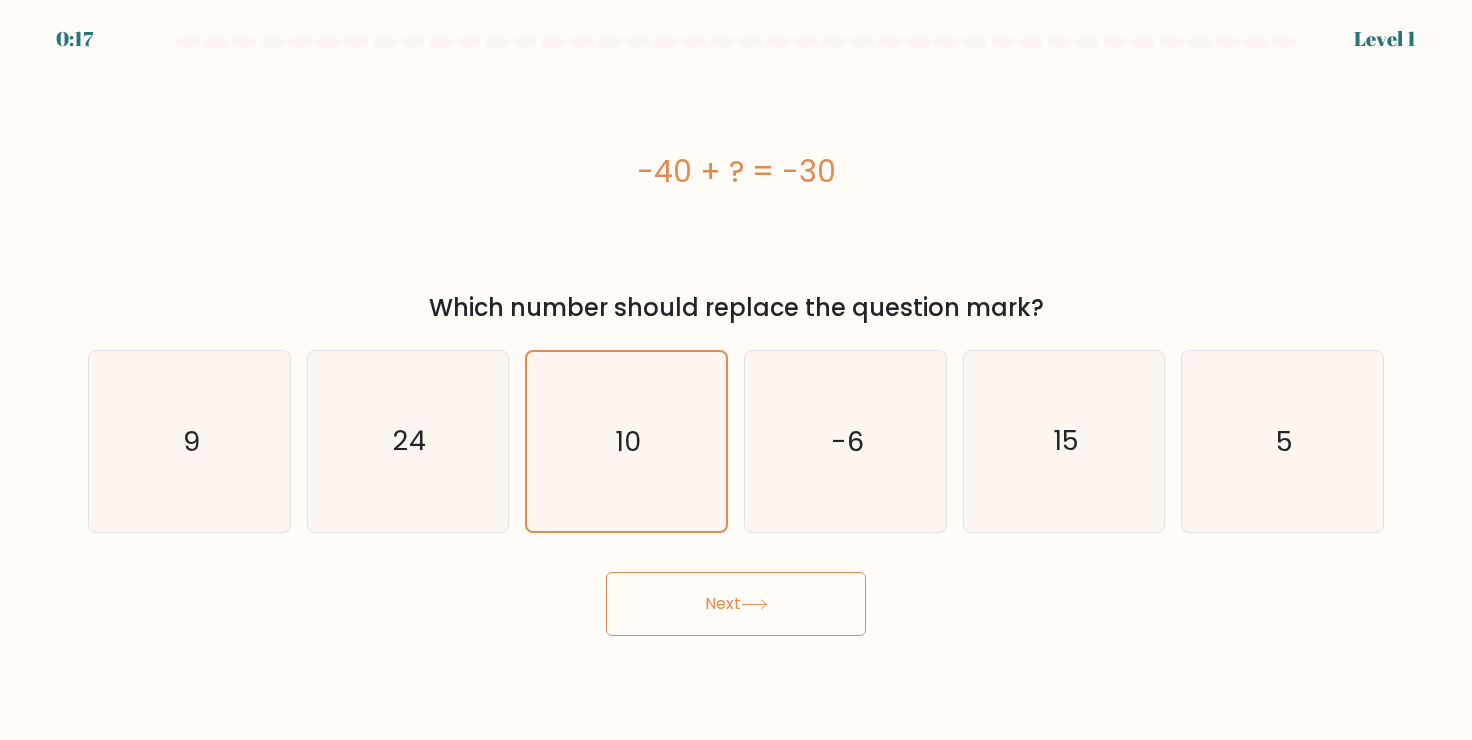 click on "Next" at bounding box center [736, 604] 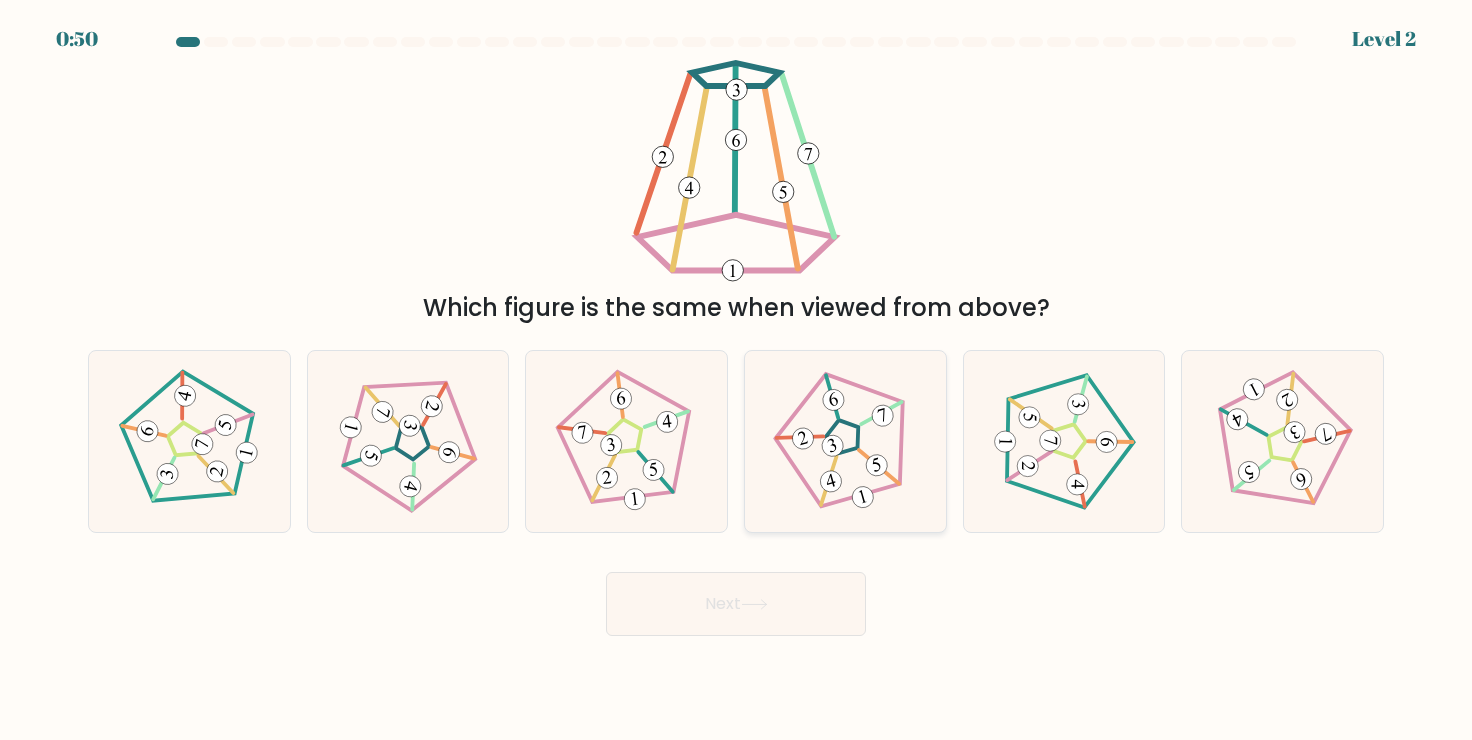 click 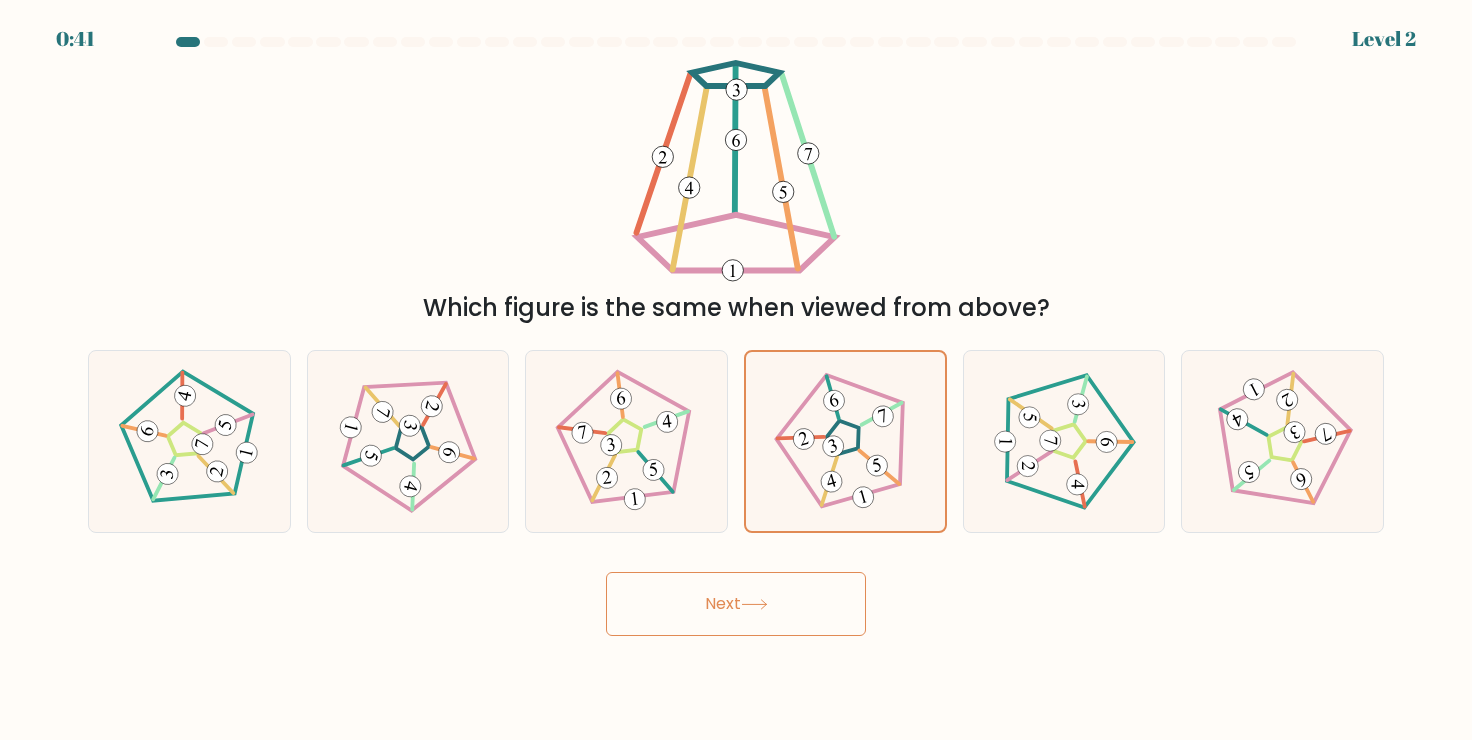 click on "Next" at bounding box center [736, 604] 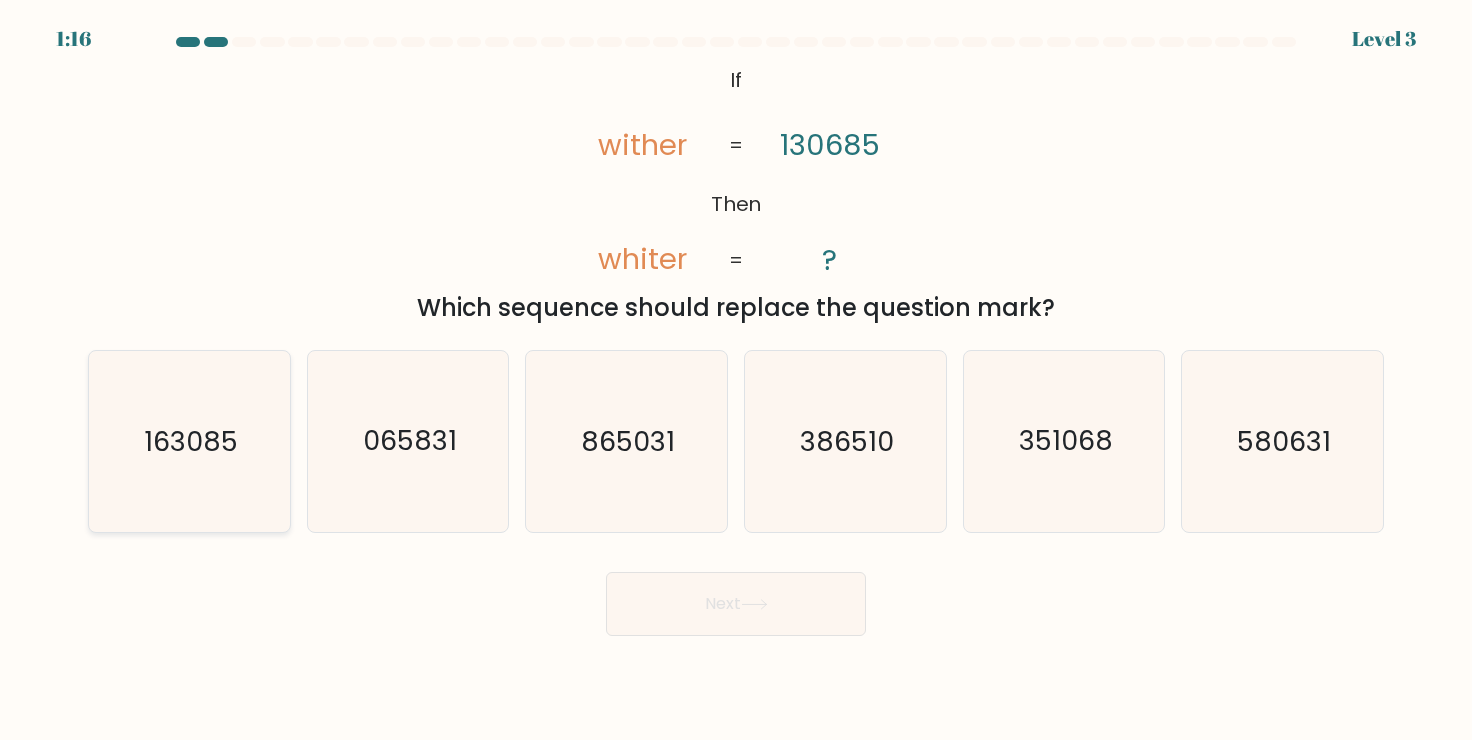 click on "163085" 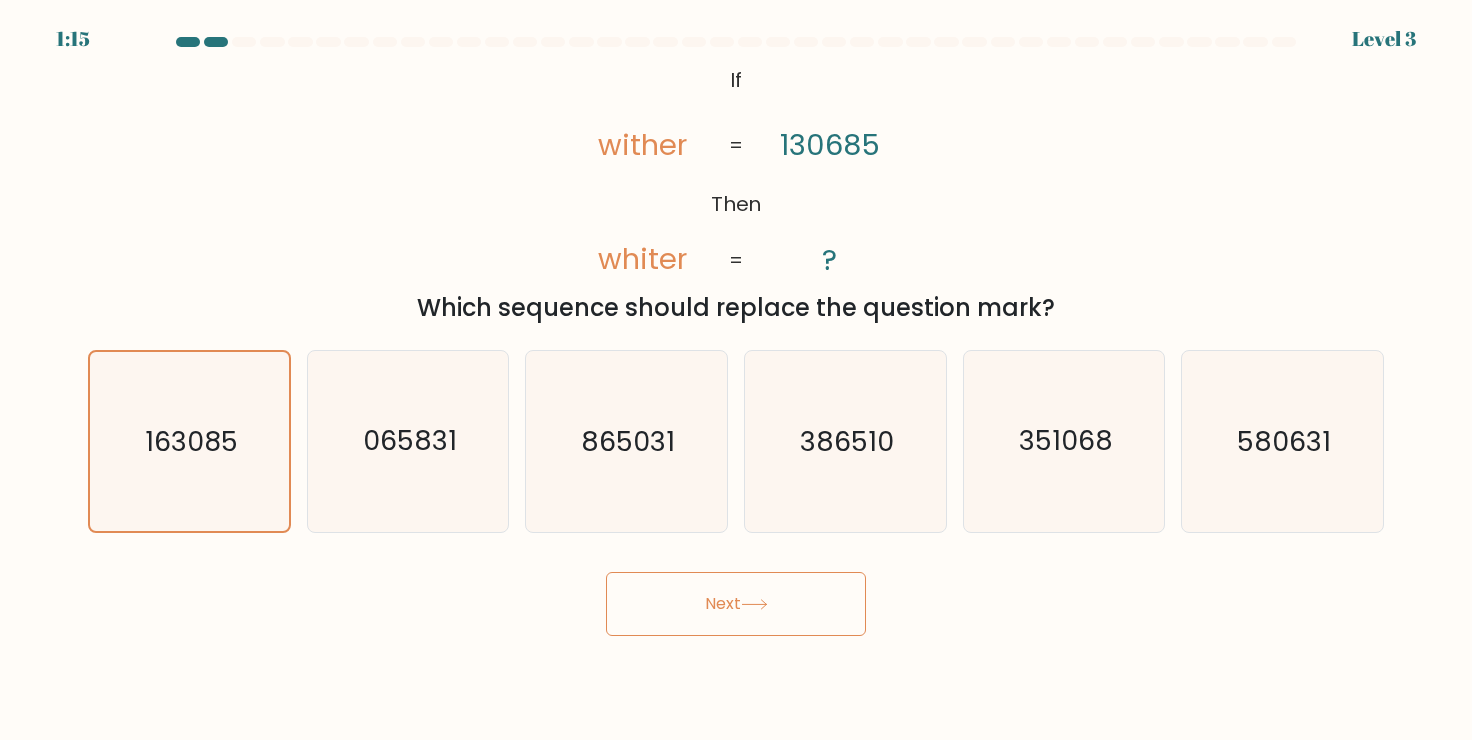 click on "Next" at bounding box center [736, 604] 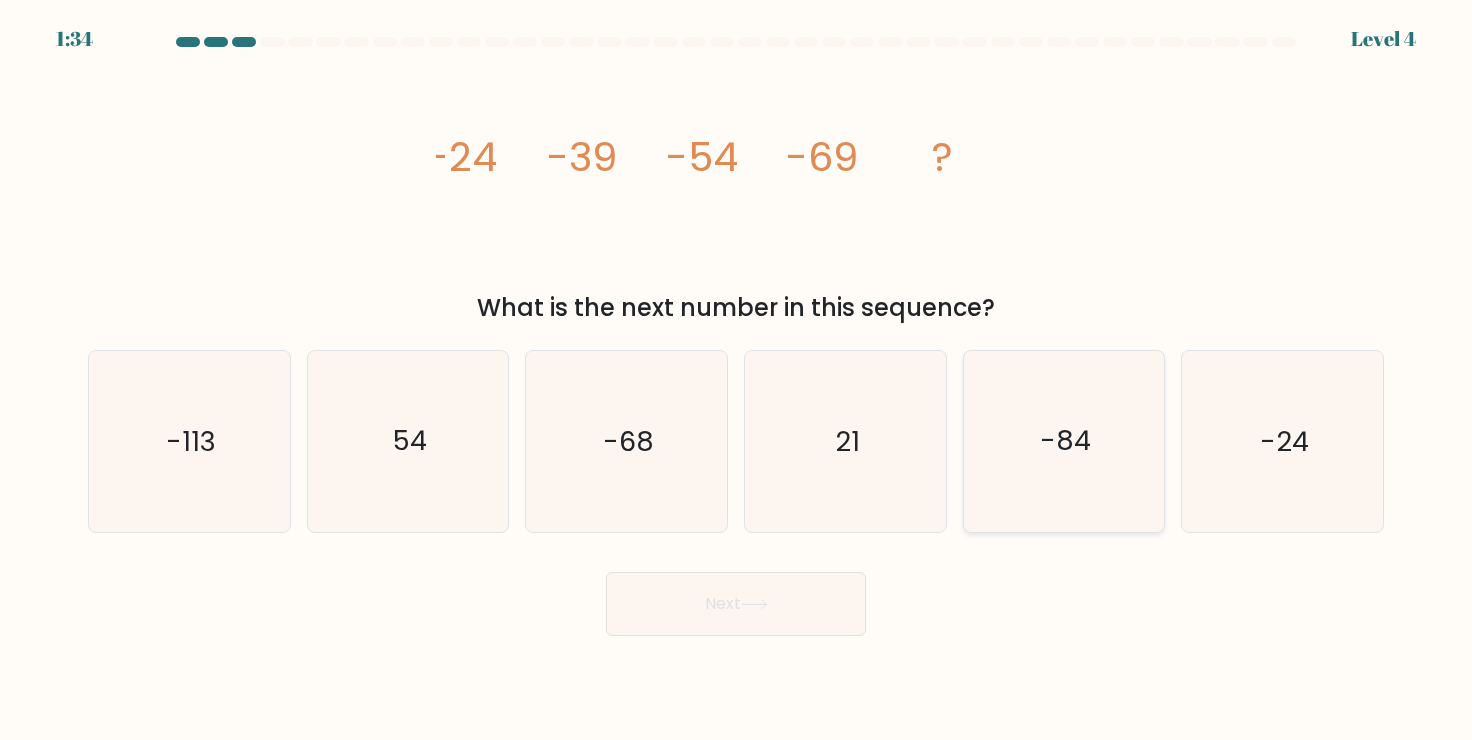 click on "-84" 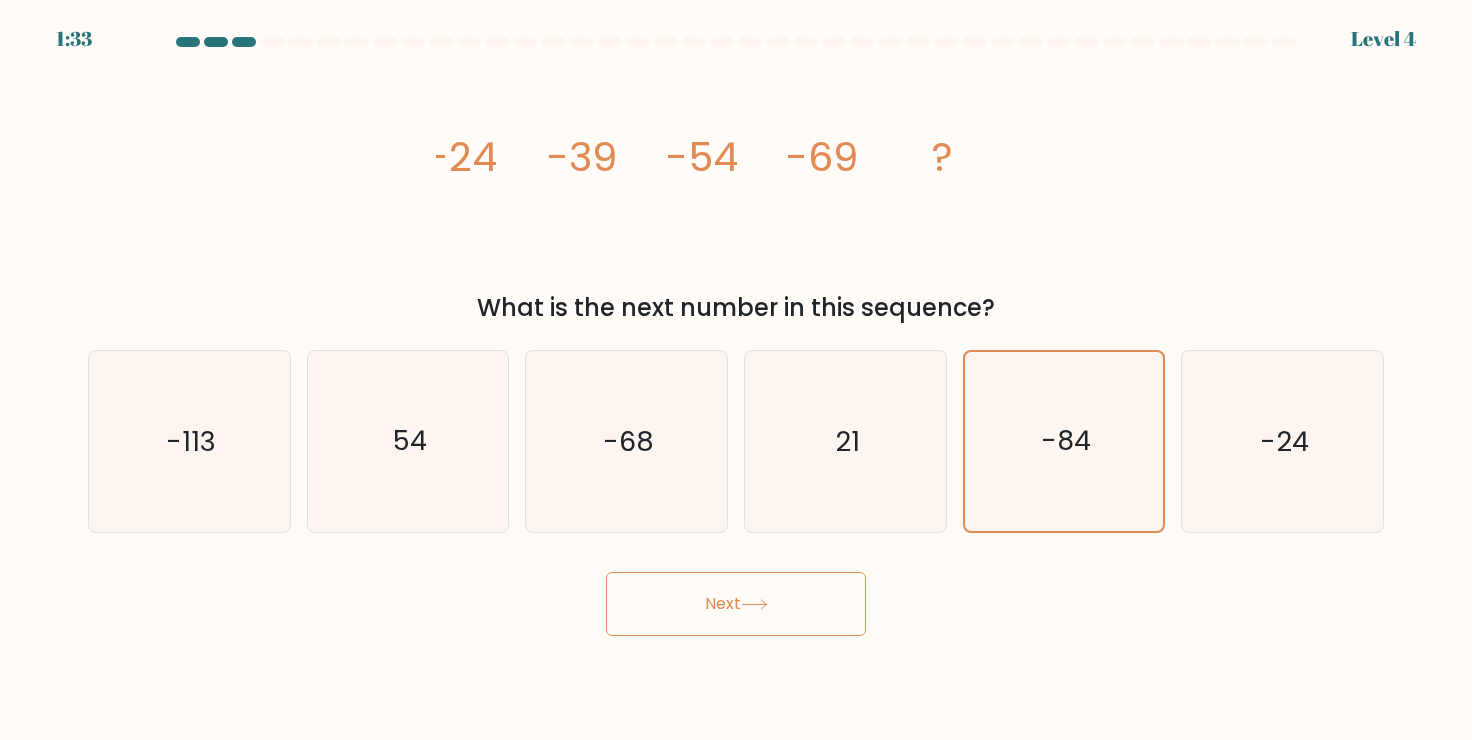 click on "Next" at bounding box center (736, 604) 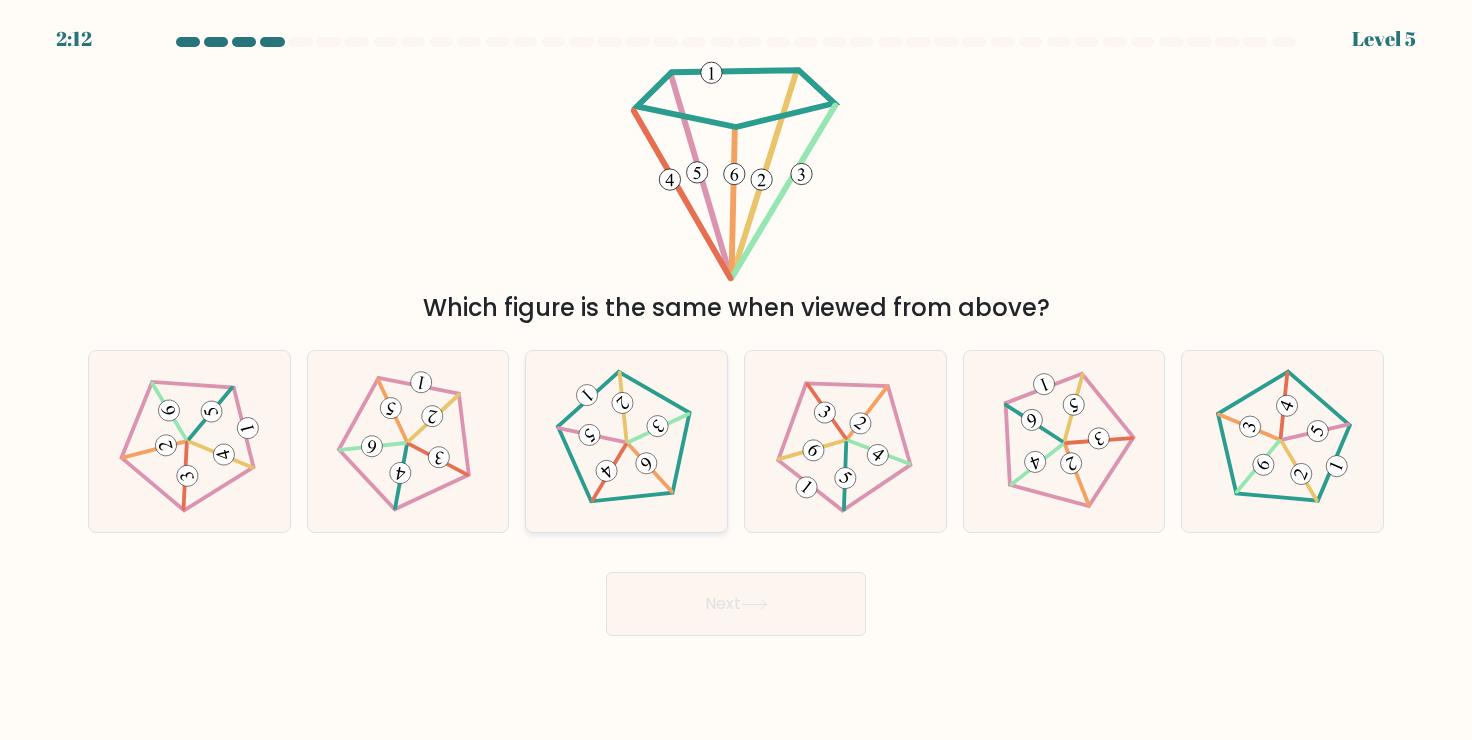 click 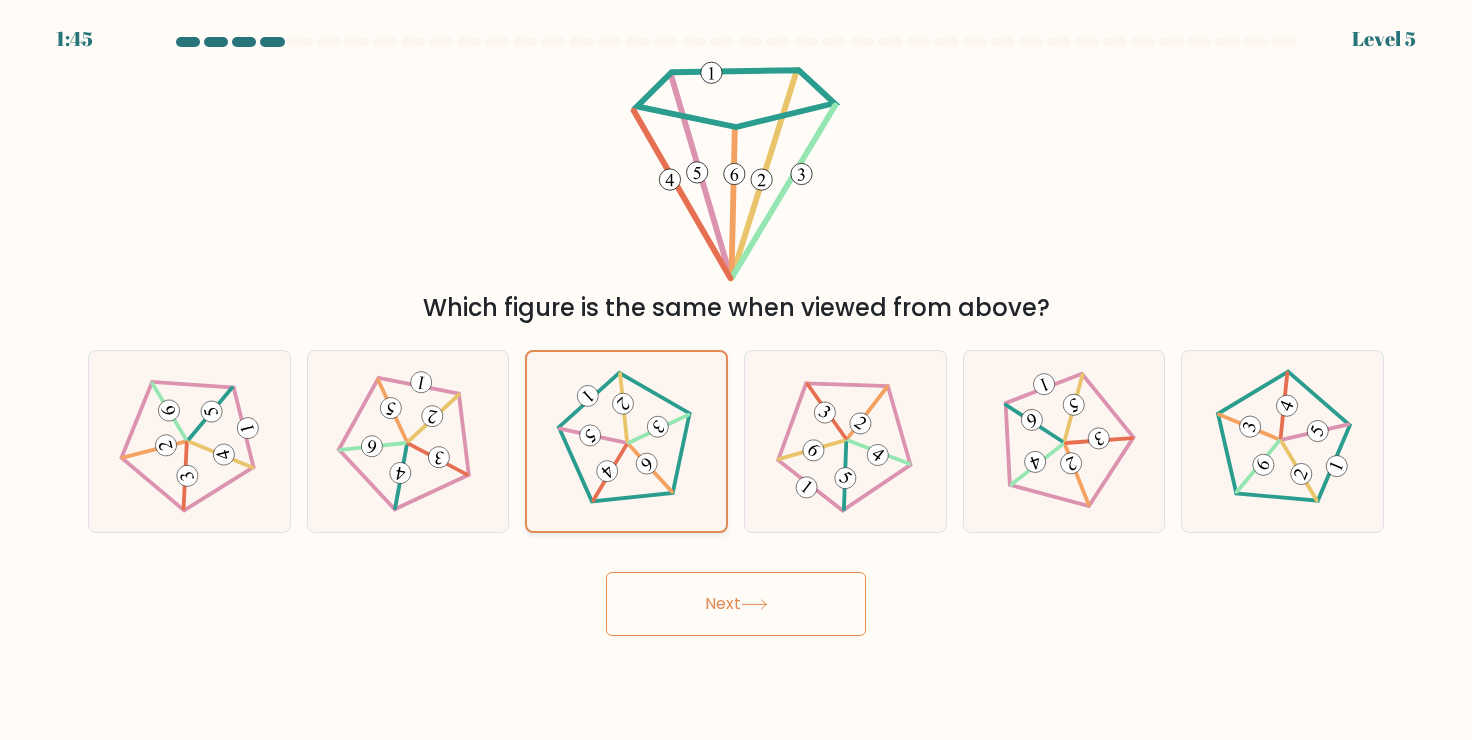 click 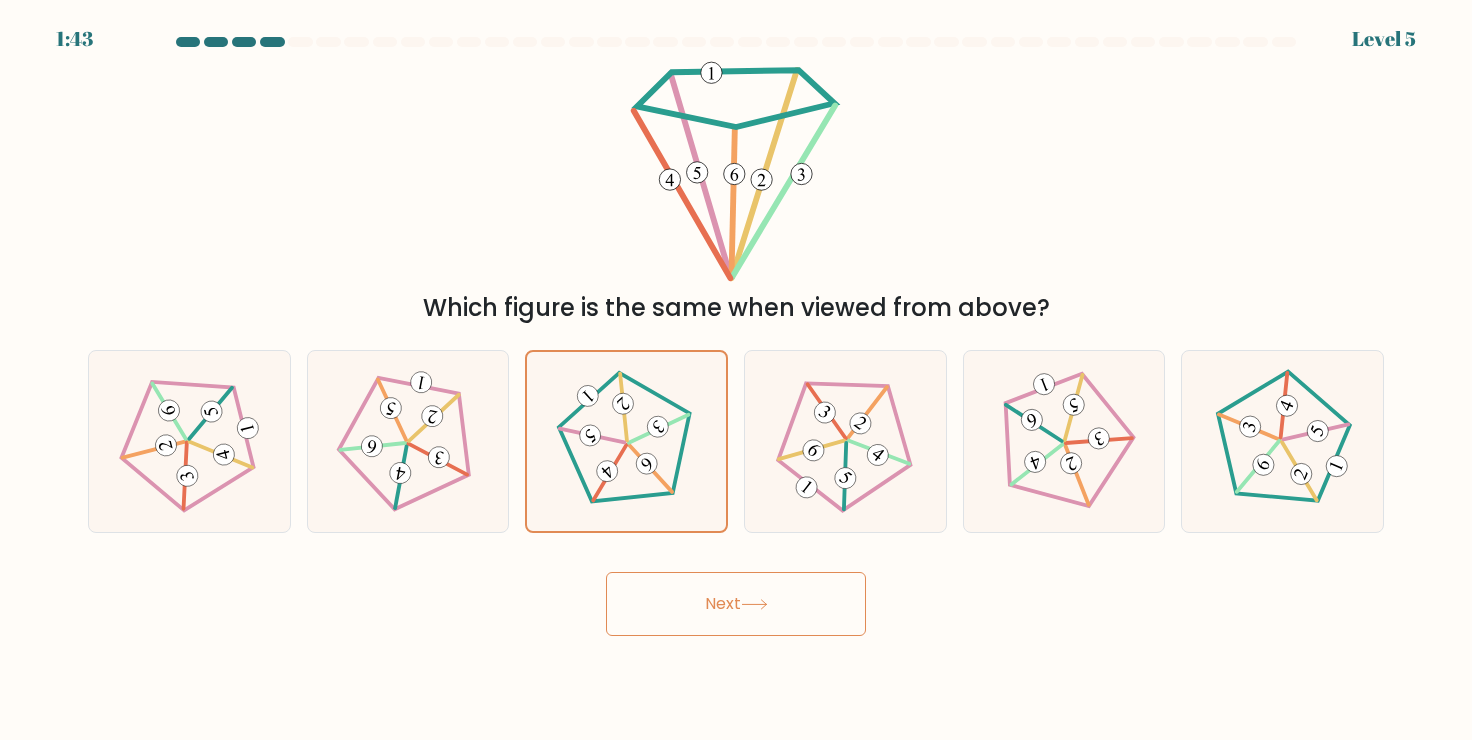 click 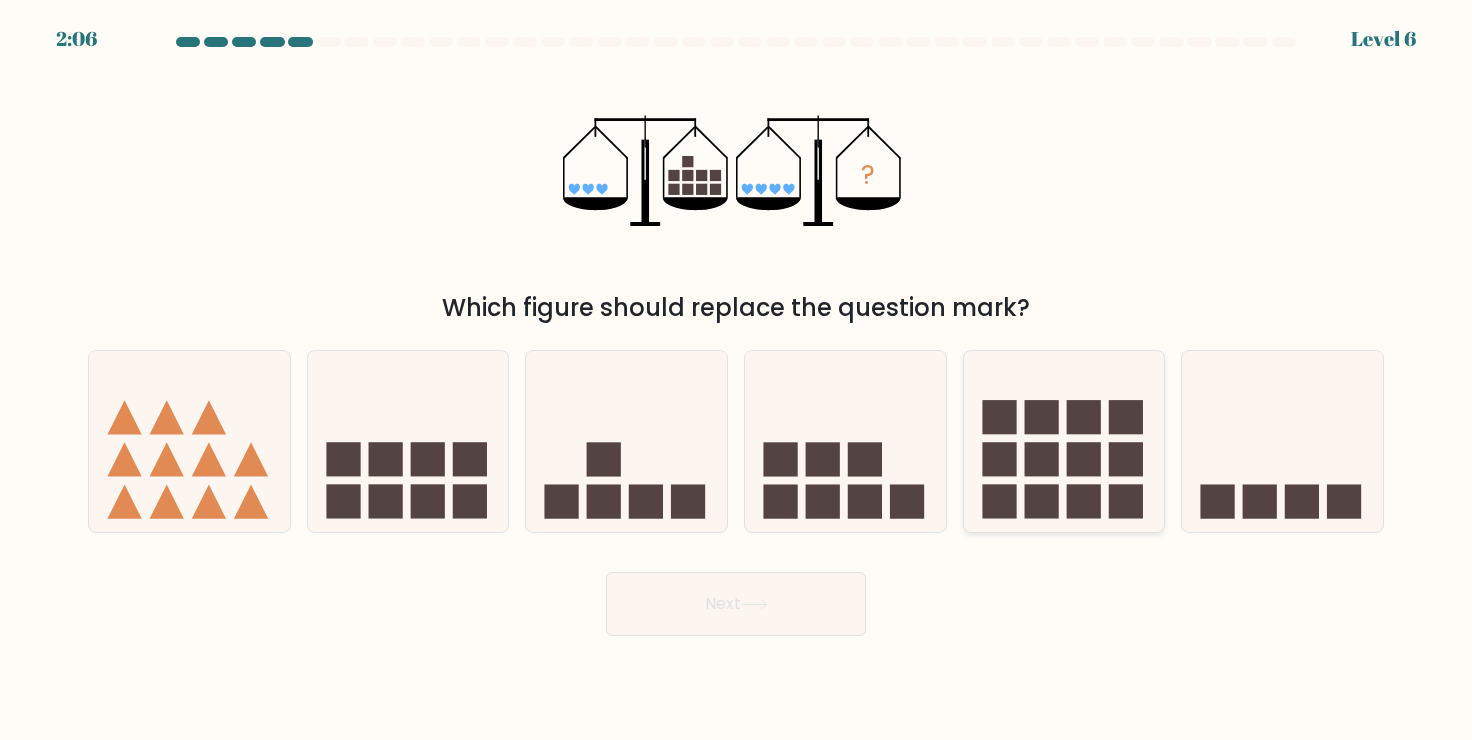 click 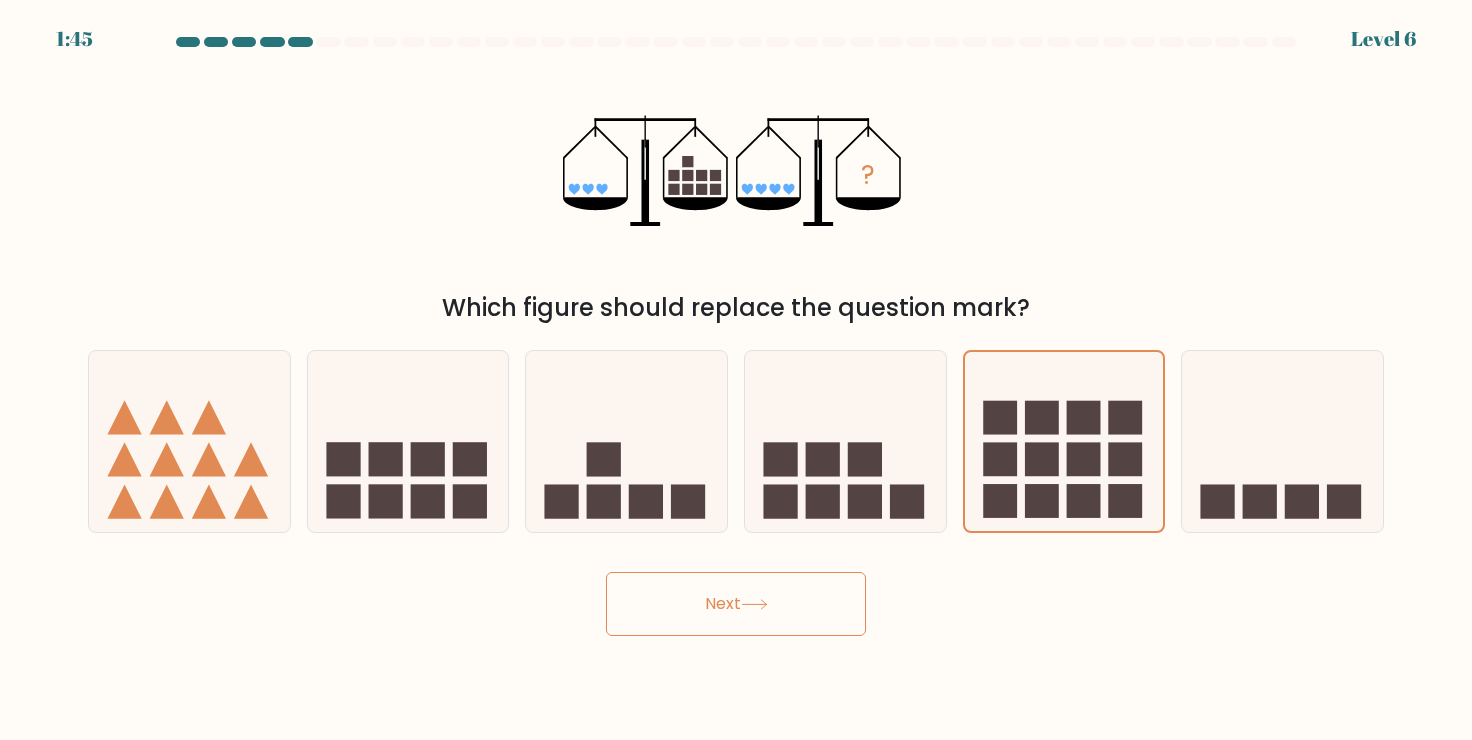 click on "Next" at bounding box center (736, 604) 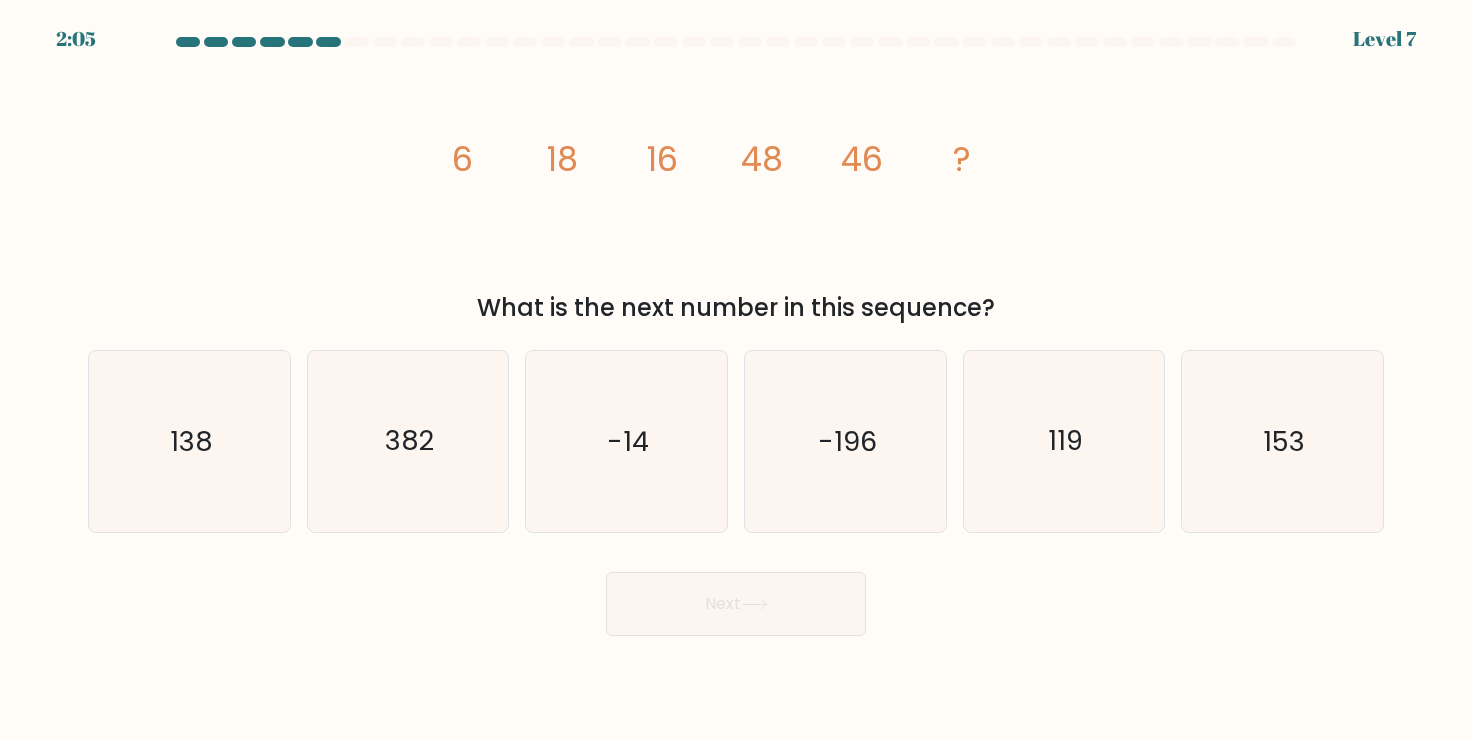 click on "image/svg+xml
6
18
16
48
46
?" 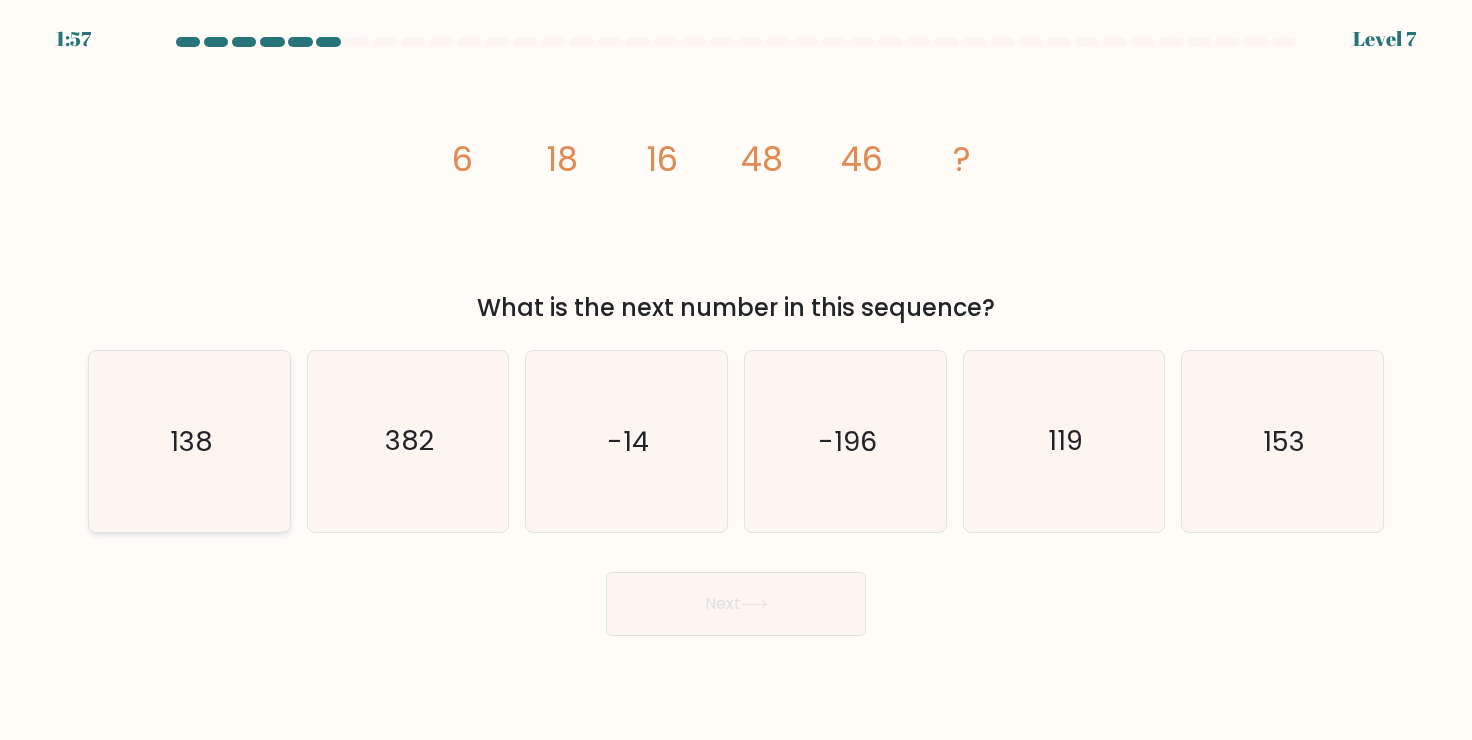 click on "138" 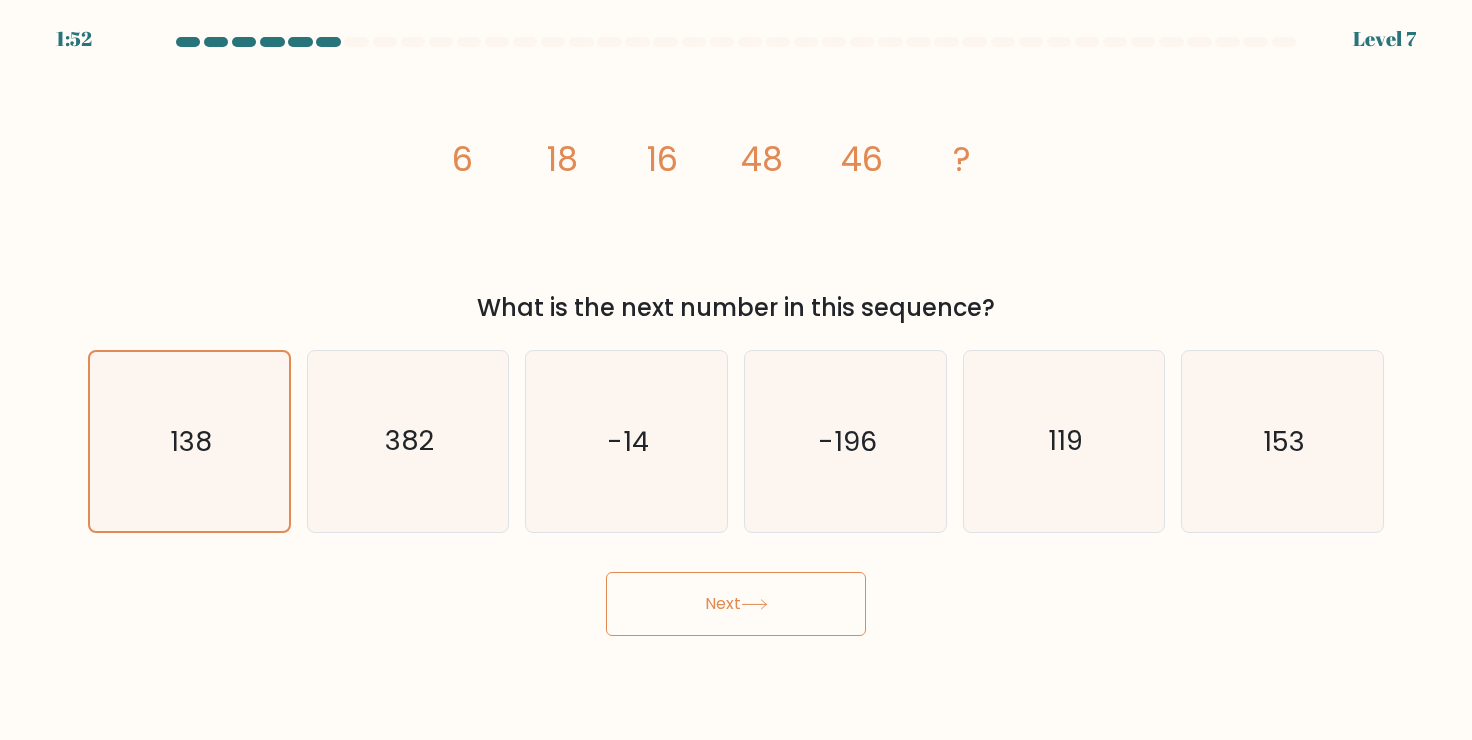 click on "Next" at bounding box center (736, 604) 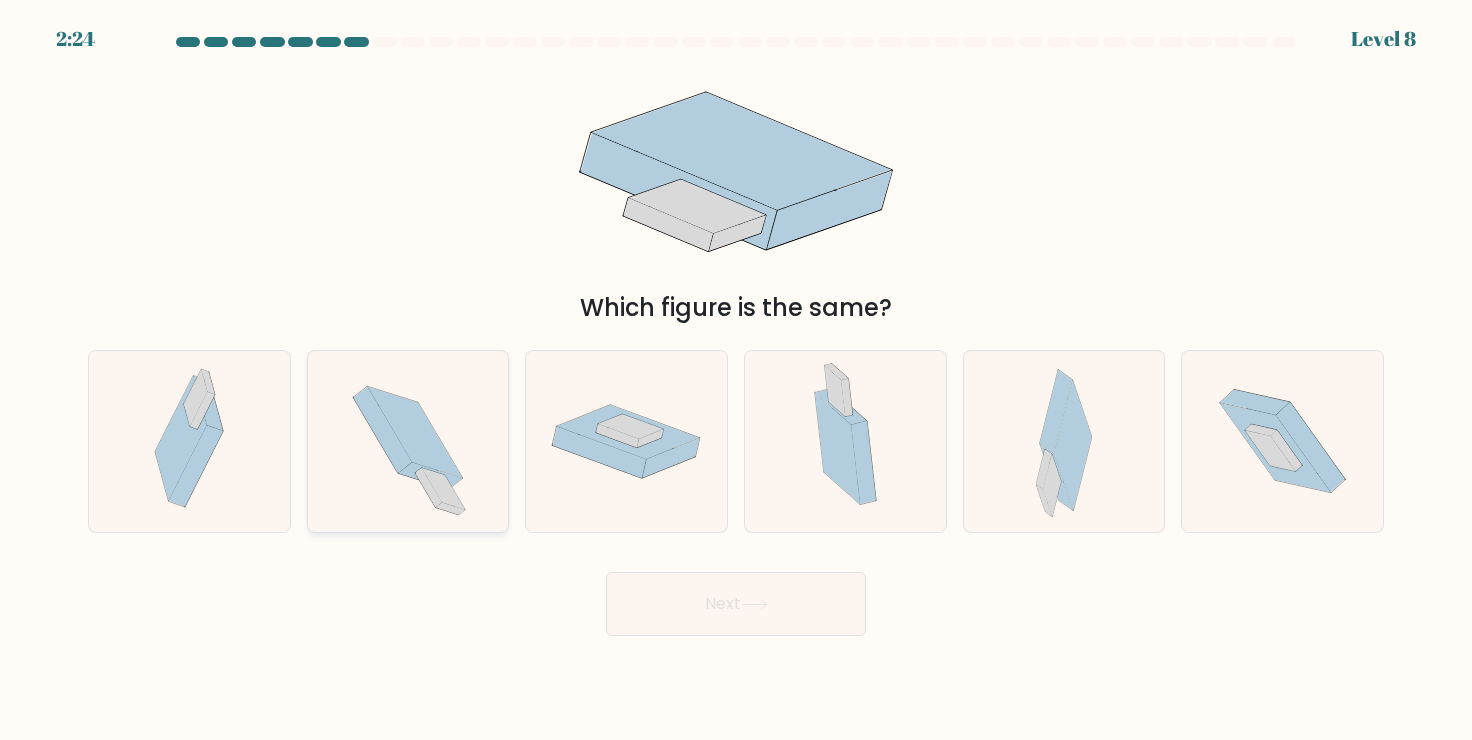click 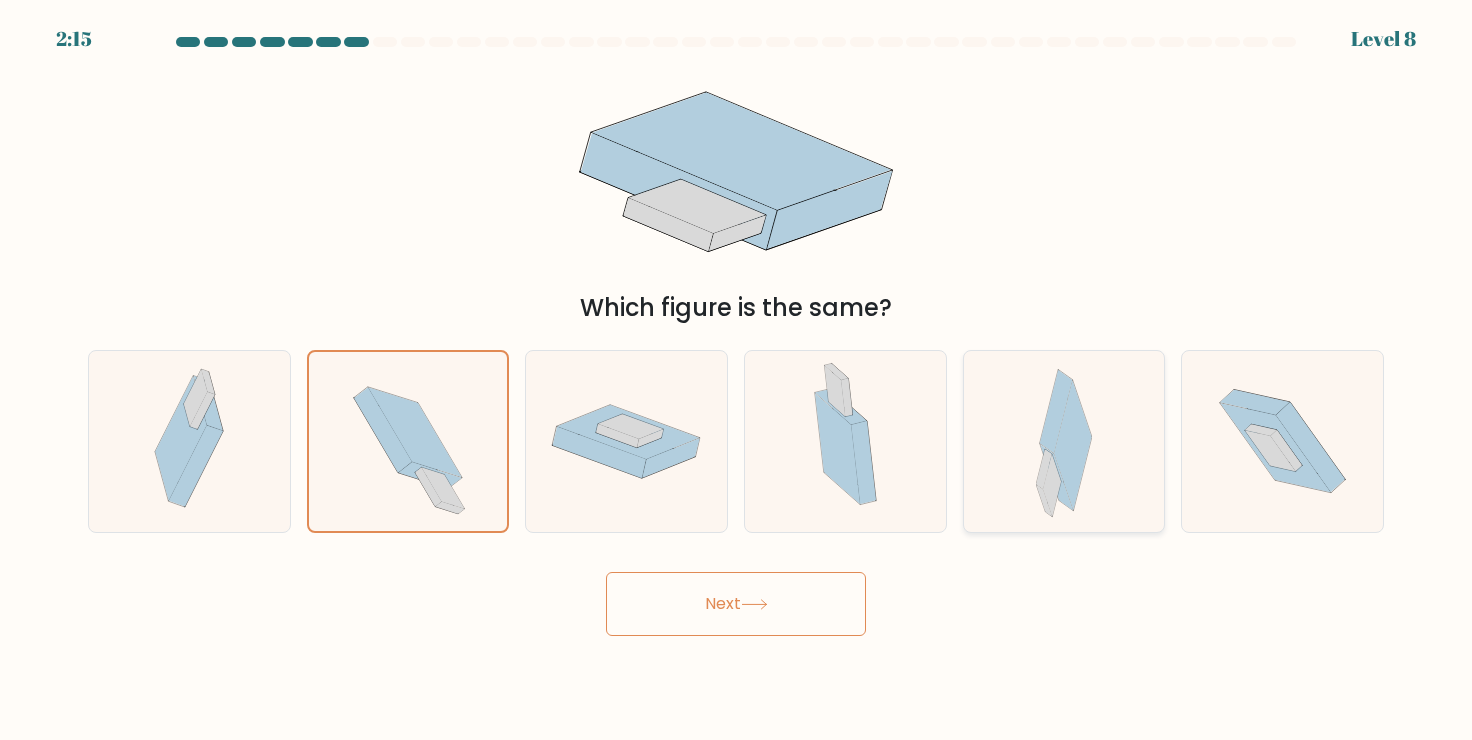click 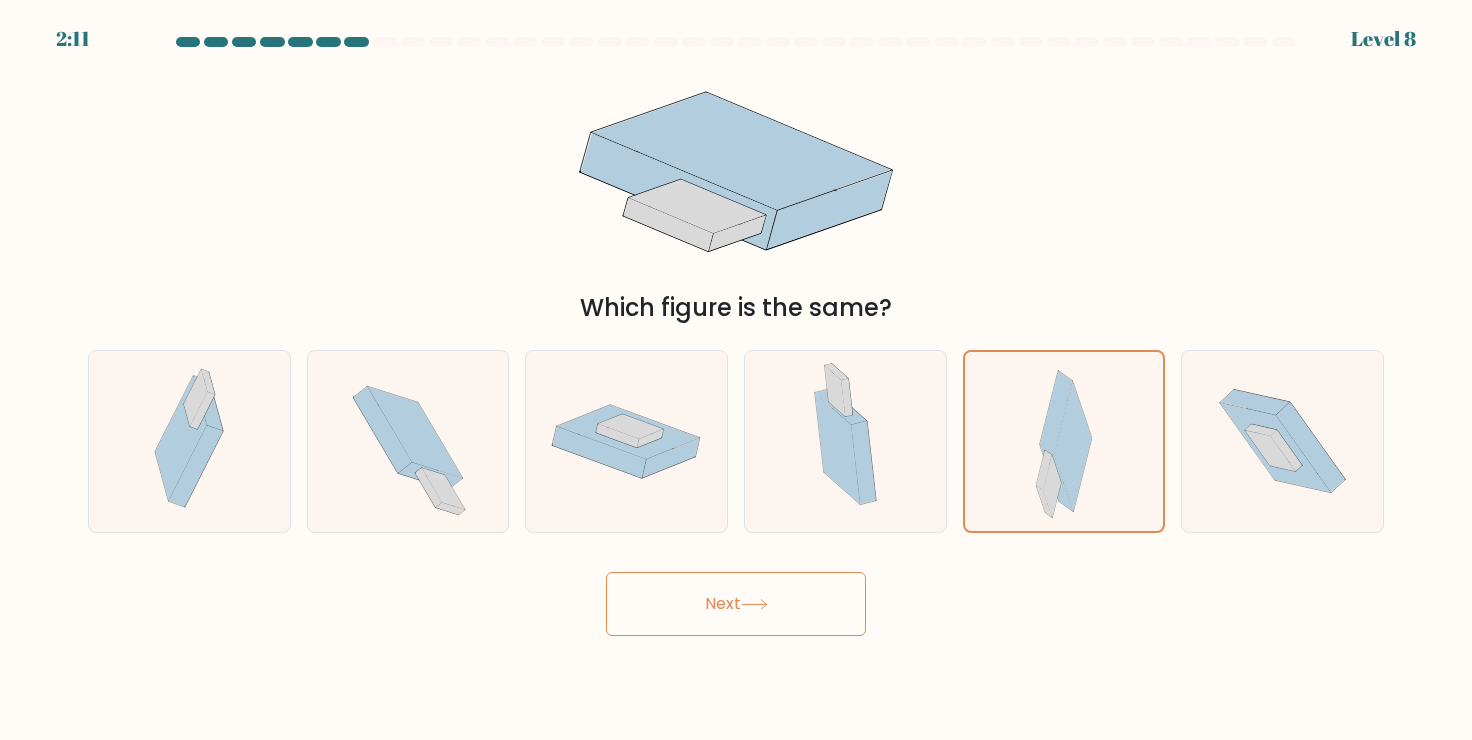 click on "Next" at bounding box center [736, 604] 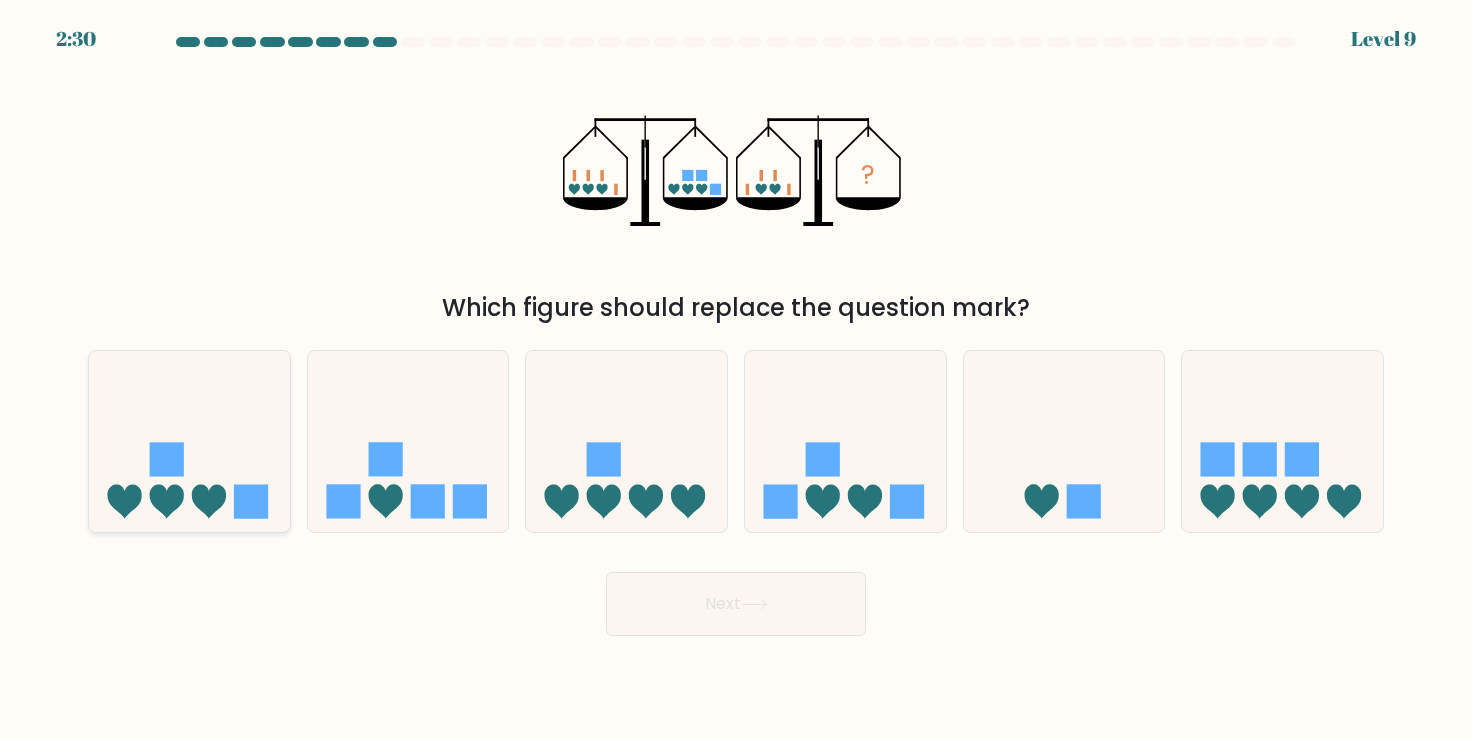 click 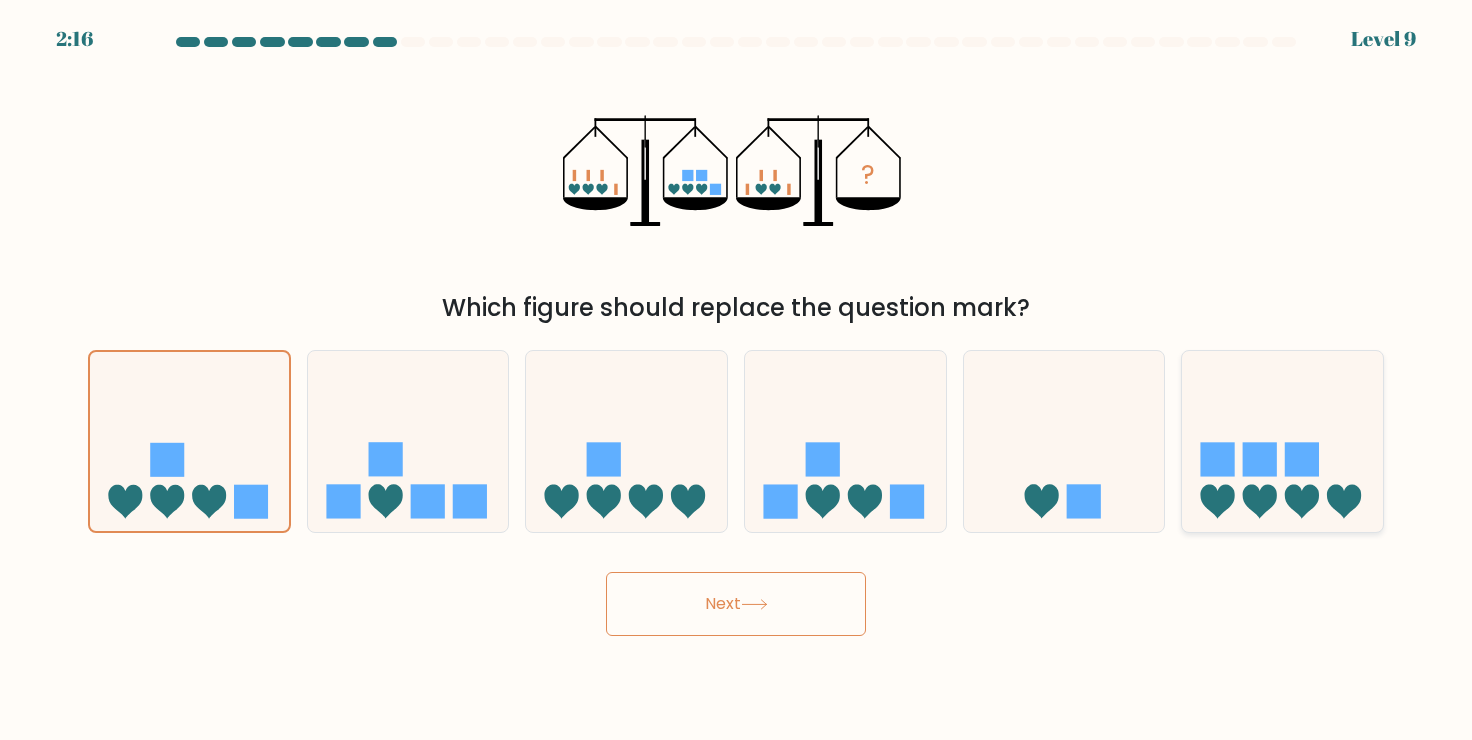 click 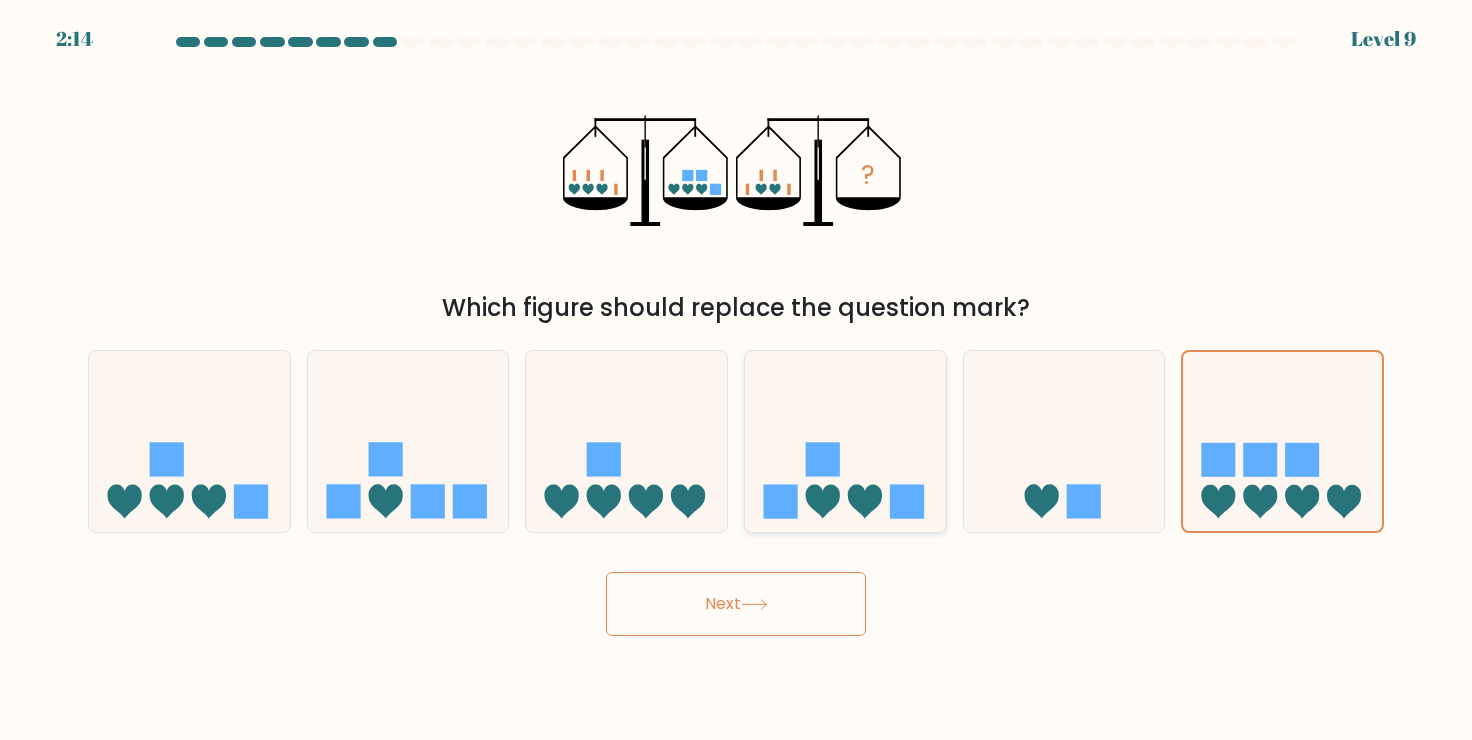 click 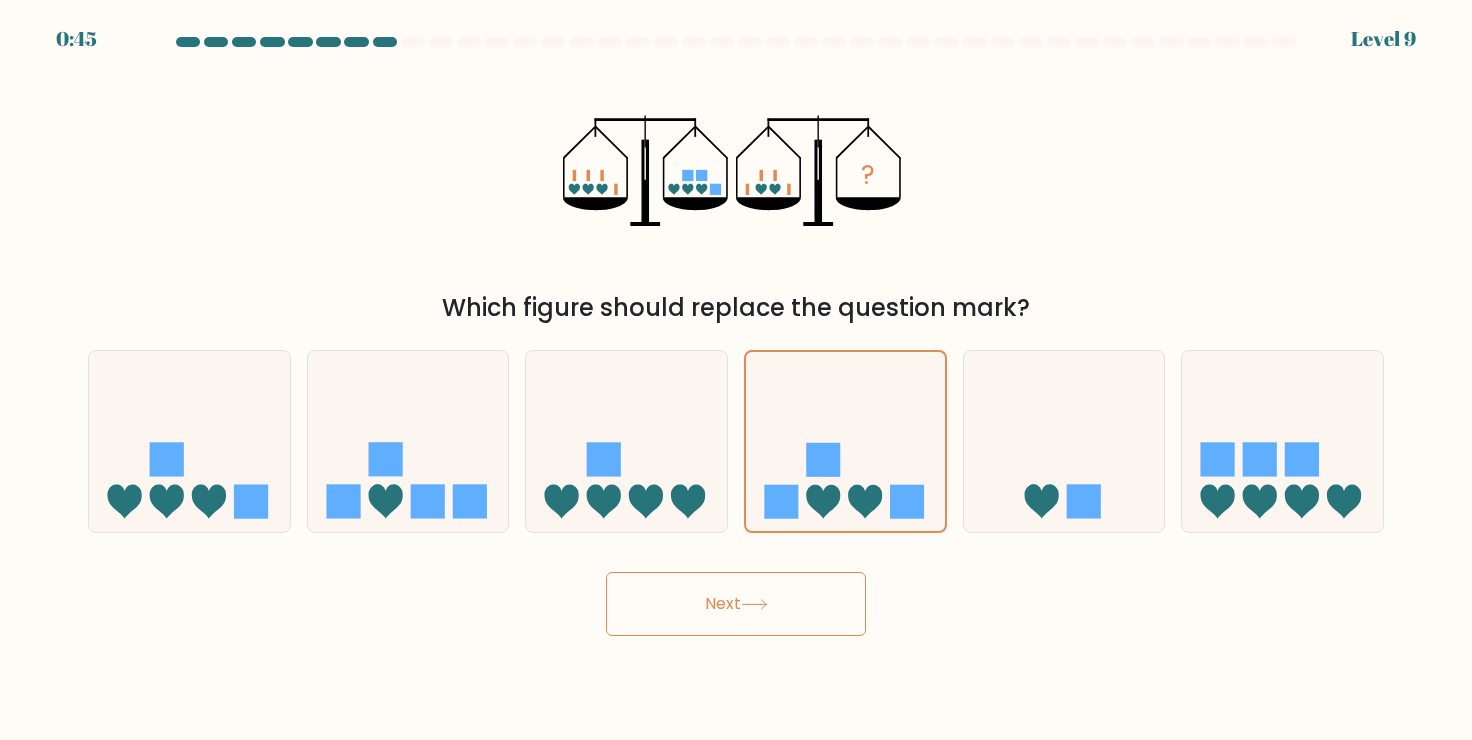 click on "Next" at bounding box center [736, 604] 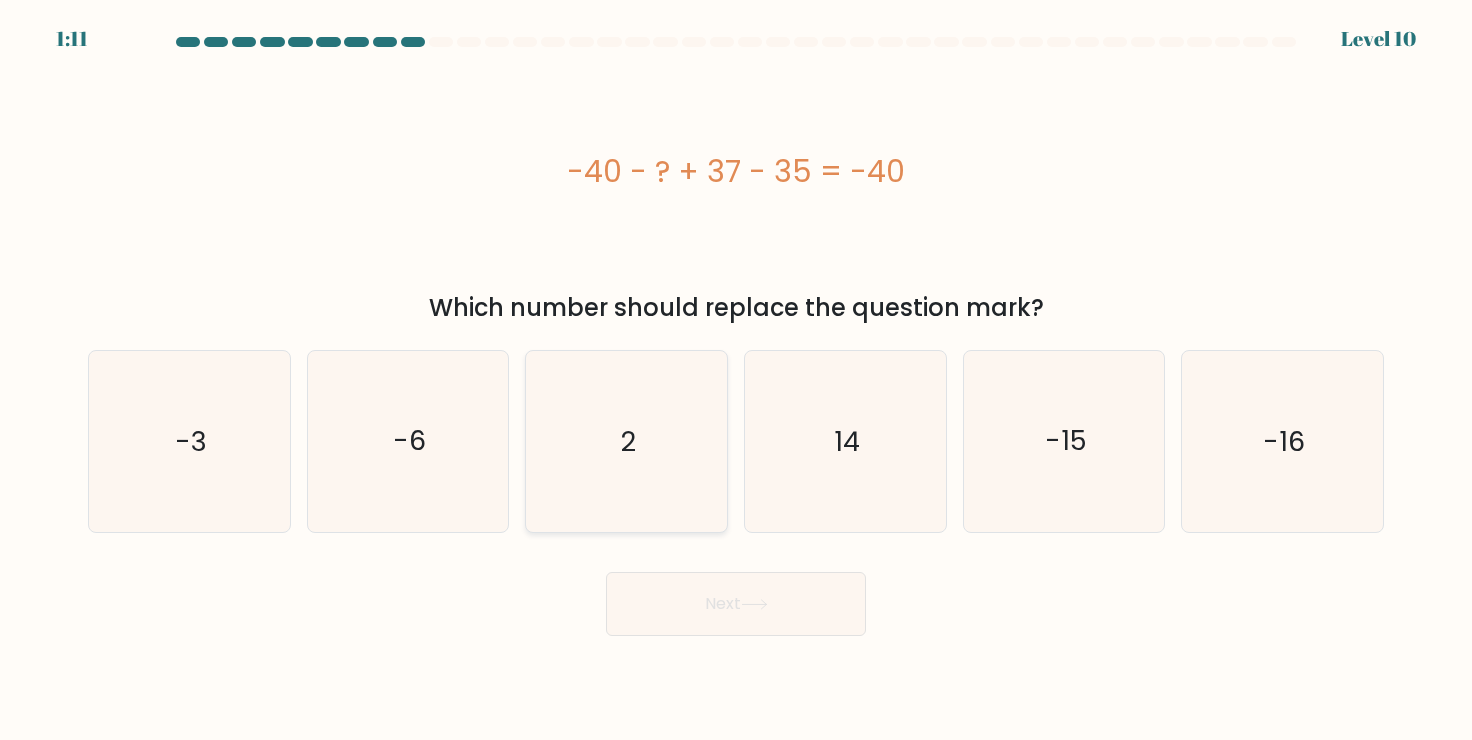 click on "2" 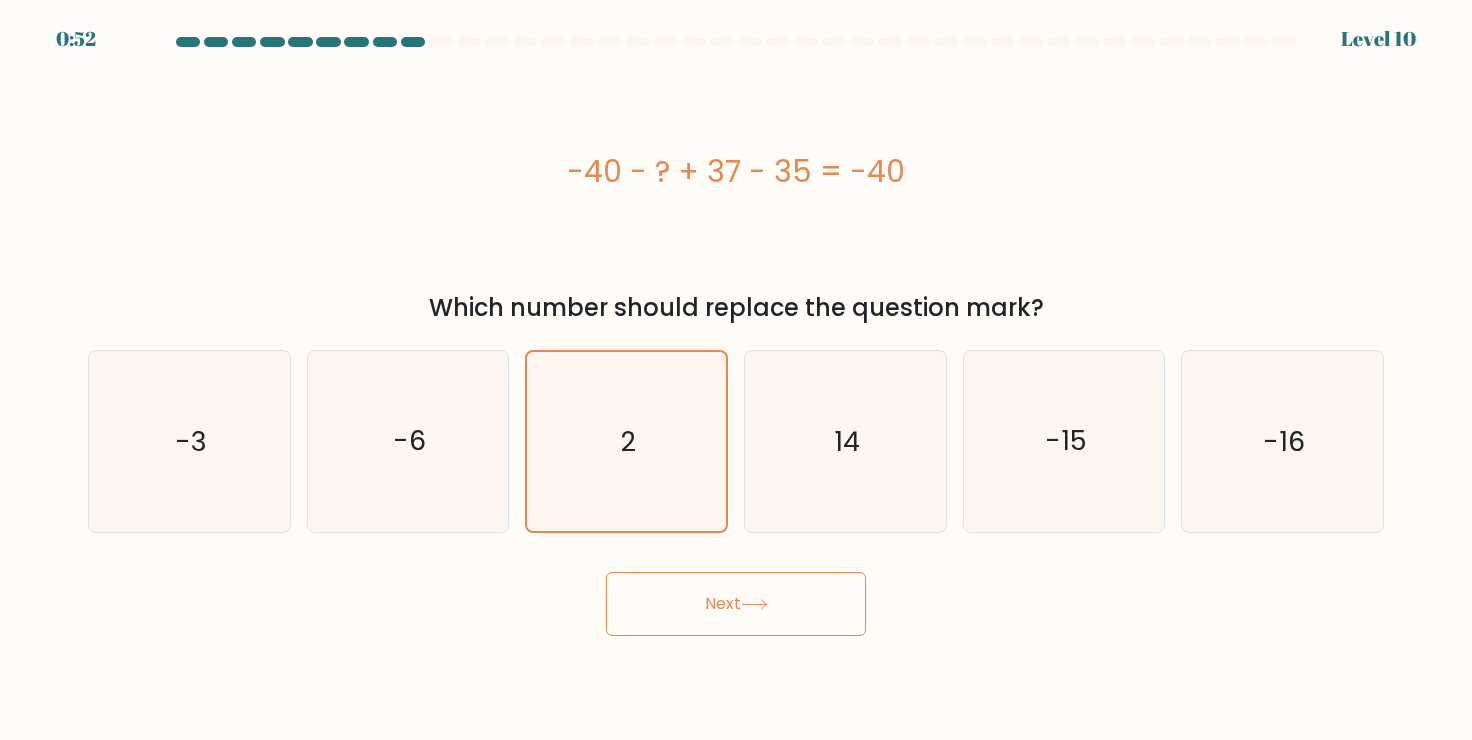 click on "Next" at bounding box center (736, 604) 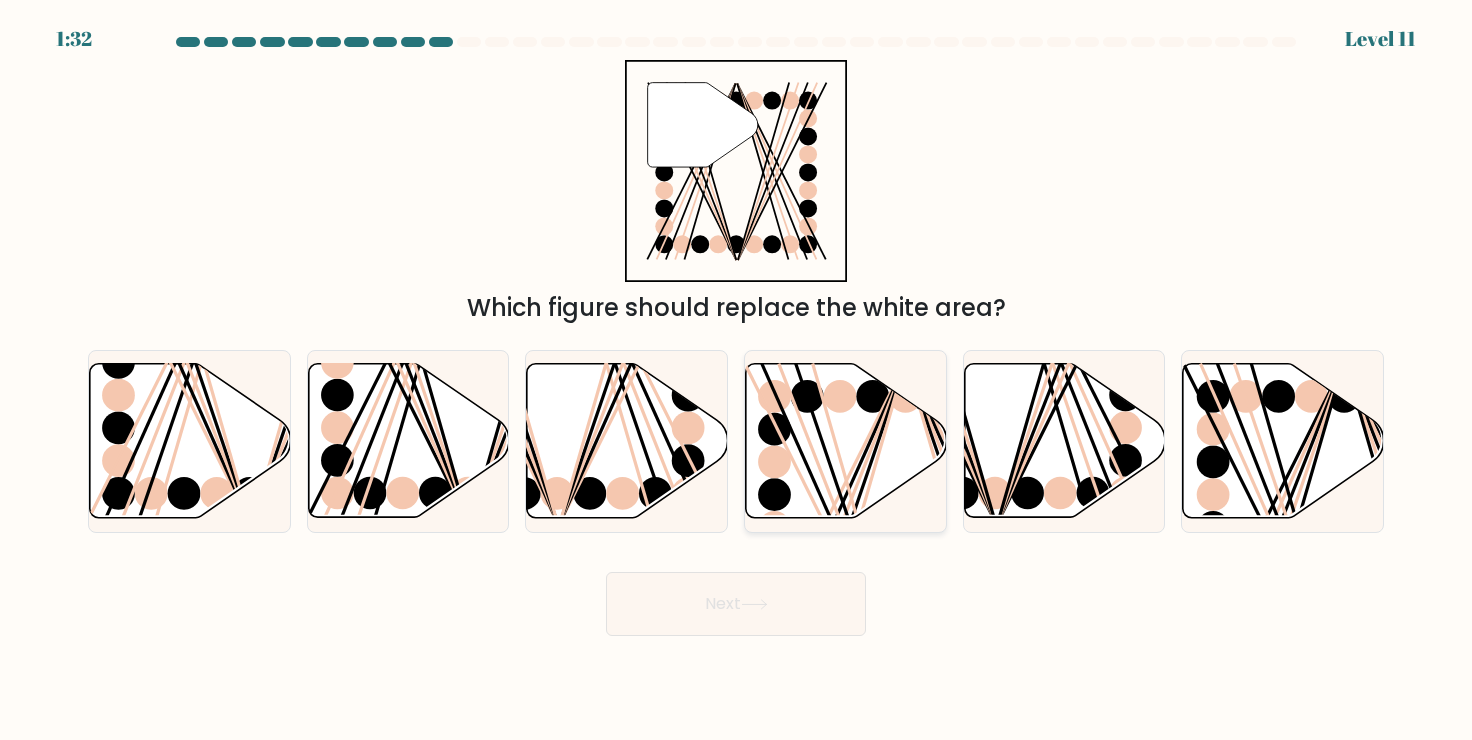 click 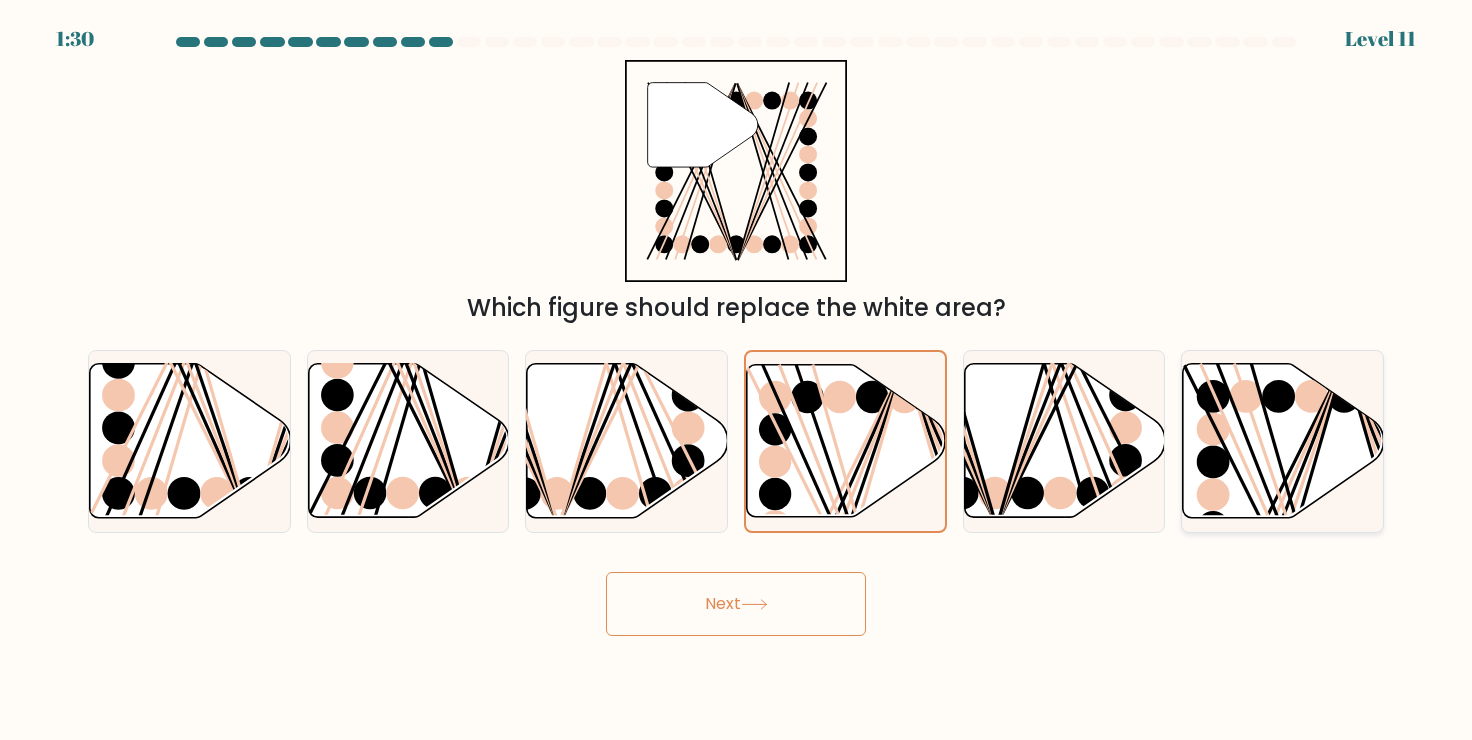 click 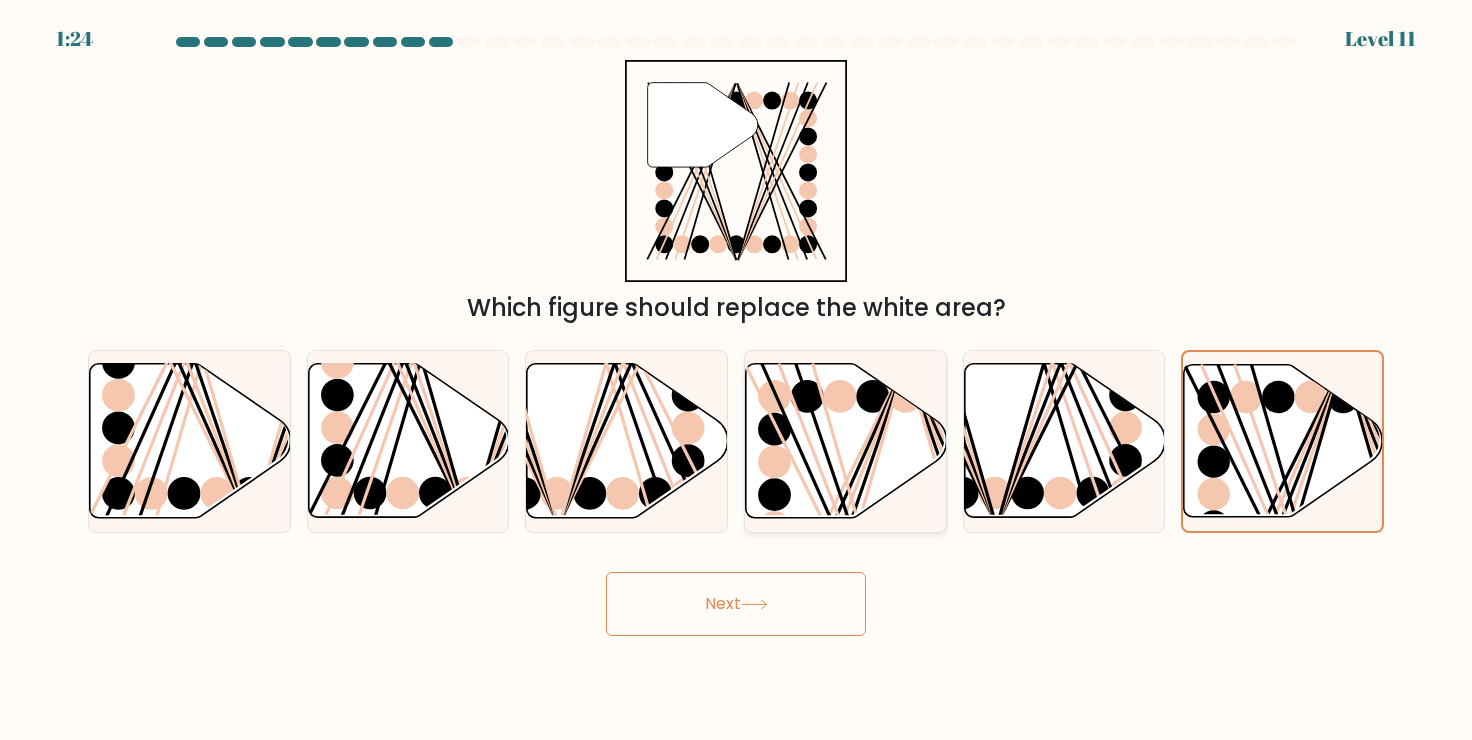 click 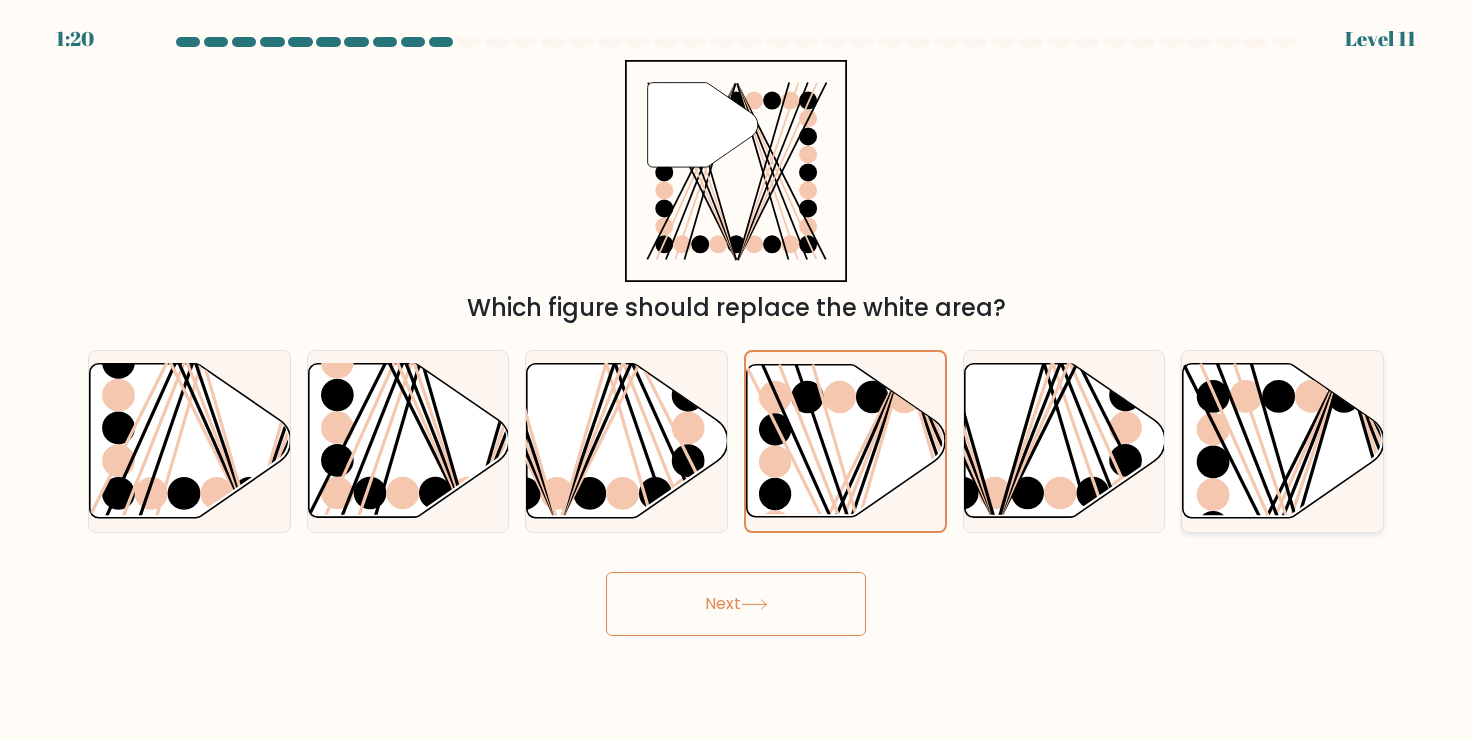 click 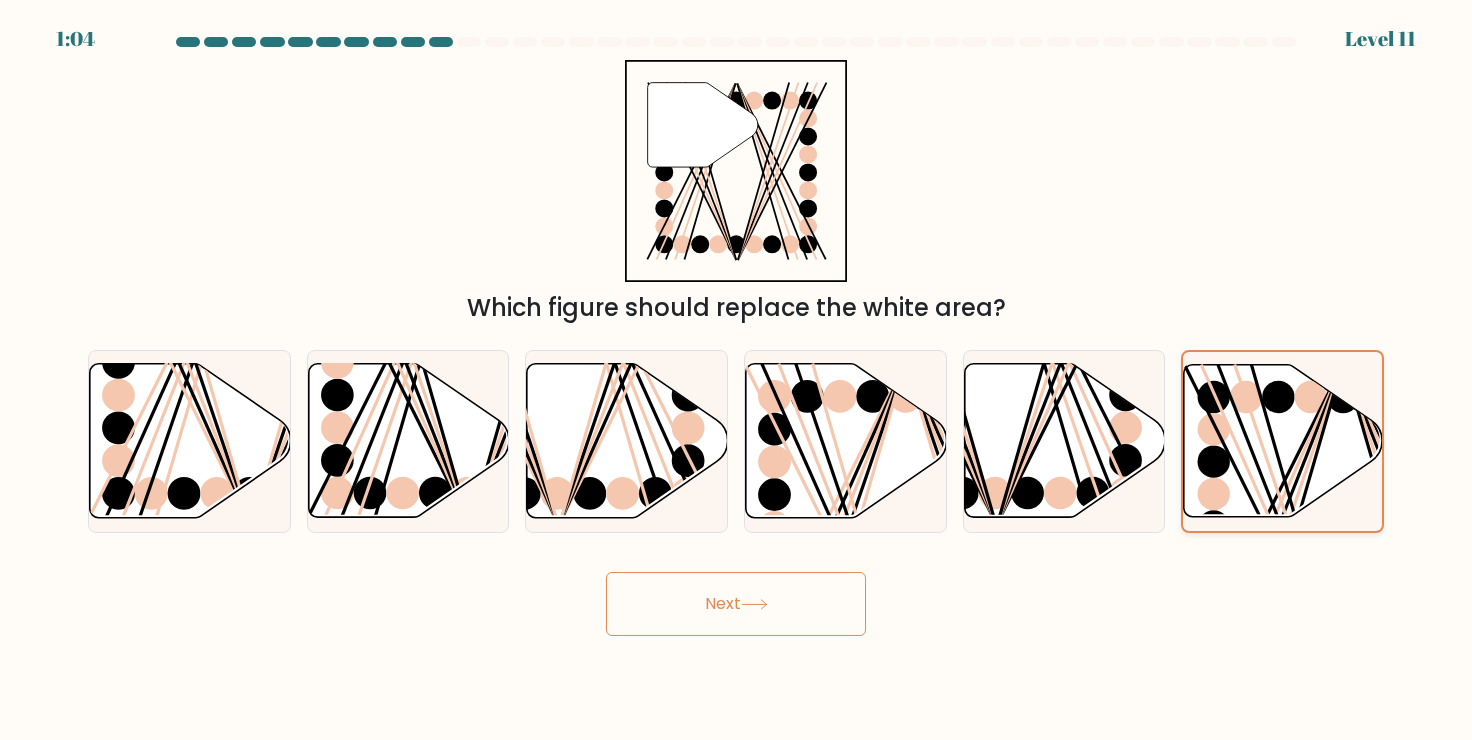 click 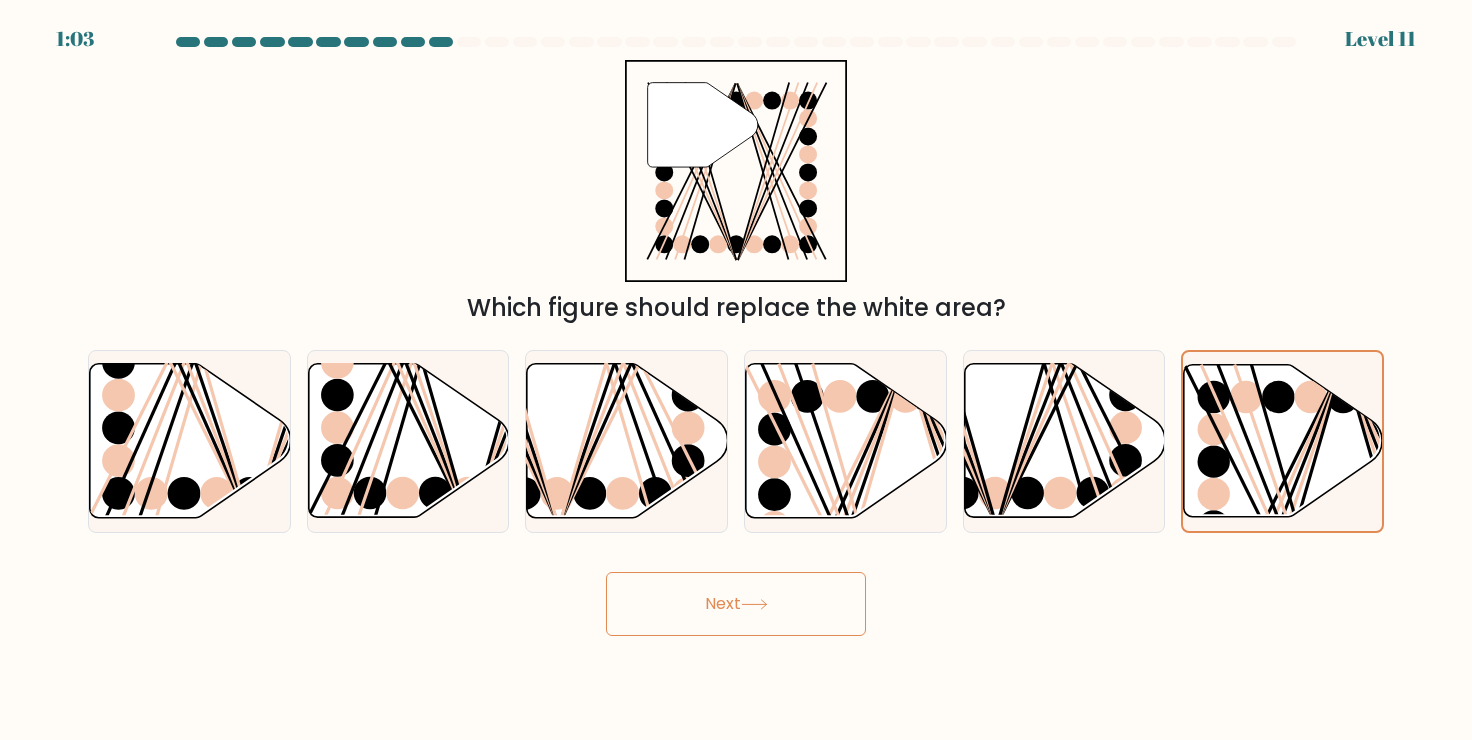 click 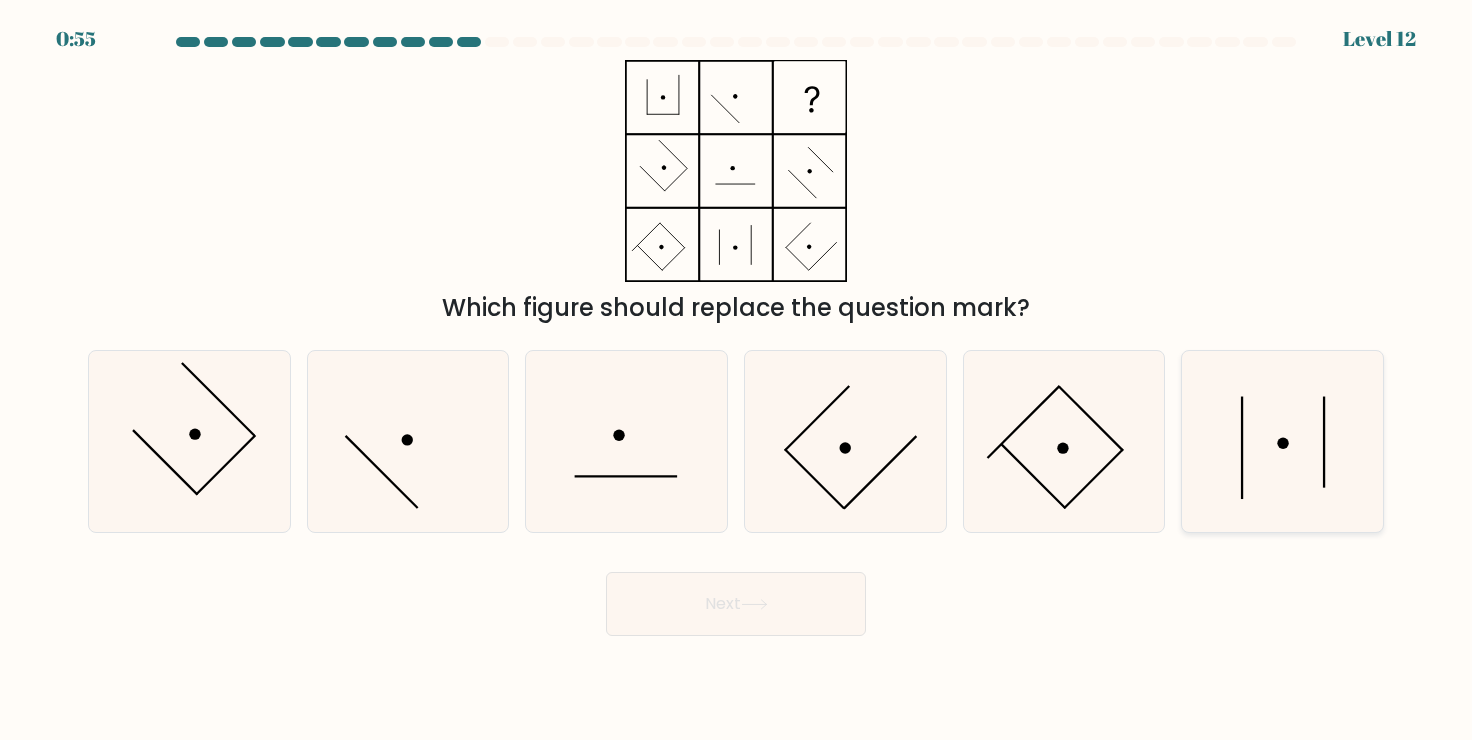 click 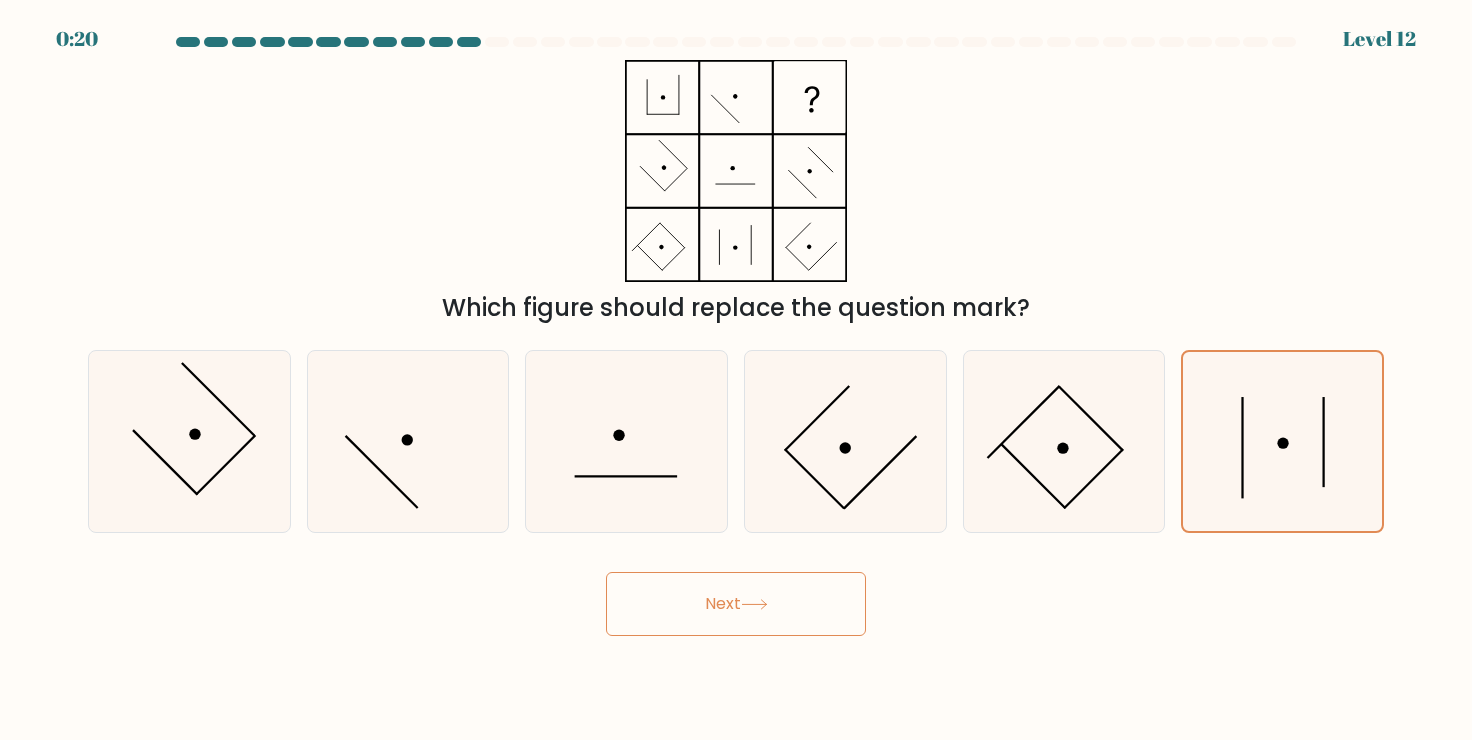 click on "Next" at bounding box center (736, 604) 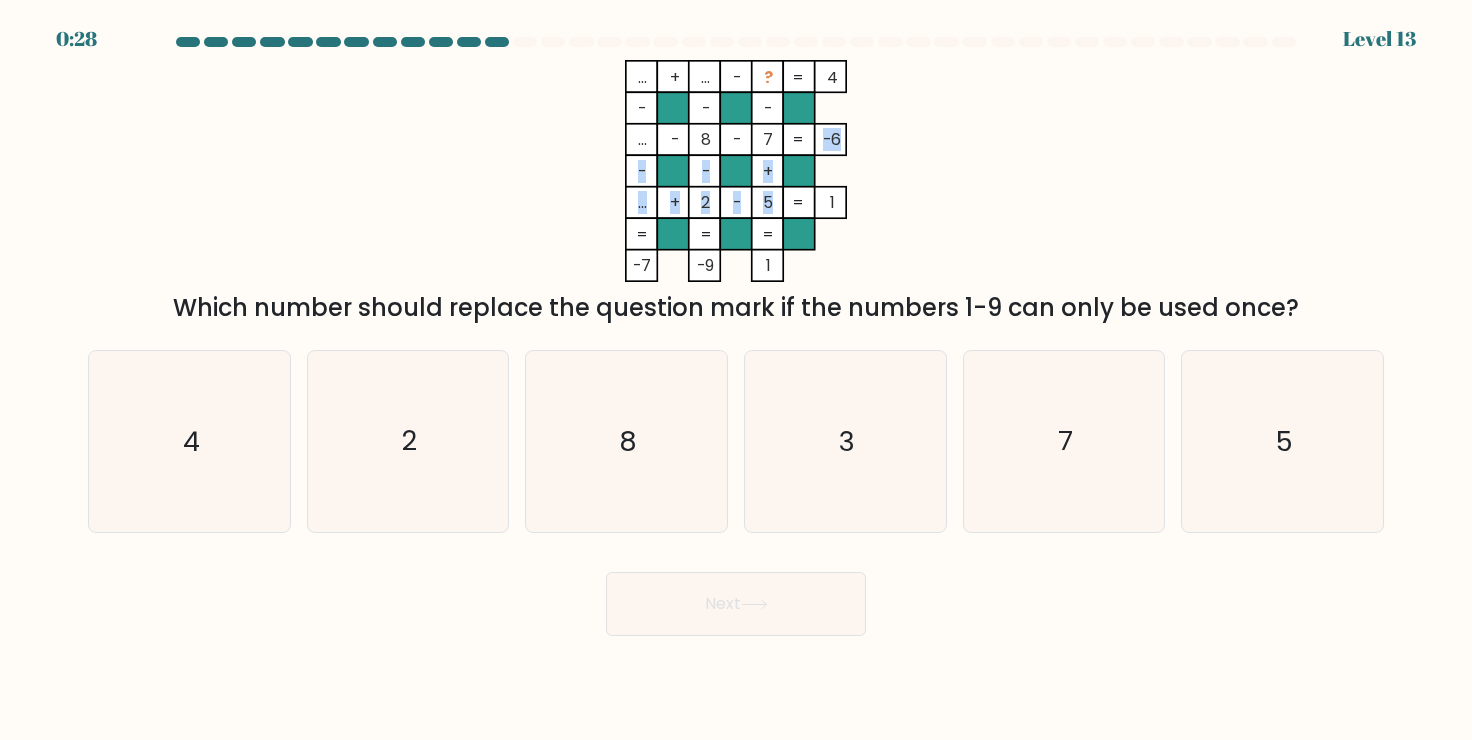 drag, startPoint x: 770, startPoint y: 209, endPoint x: 770, endPoint y: 146, distance: 63 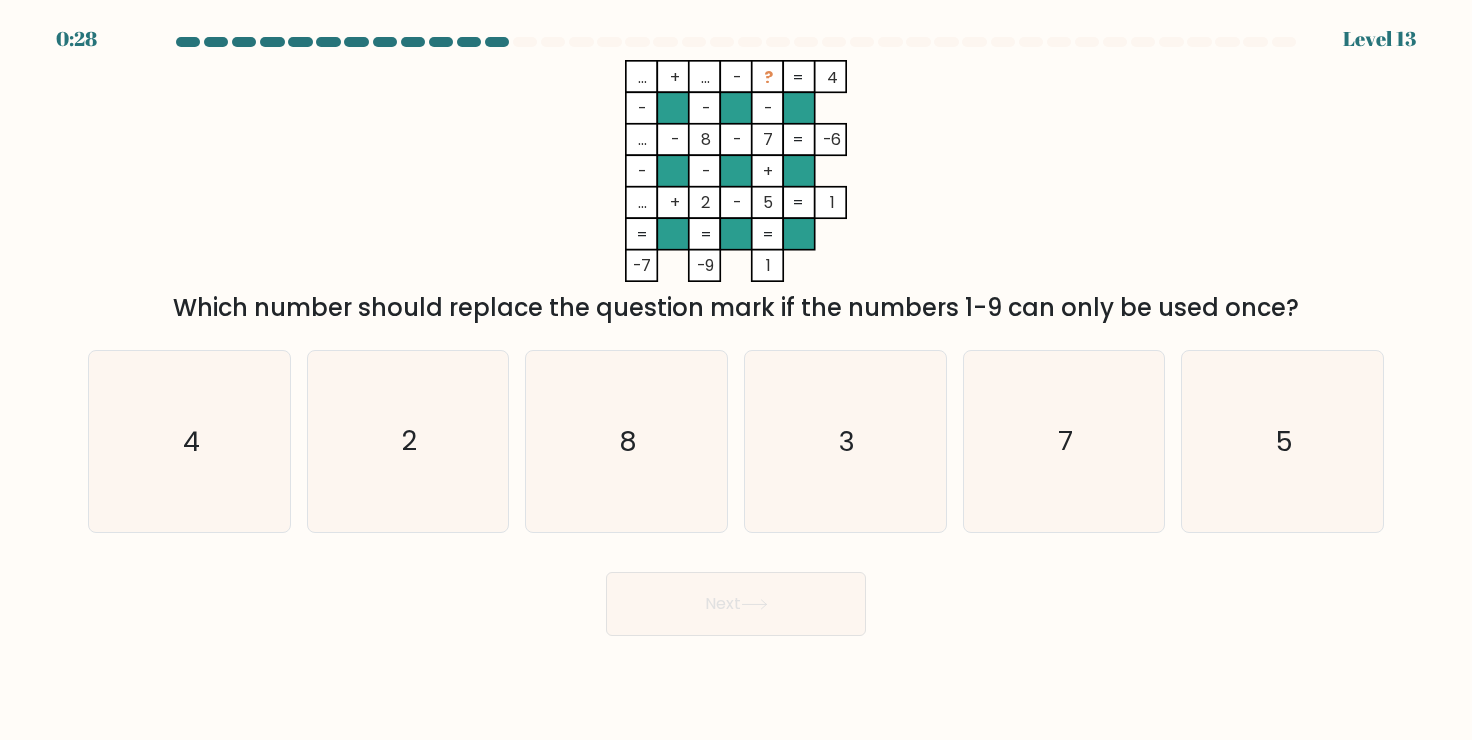 click on "7" 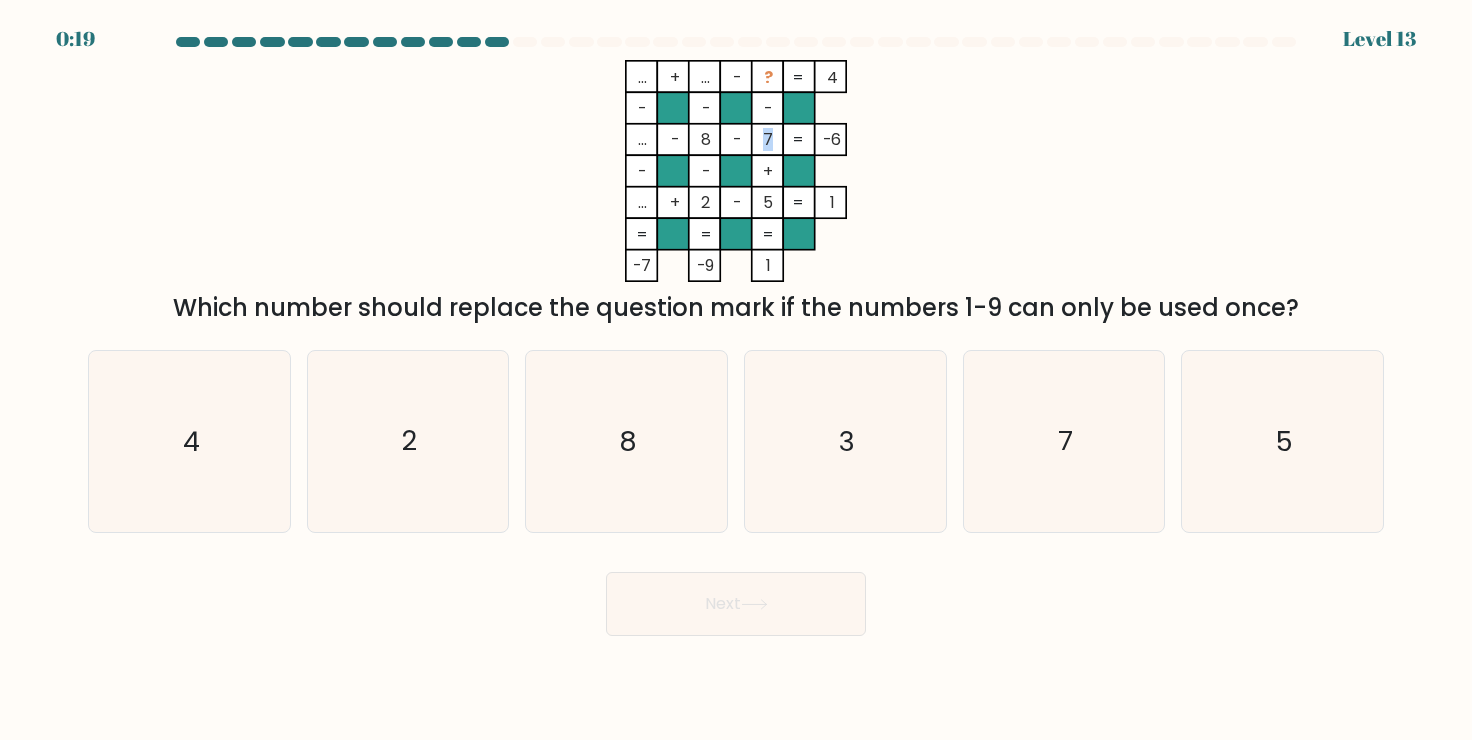 click on "7" 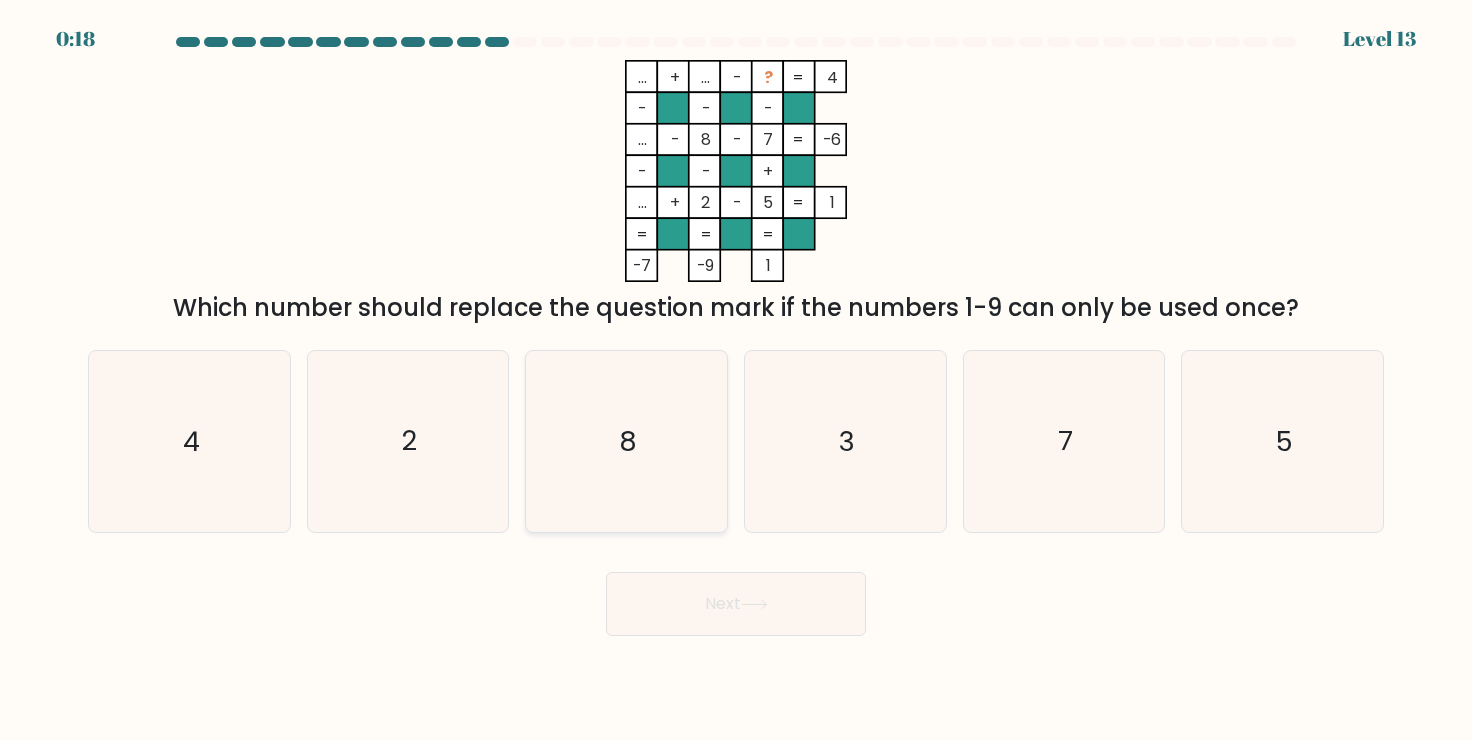 click on "8" 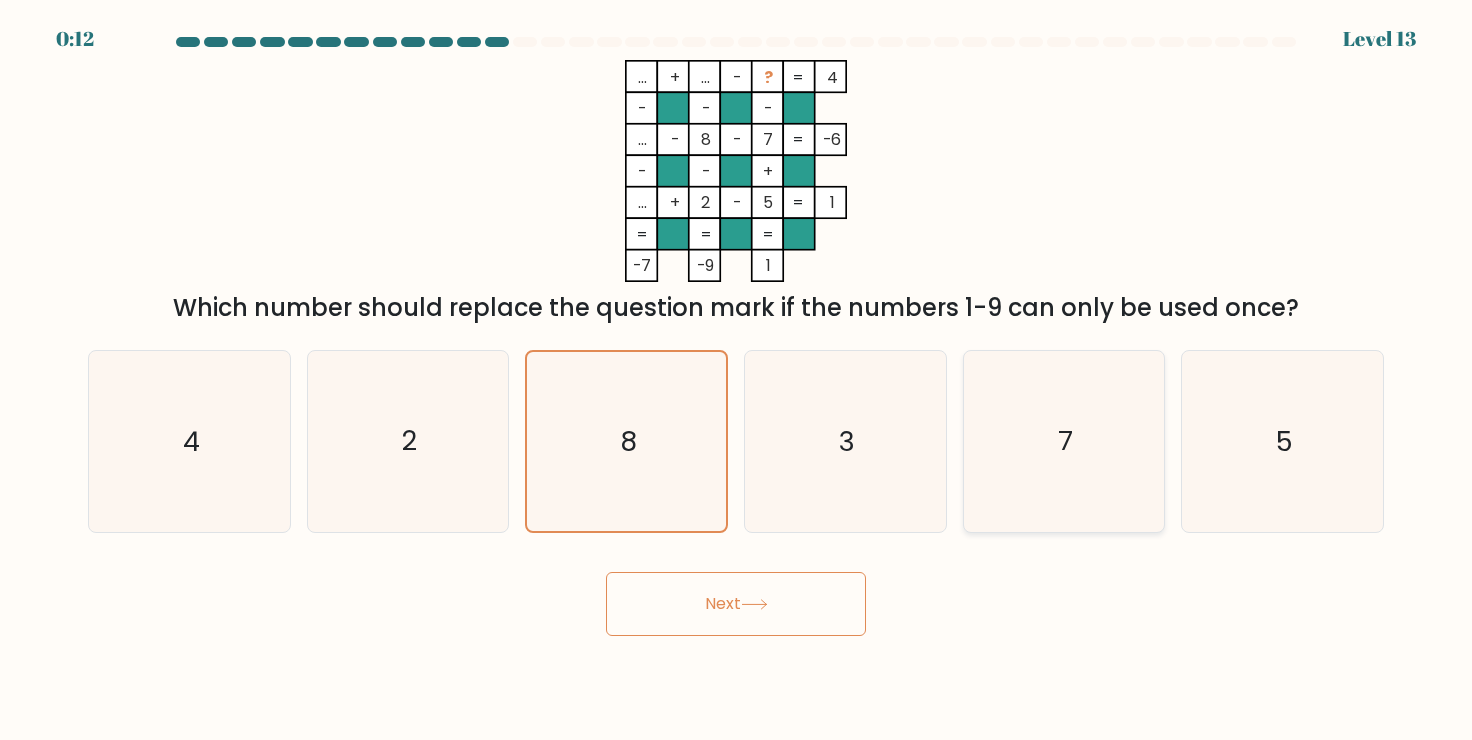 click on "7" 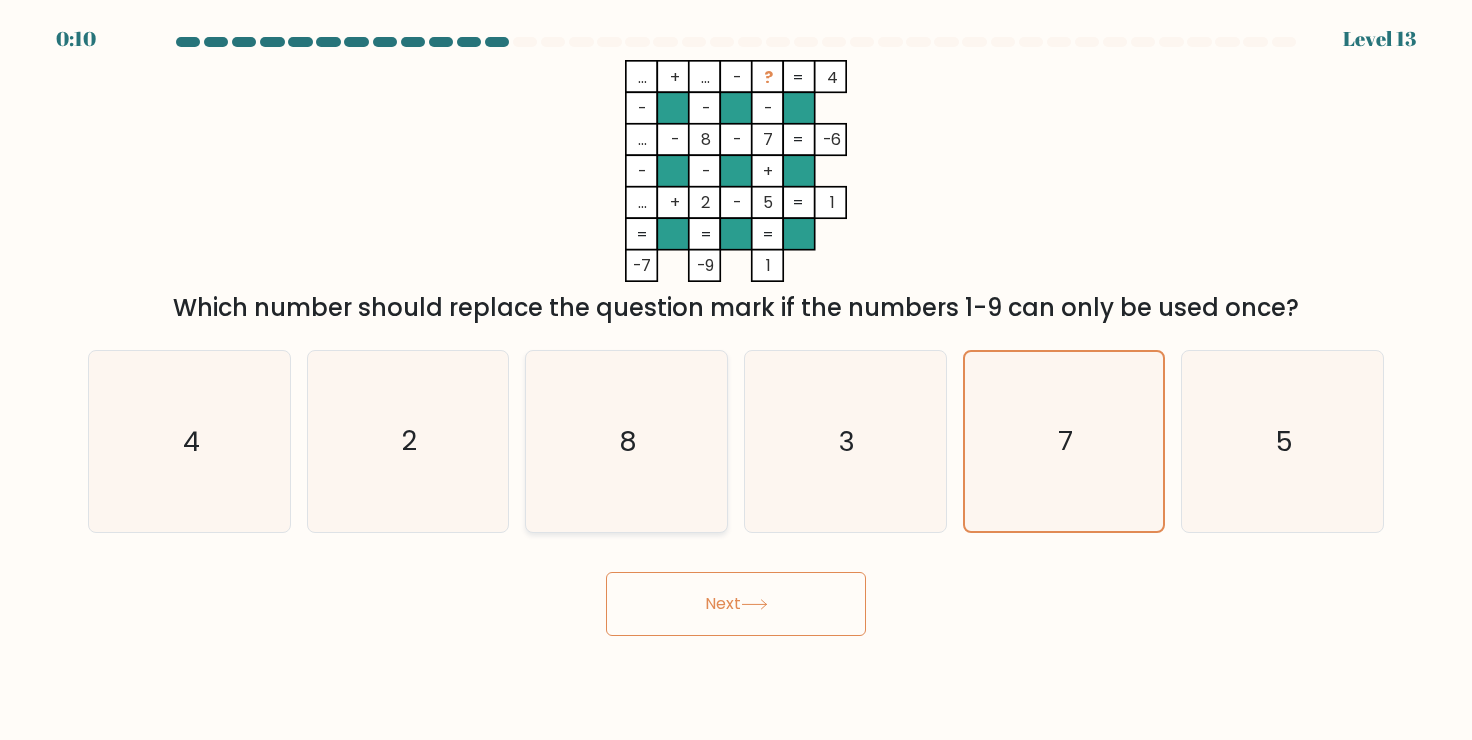 click on "8" 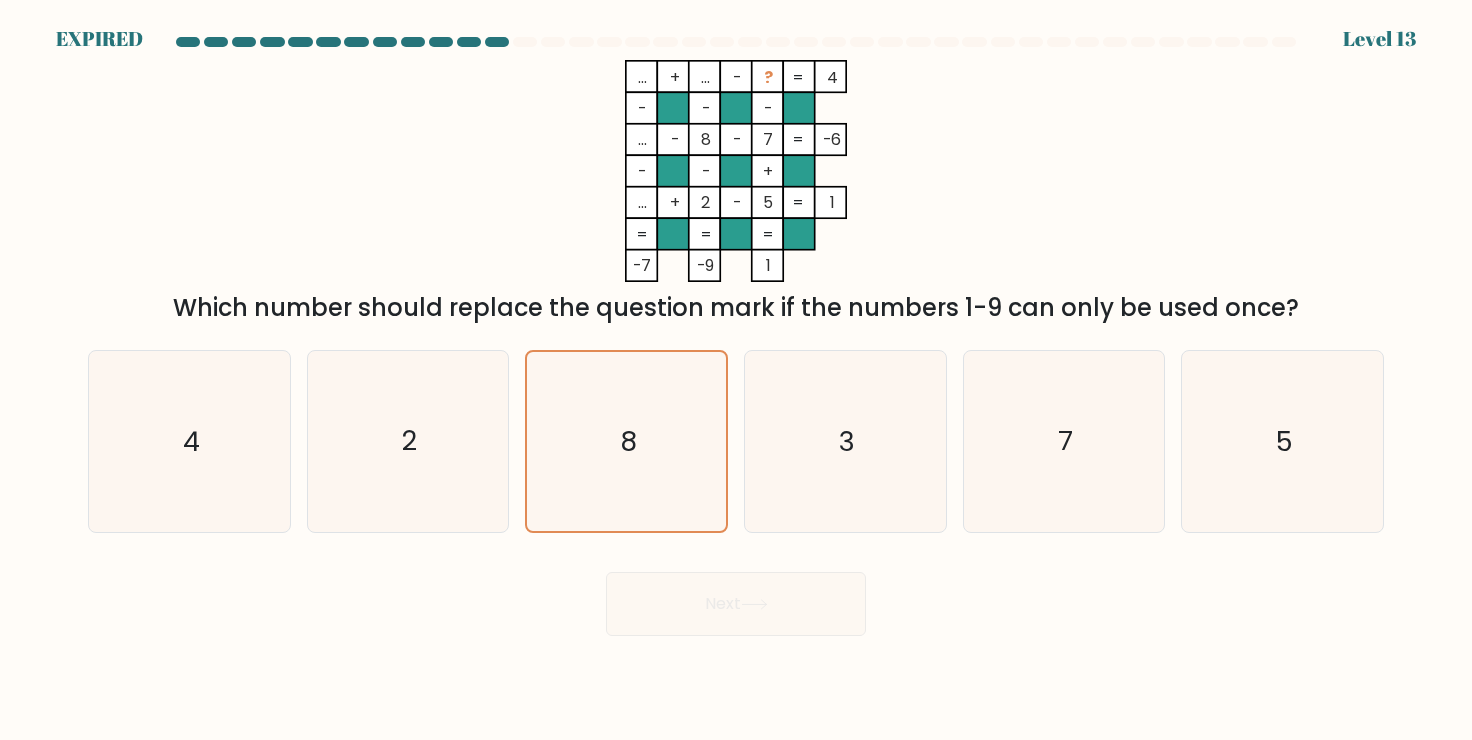 click on "Next" at bounding box center (736, 596) 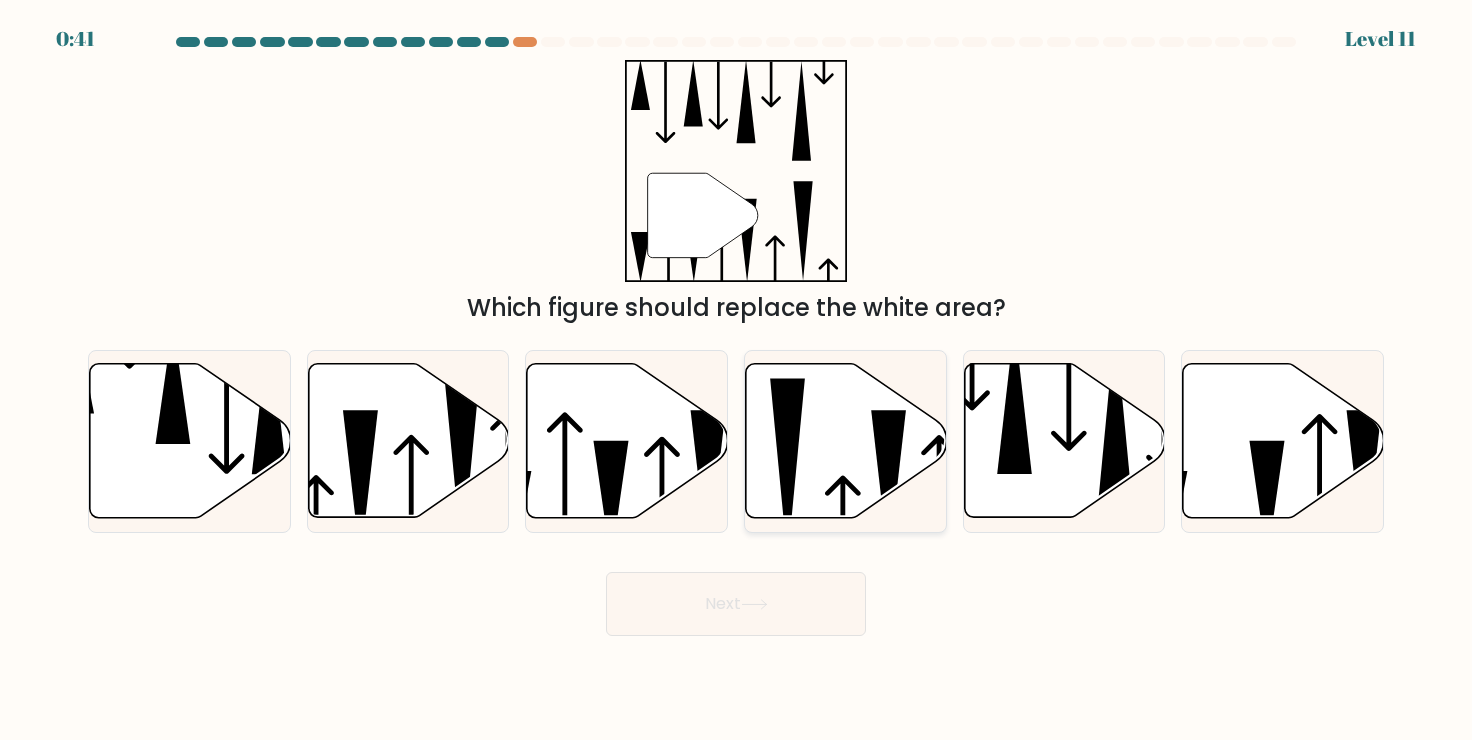 scroll, scrollTop: 0, scrollLeft: 0, axis: both 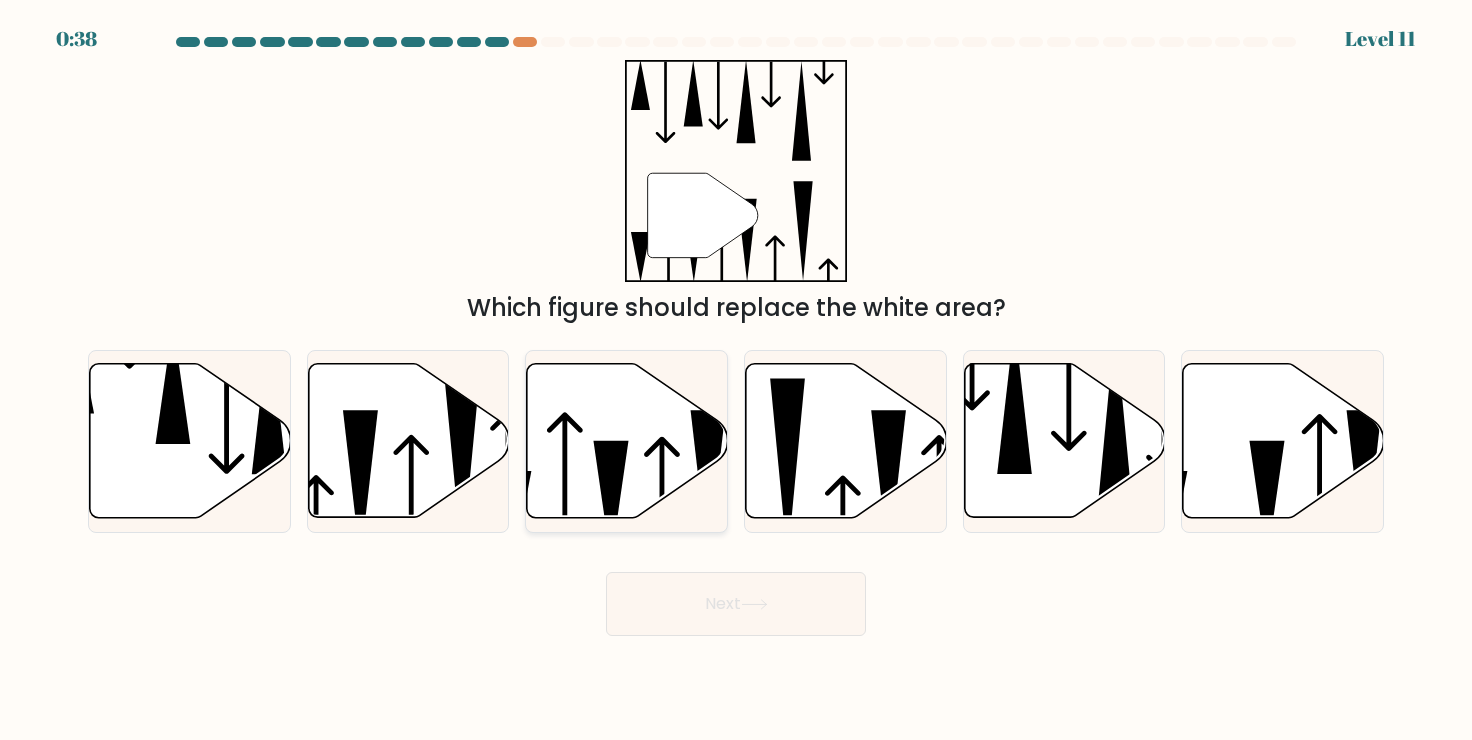 click 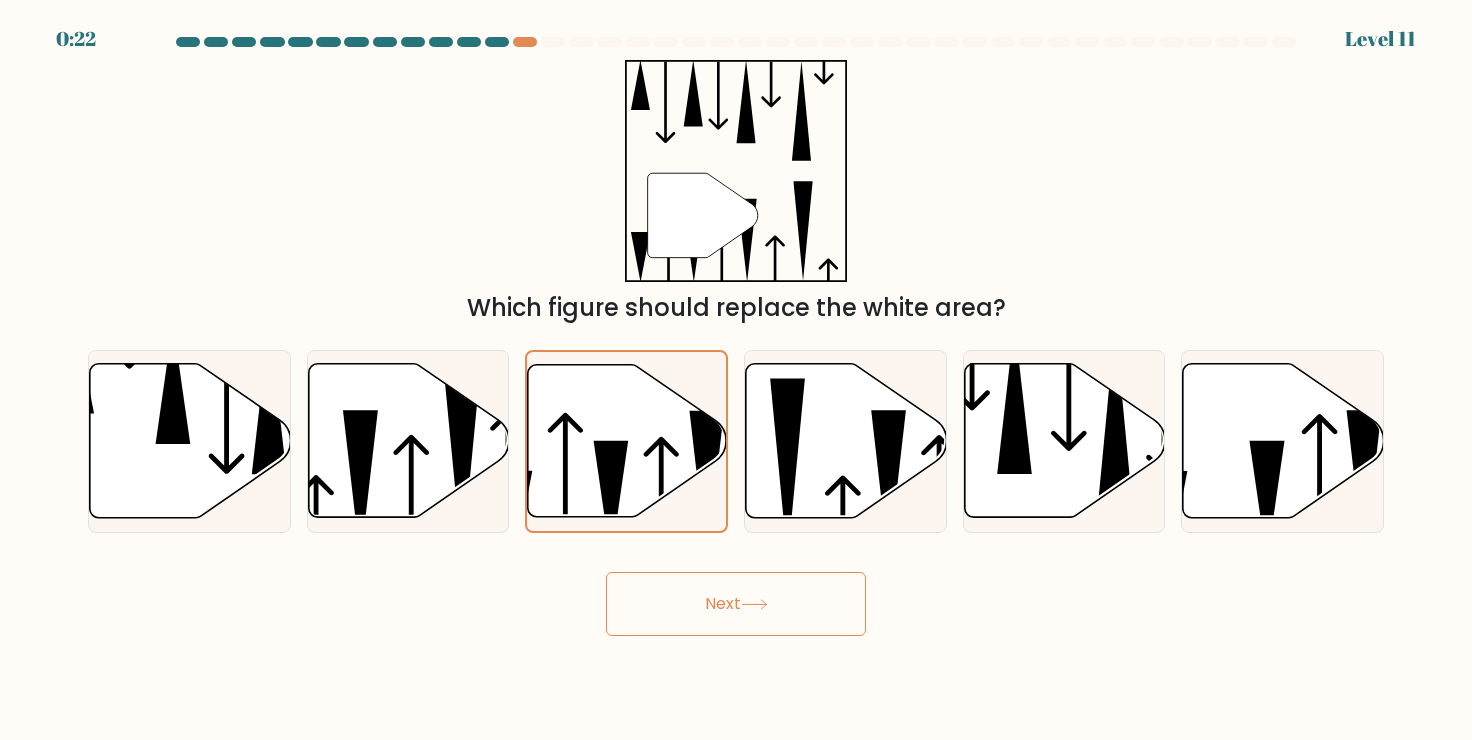 click on "Next" at bounding box center (736, 604) 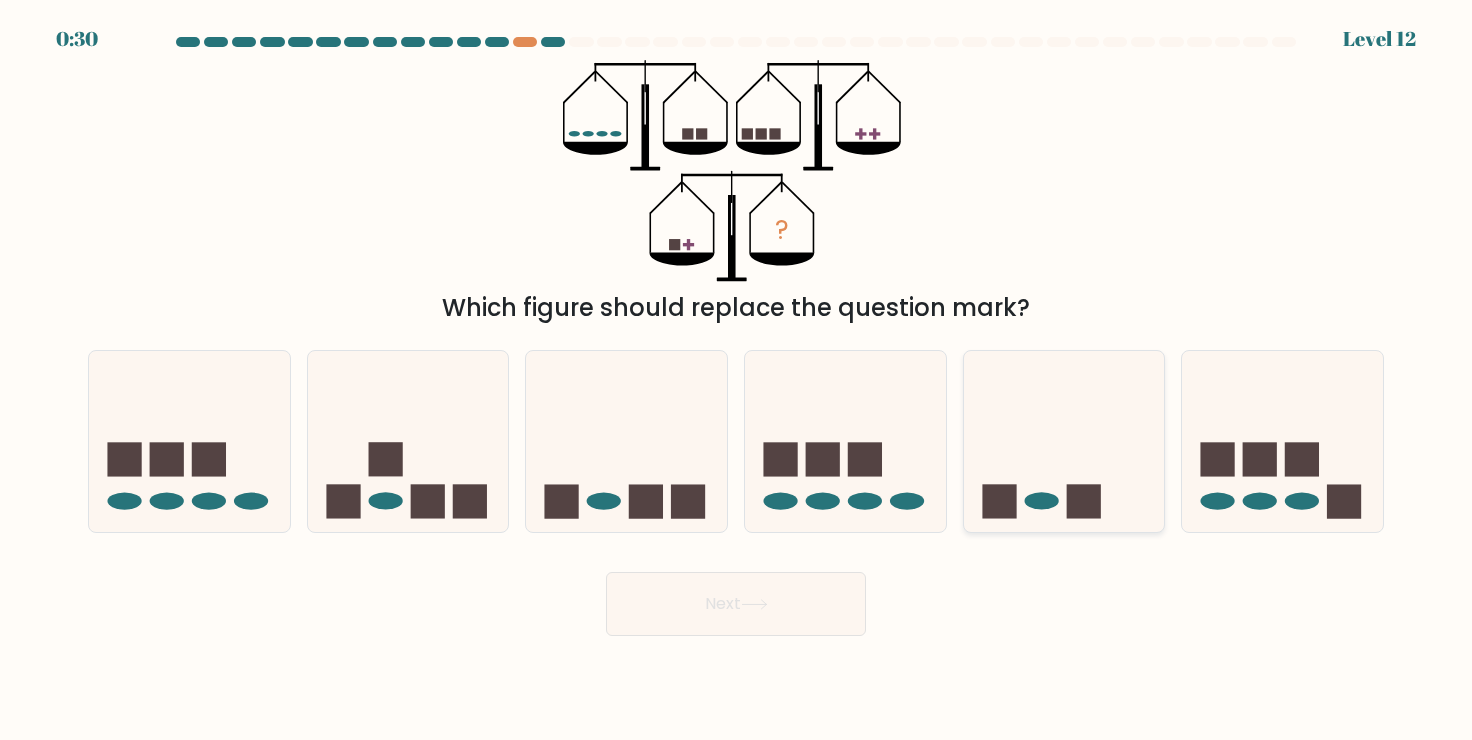 click 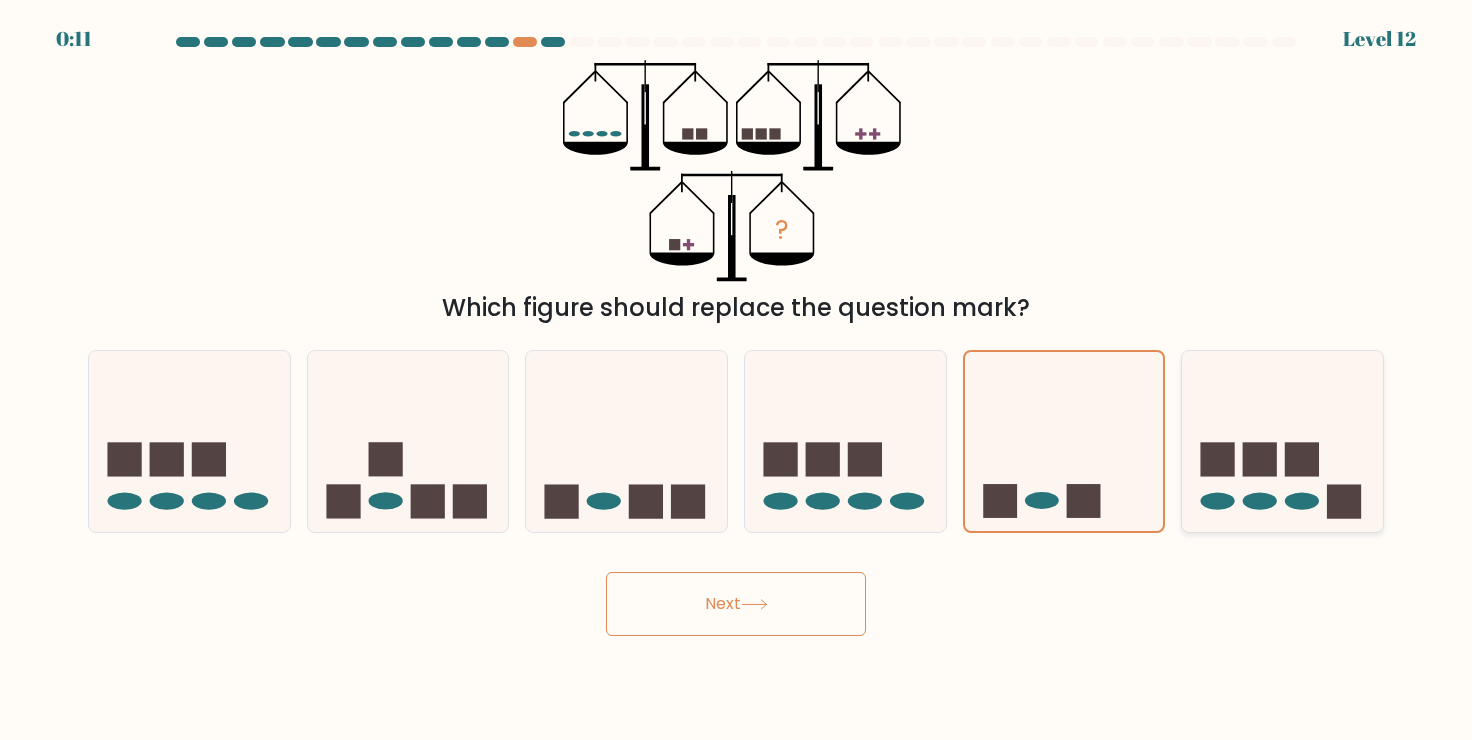 click 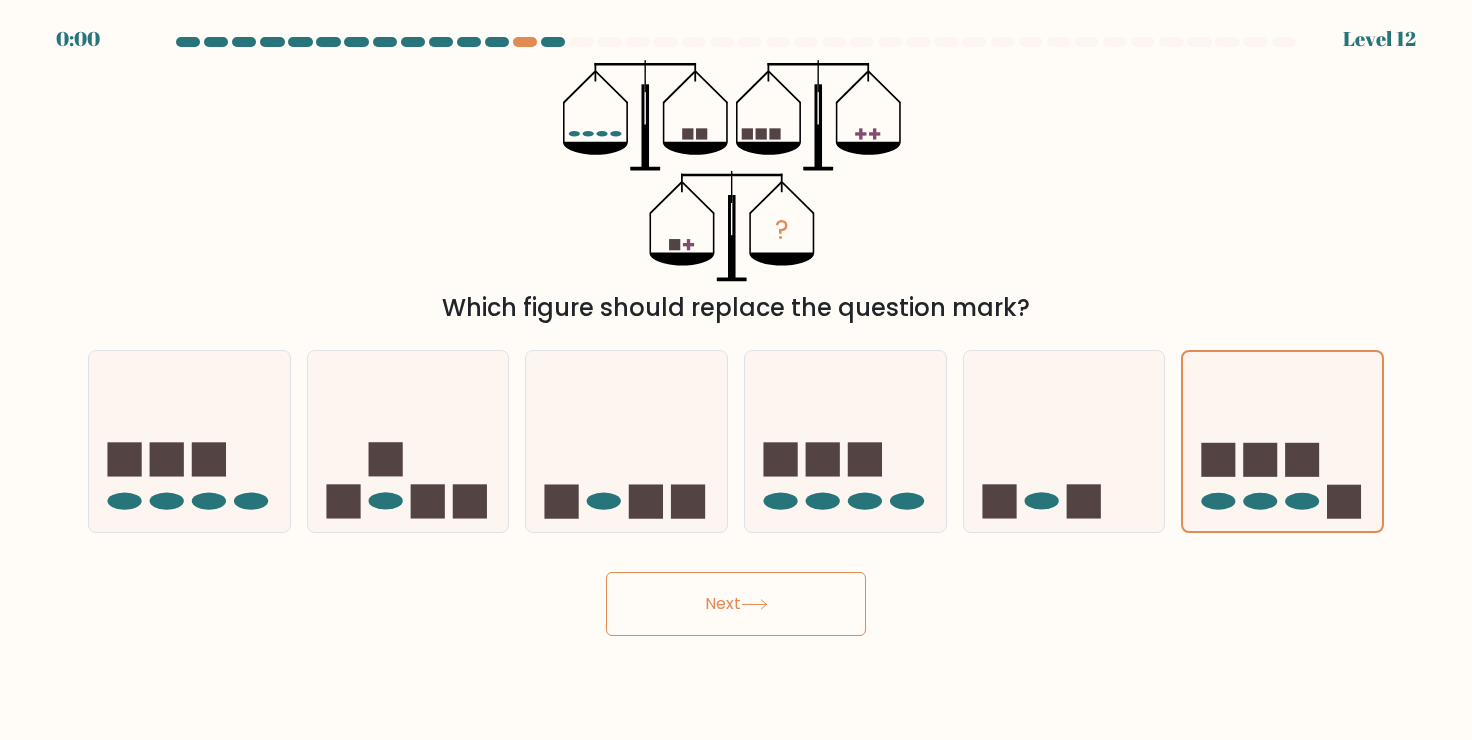 click on "Next" at bounding box center [736, 604] 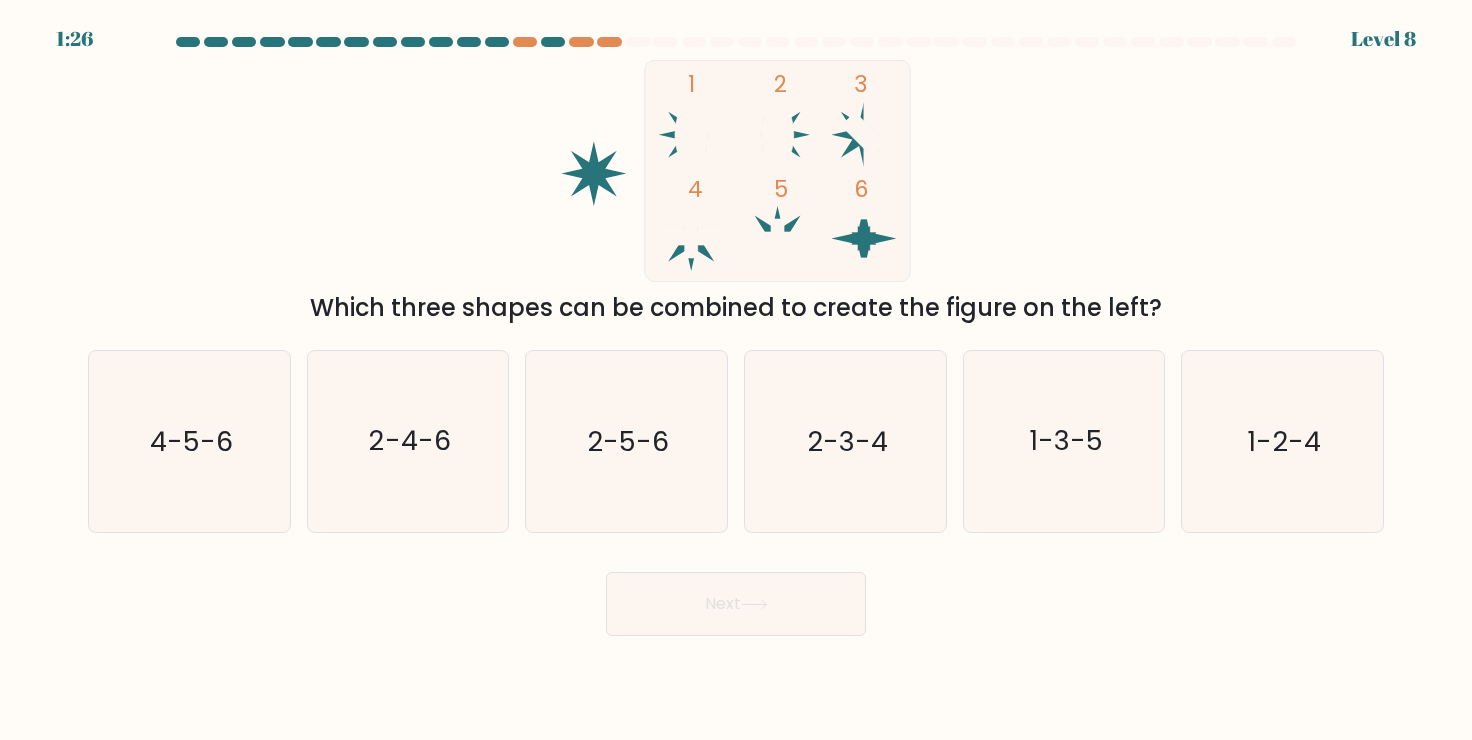 scroll, scrollTop: 0, scrollLeft: 0, axis: both 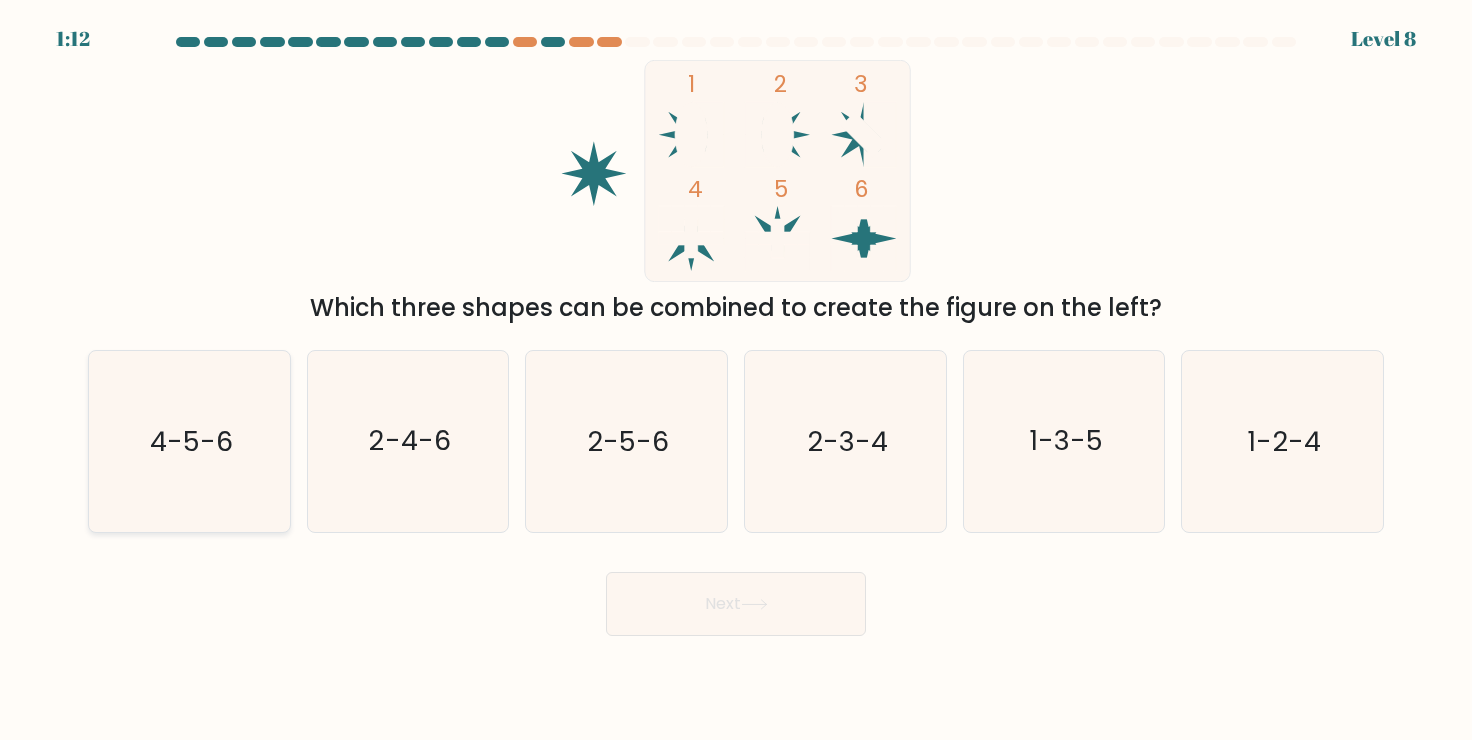 click on "4-5-6" 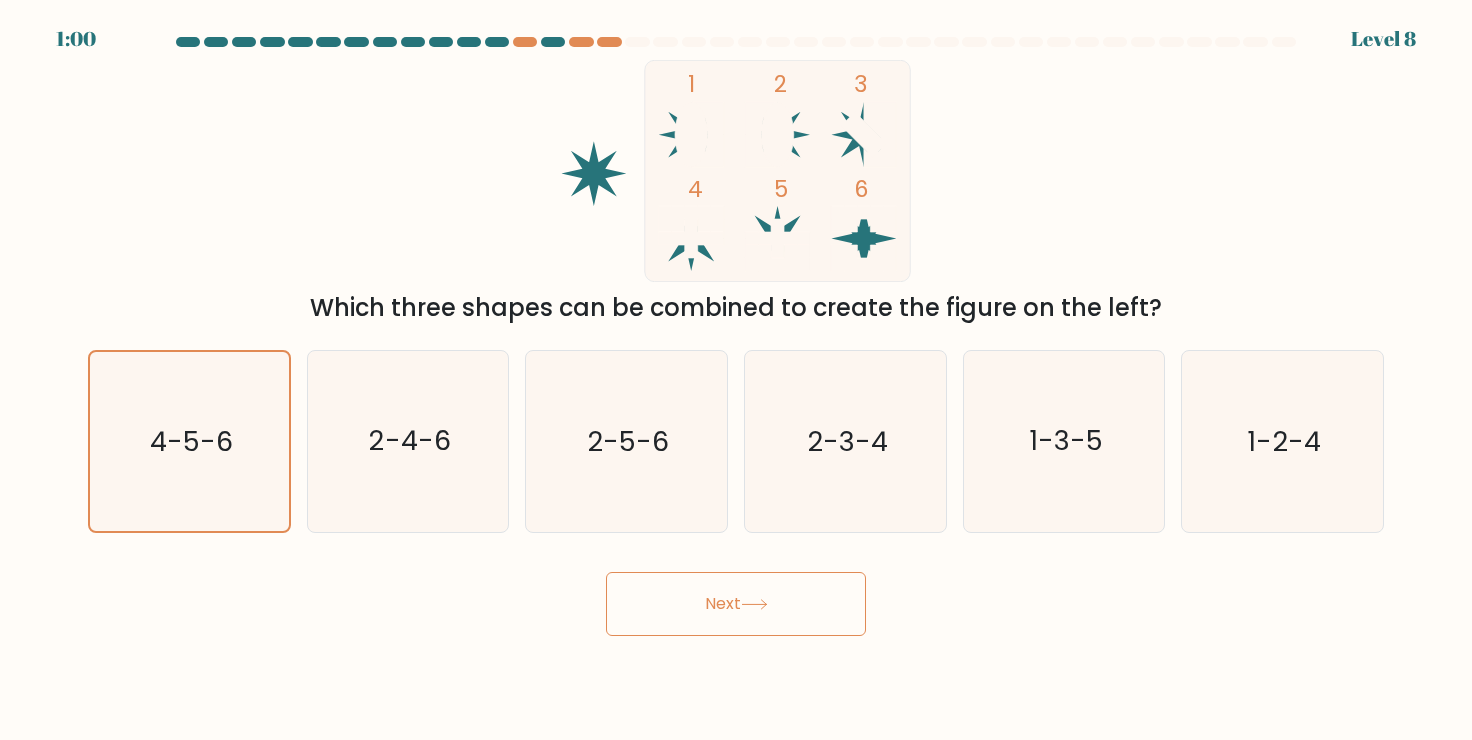 click on "Next" at bounding box center [736, 604] 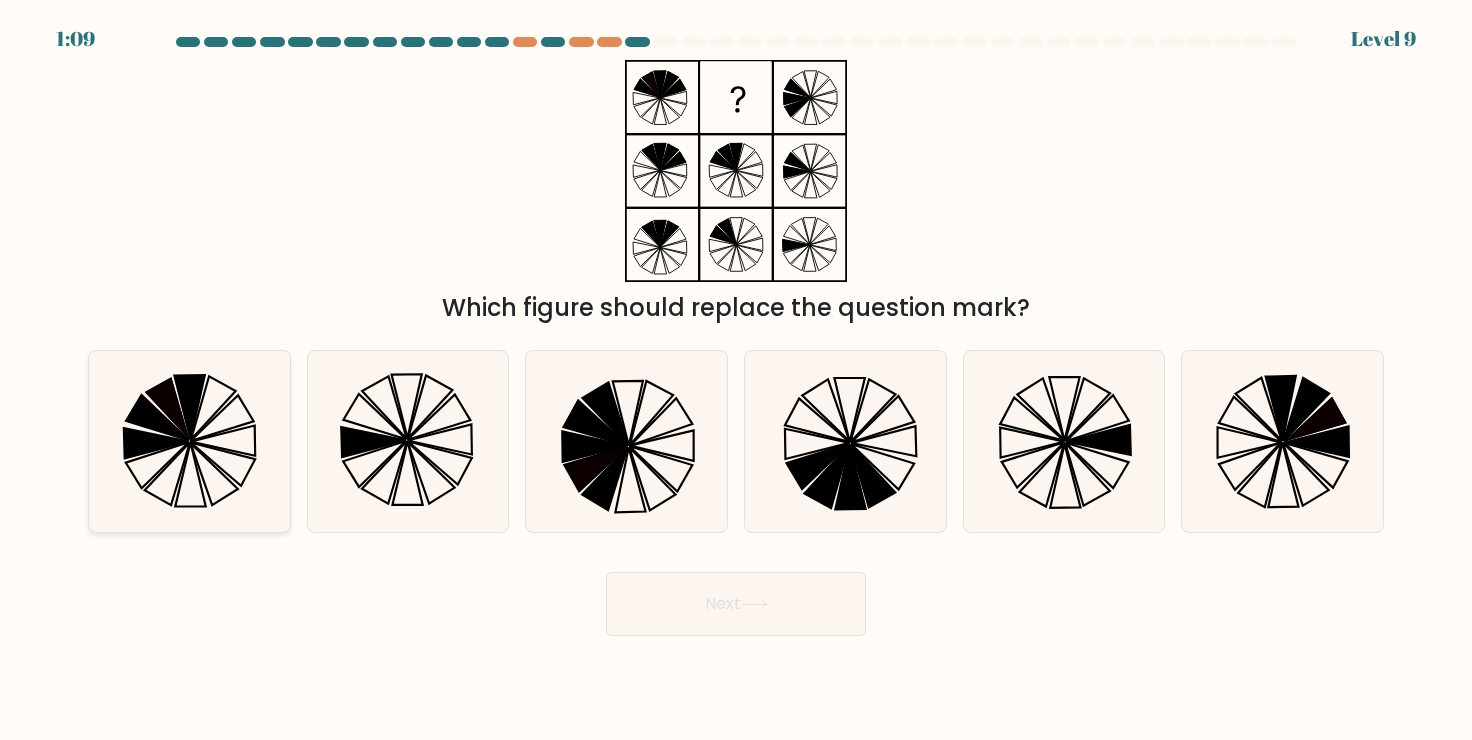 click 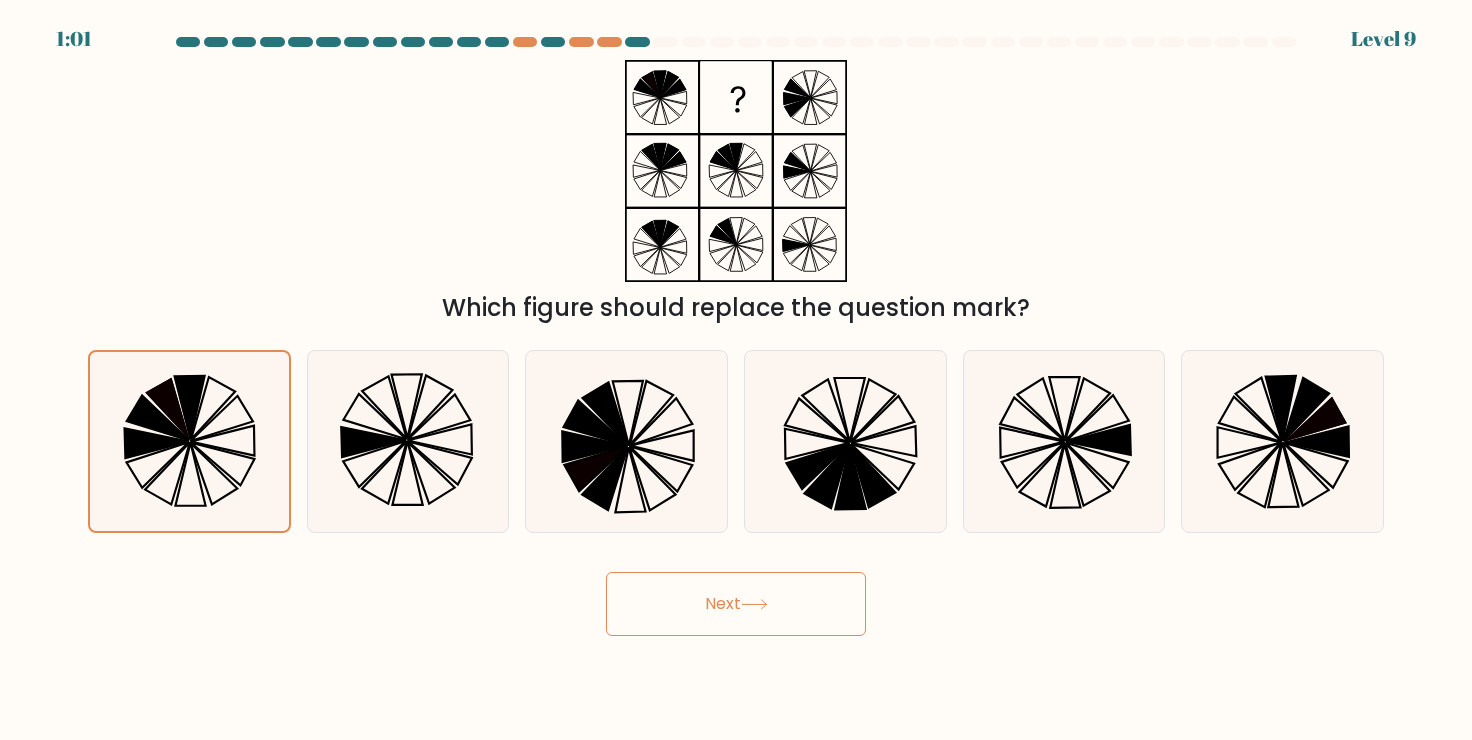 click on "Next" at bounding box center [736, 604] 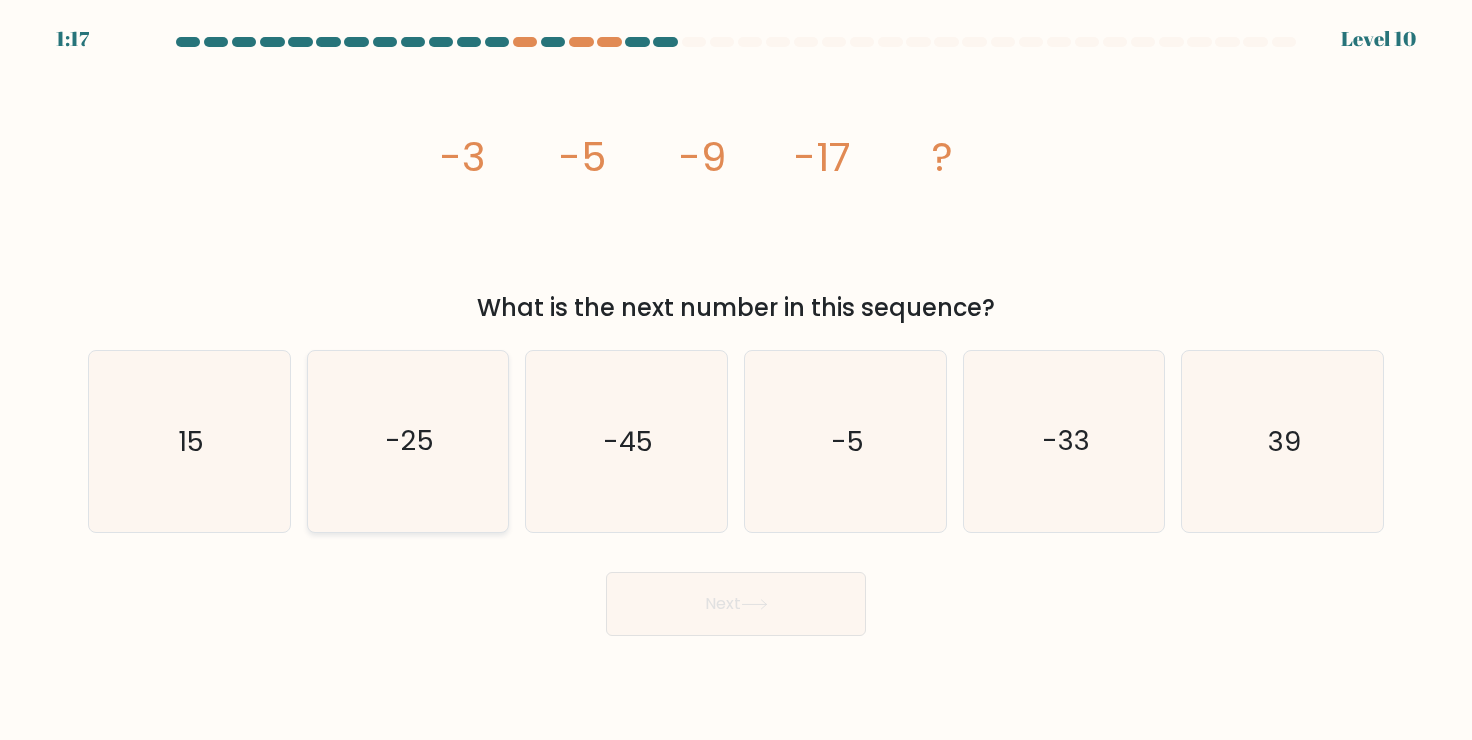 click on "-25" 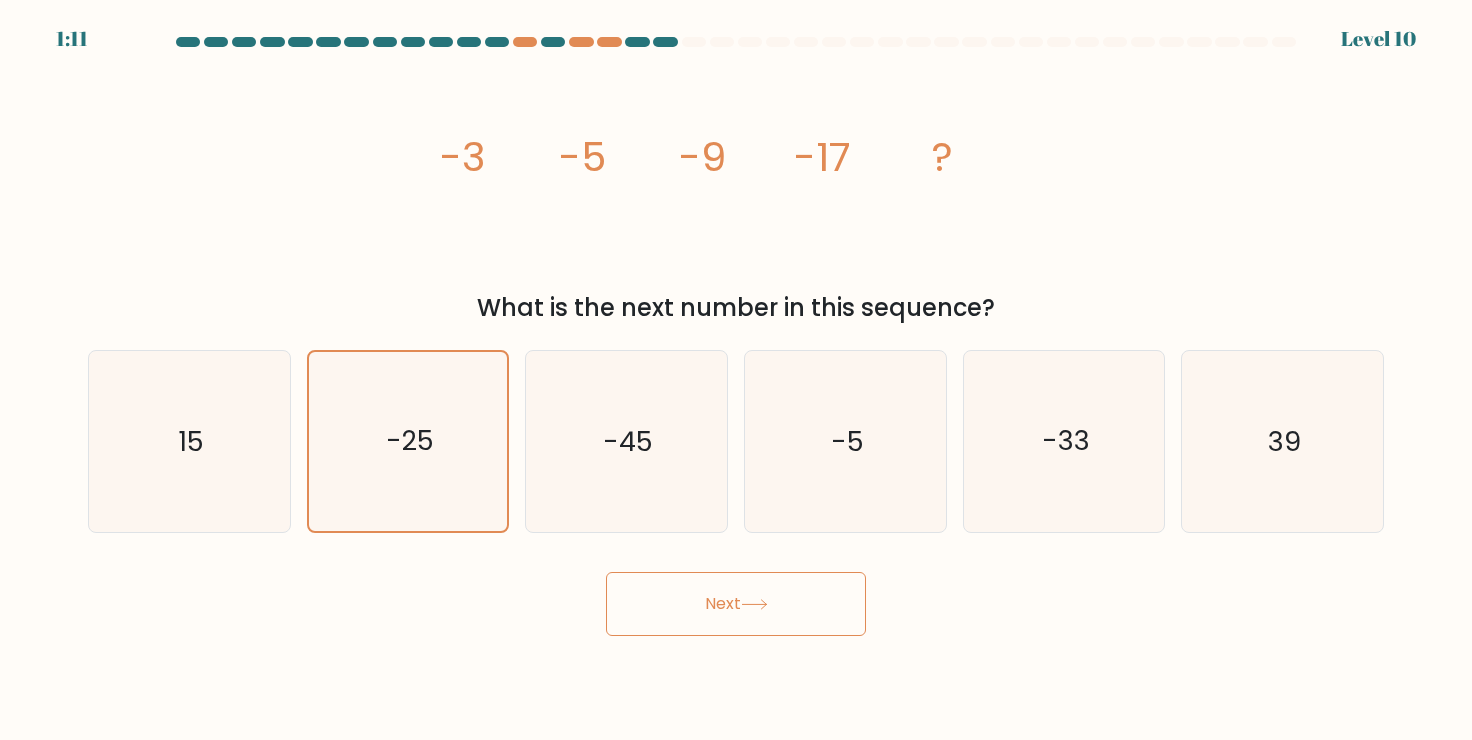 drag, startPoint x: 731, startPoint y: 159, endPoint x: 784, endPoint y: 156, distance: 53.08484 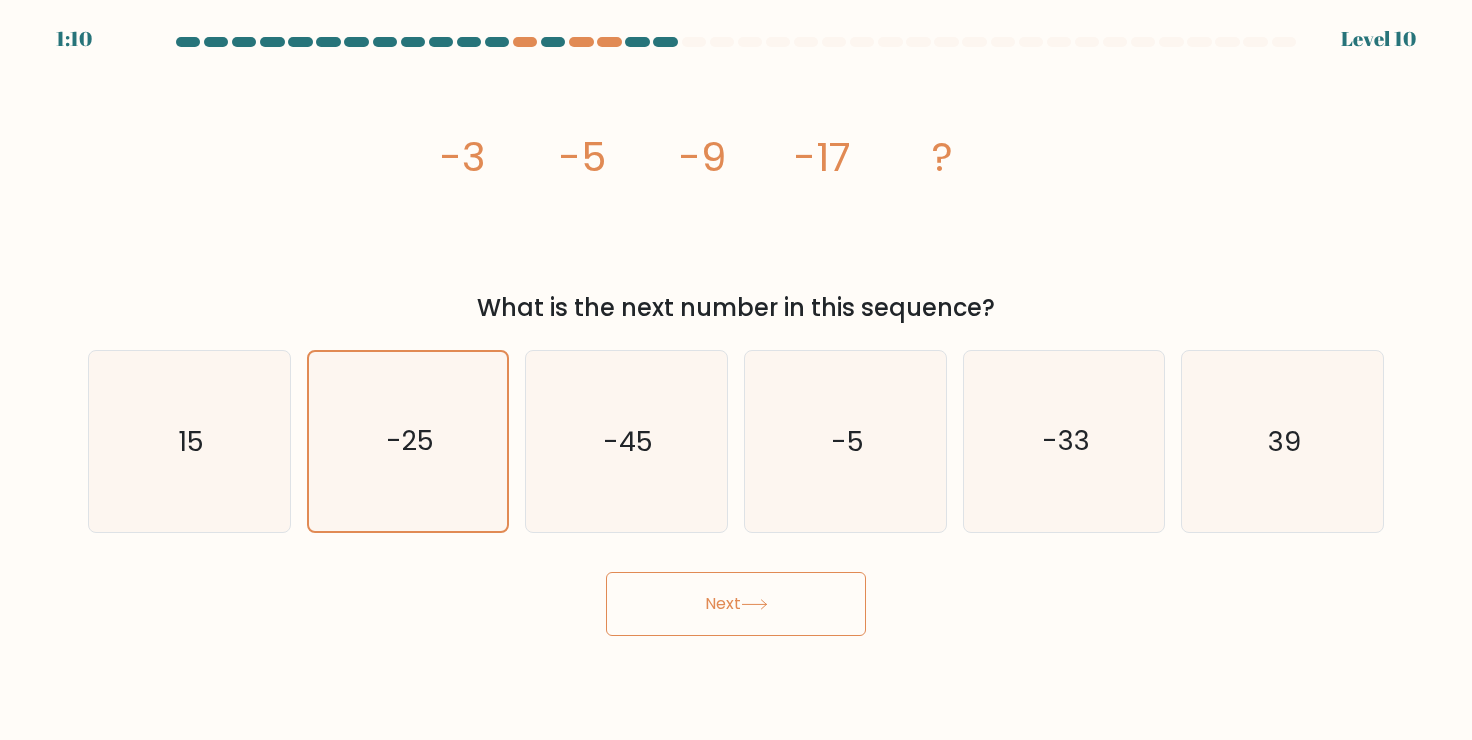 click on "image/svg+xml
-3
-5
-9
-17
?" 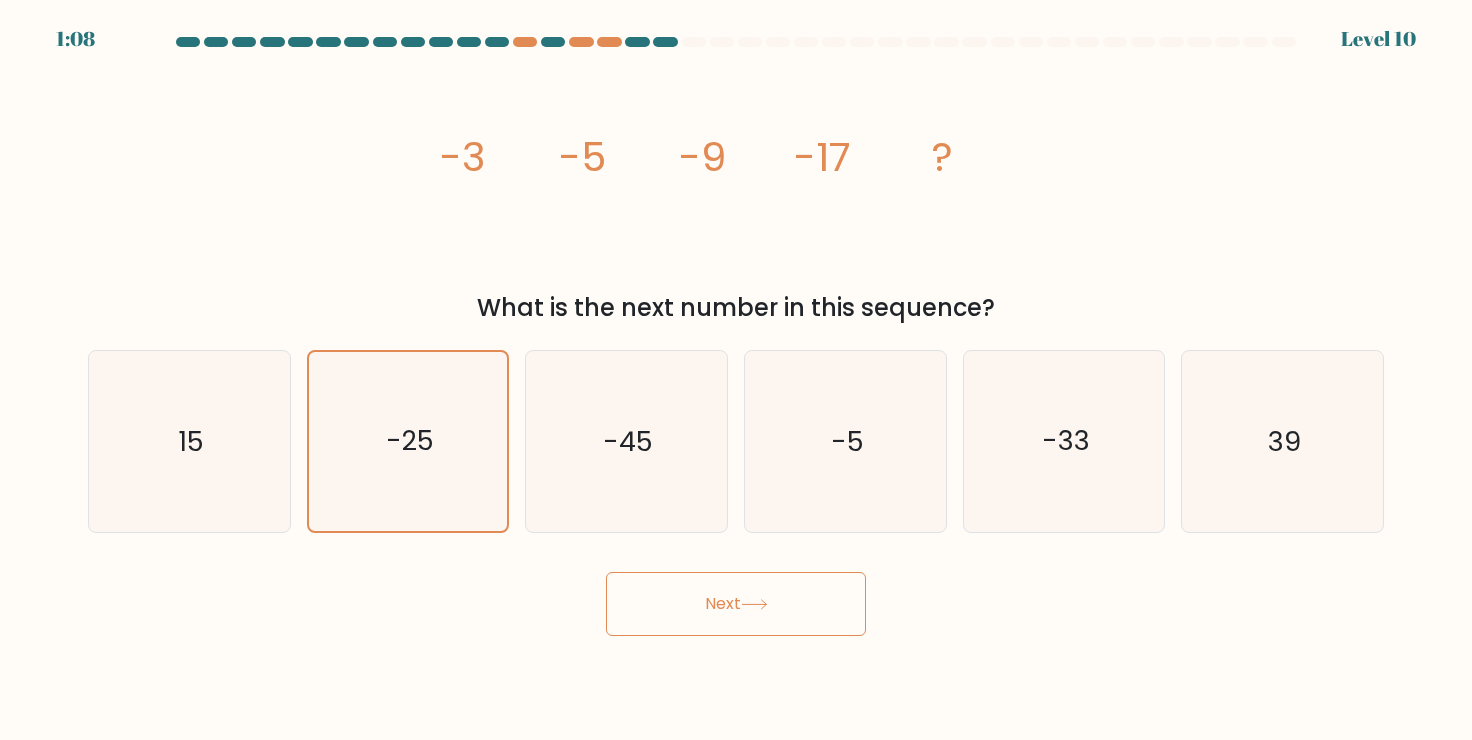 drag, startPoint x: 731, startPoint y: 149, endPoint x: 780, endPoint y: 162, distance: 50.695168 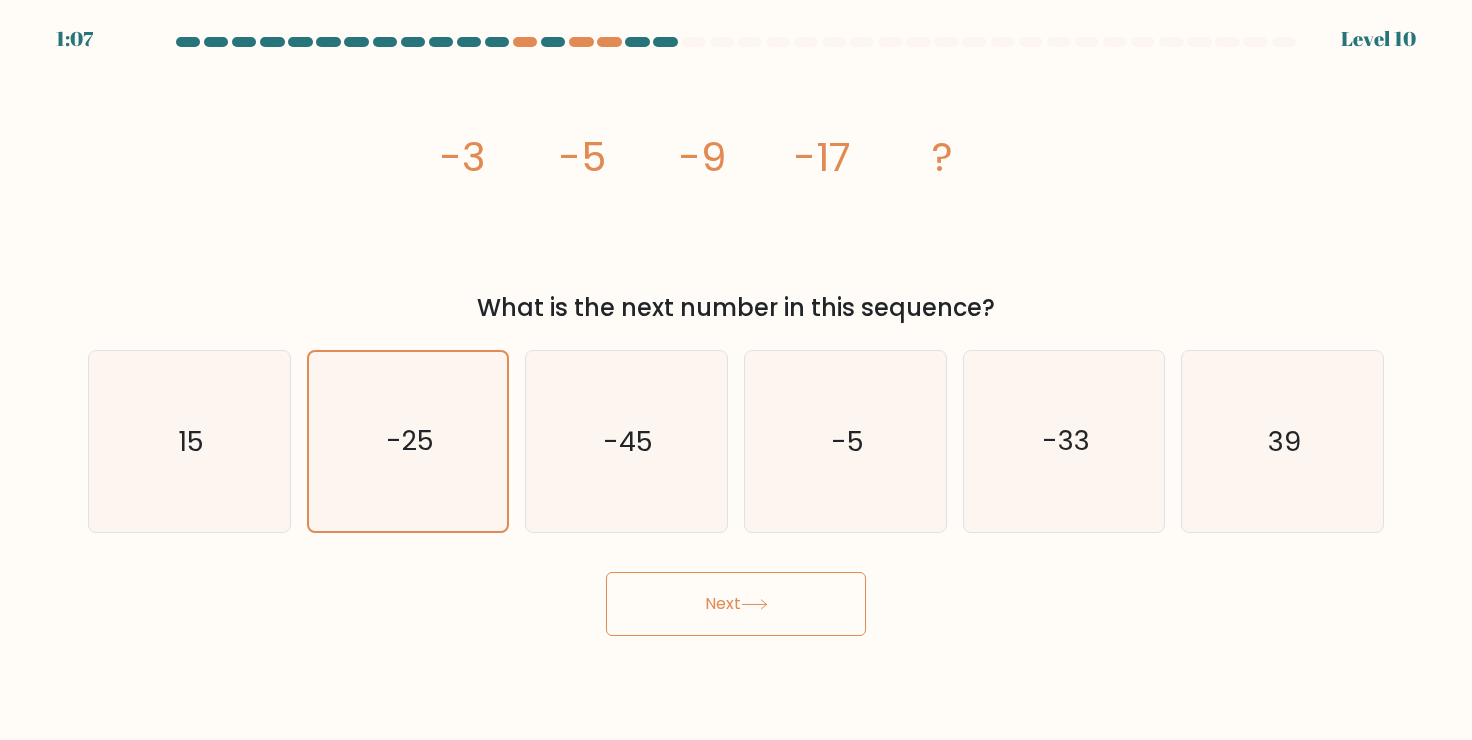 click on "image/svg+xml
-3
-5
-9
-17
?" 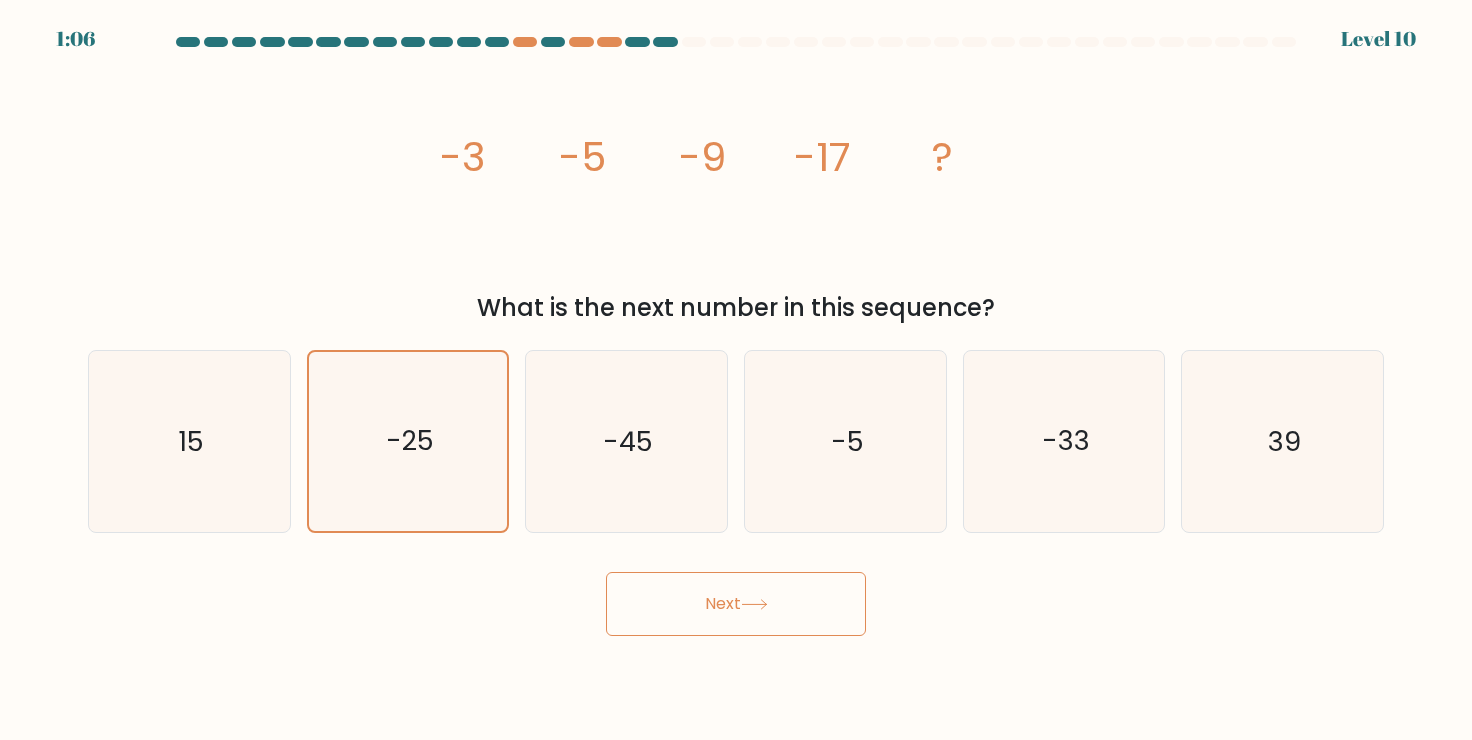 drag, startPoint x: 756, startPoint y: 159, endPoint x: 784, endPoint y: 163, distance: 28.284271 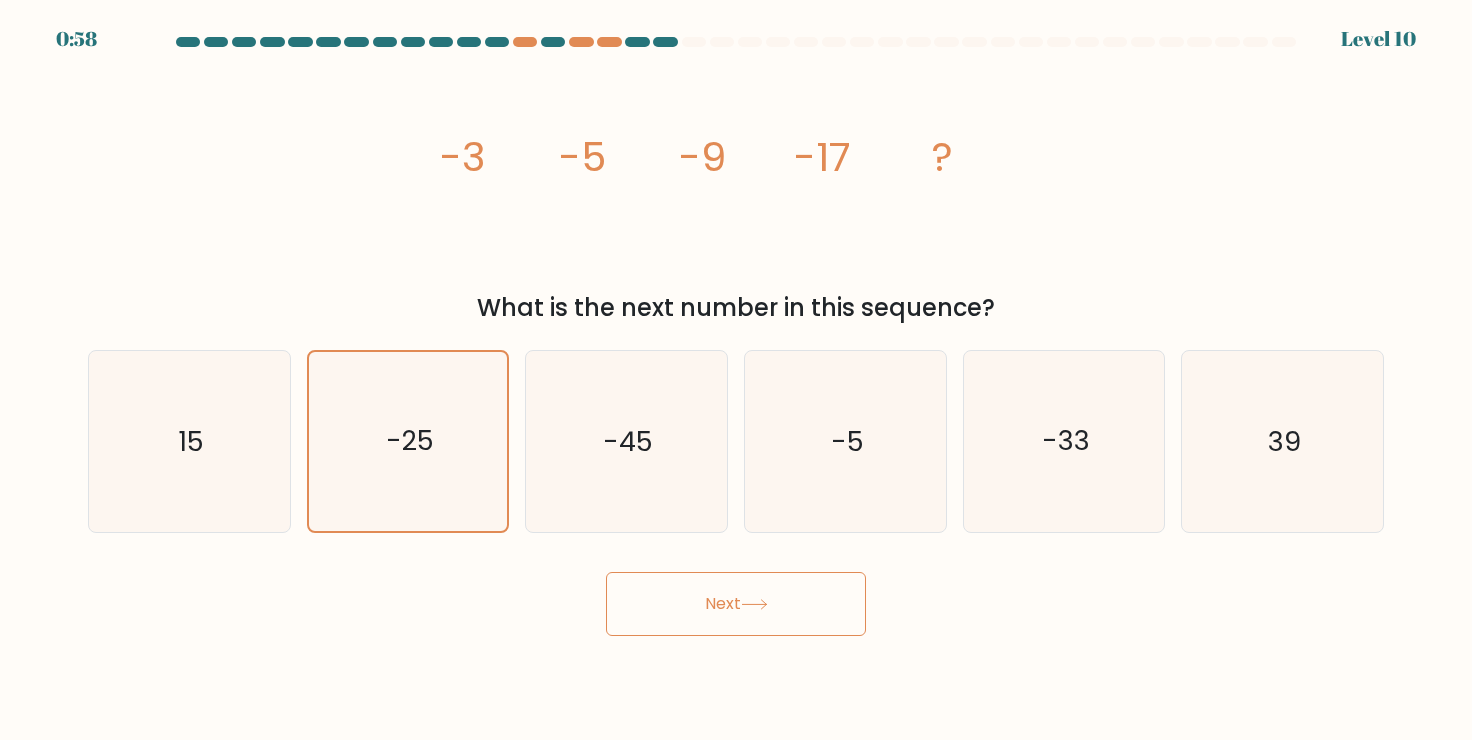 click on "image/svg+xml
-3
-5
-9
-17
?" 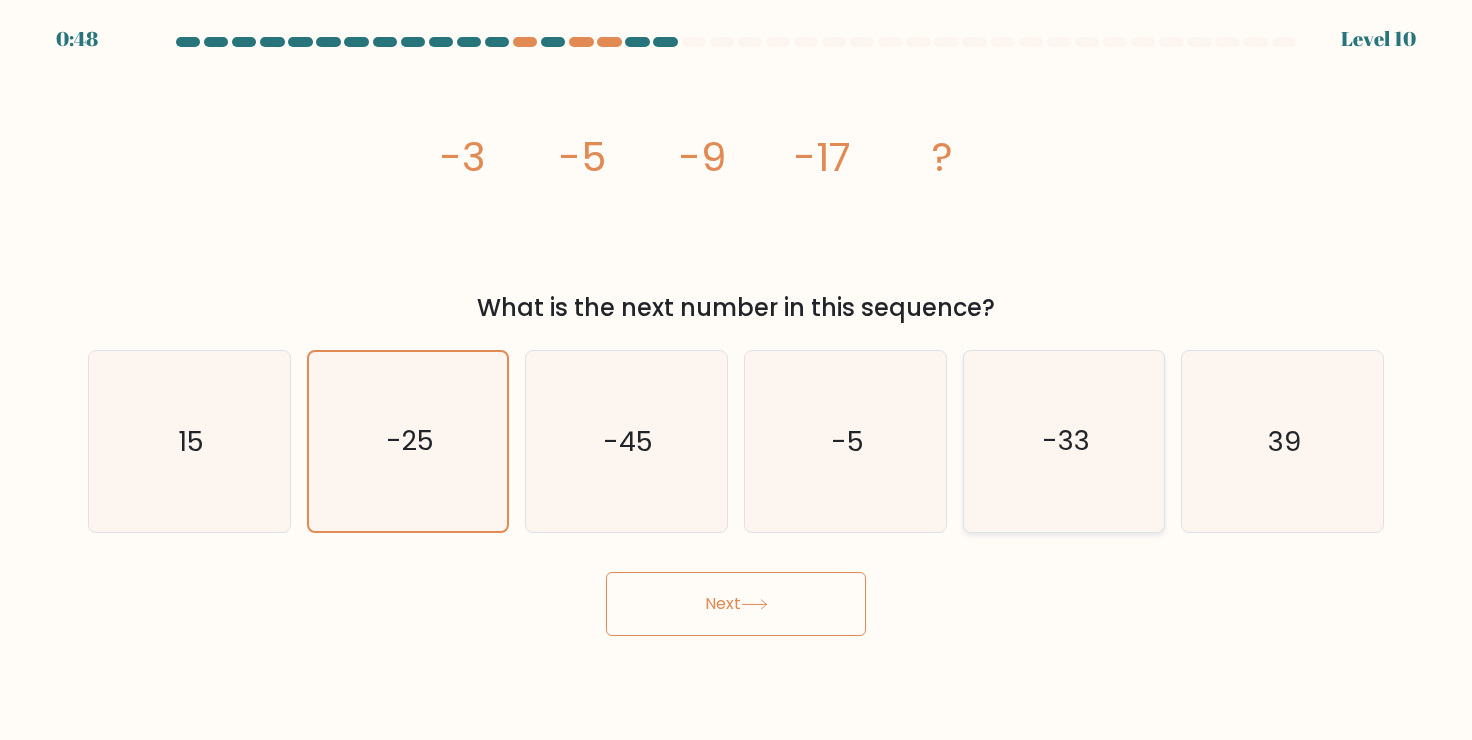 click on "-33" 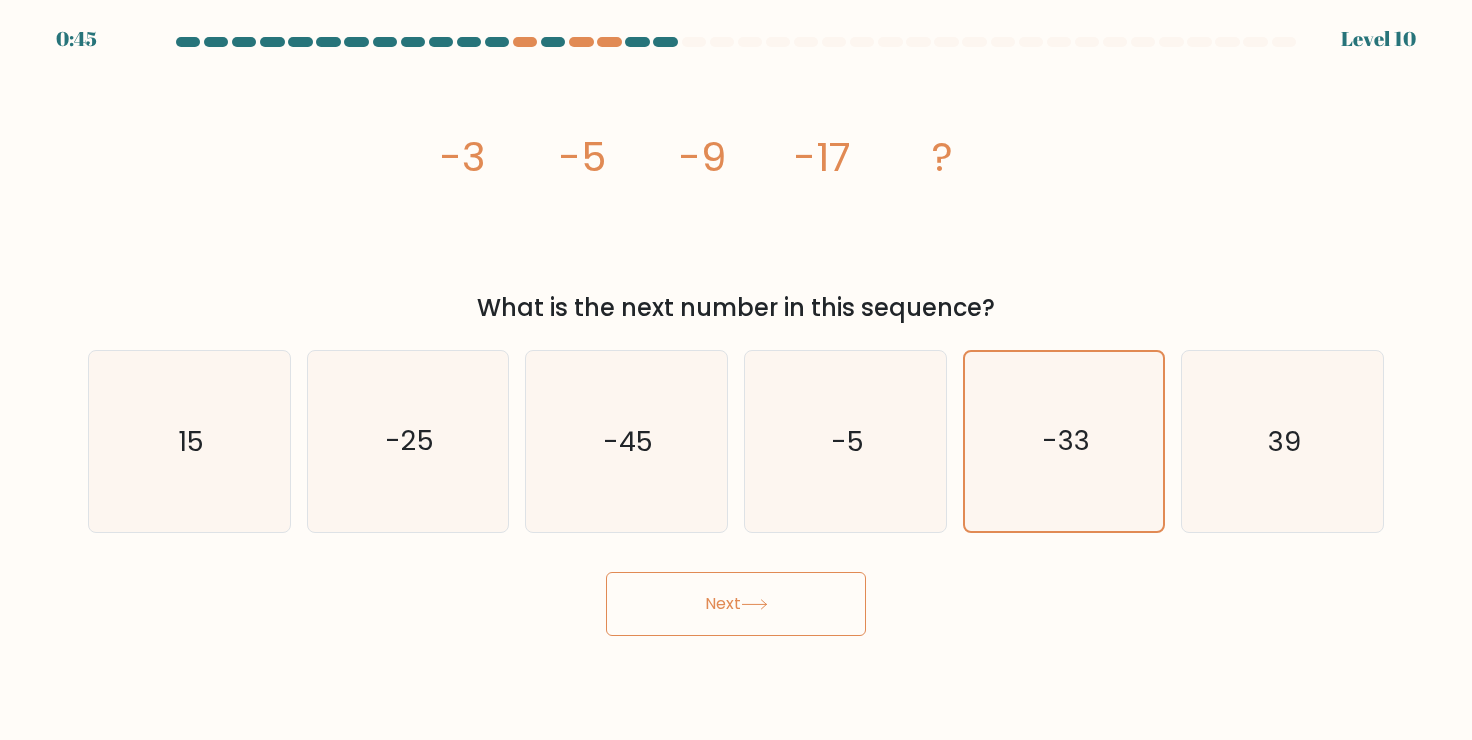 click on "Next" at bounding box center (736, 604) 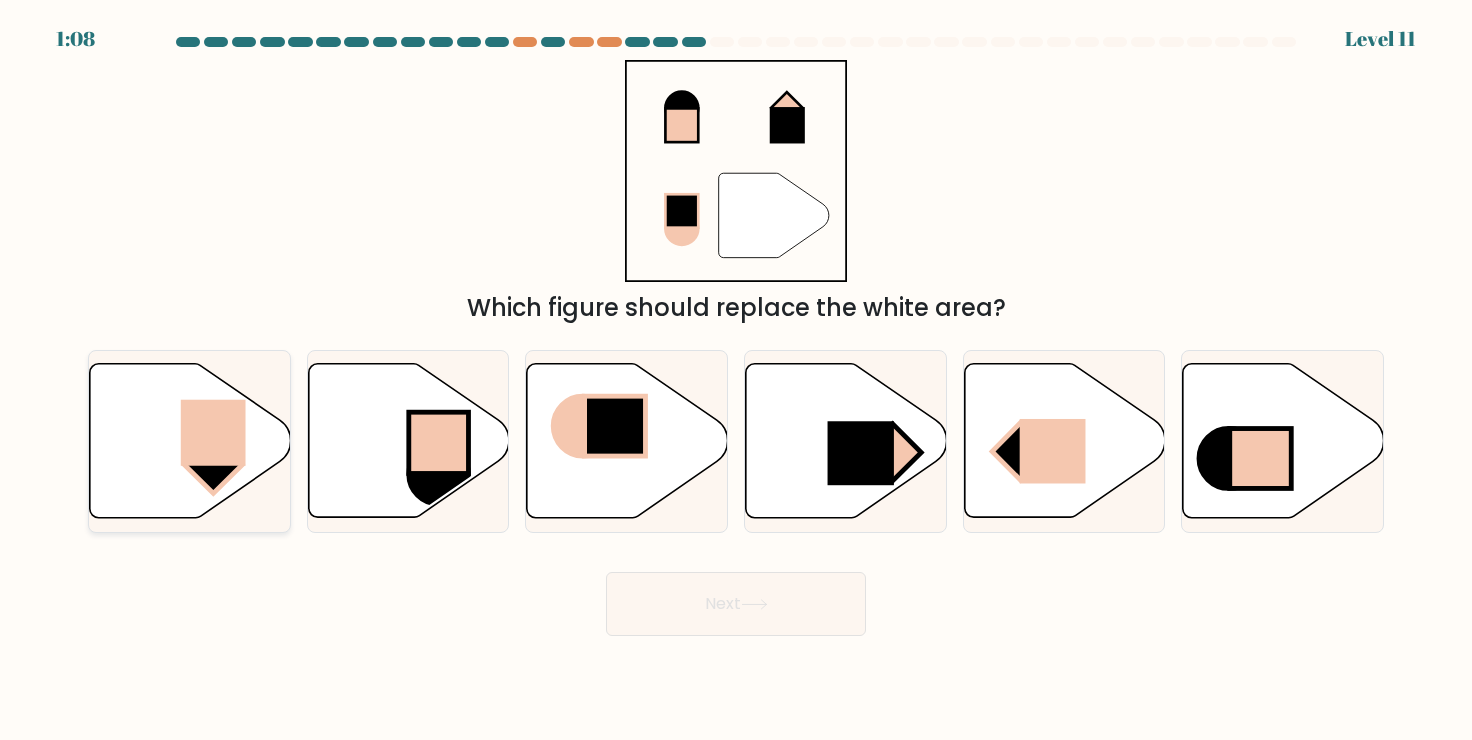 click 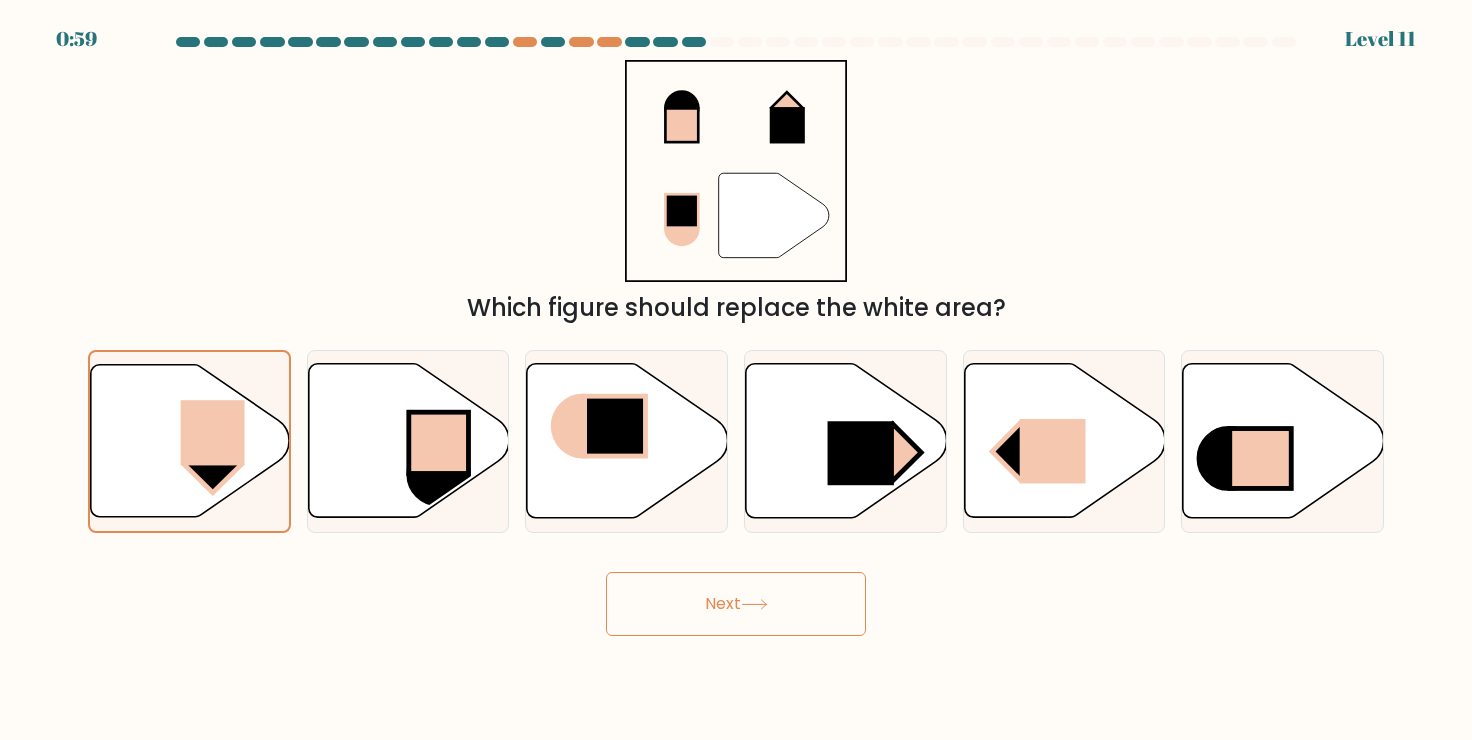 click 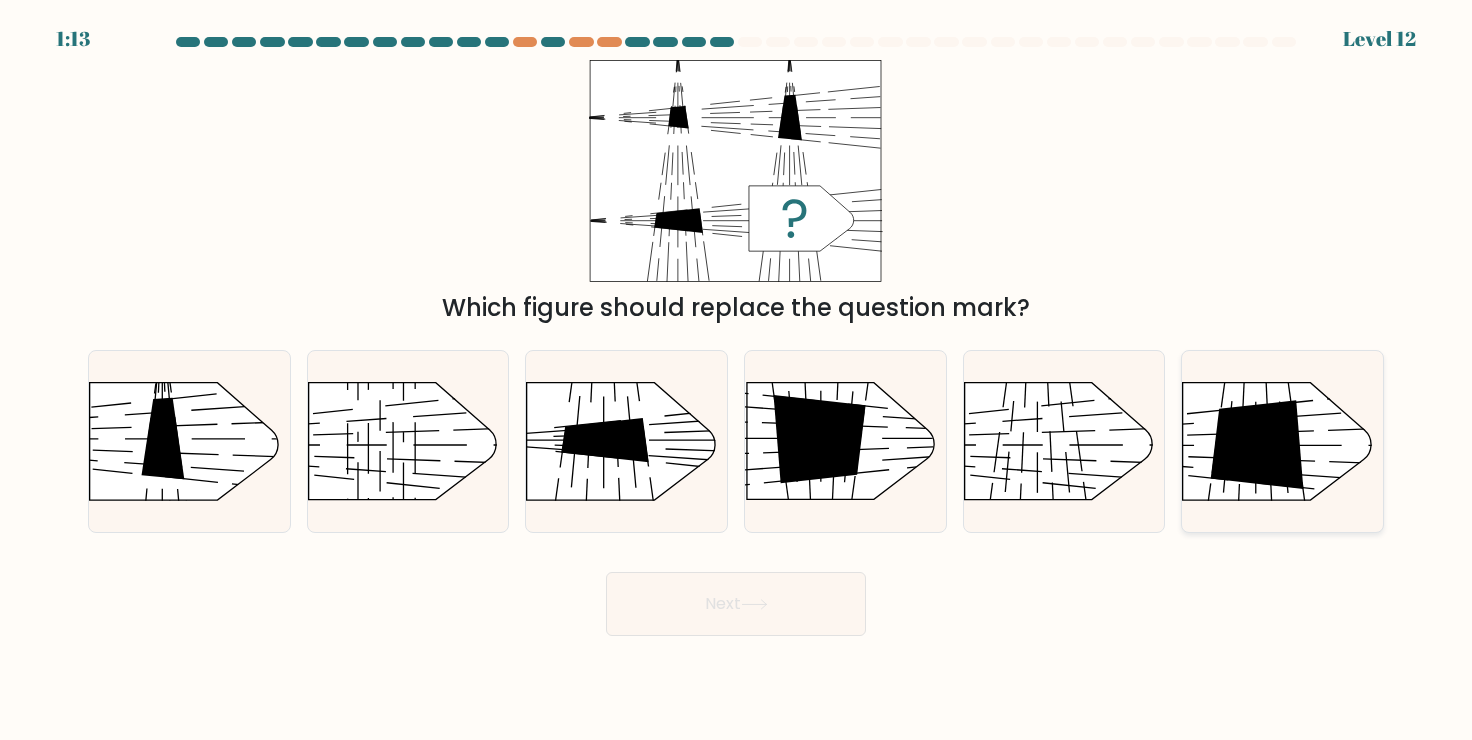 click 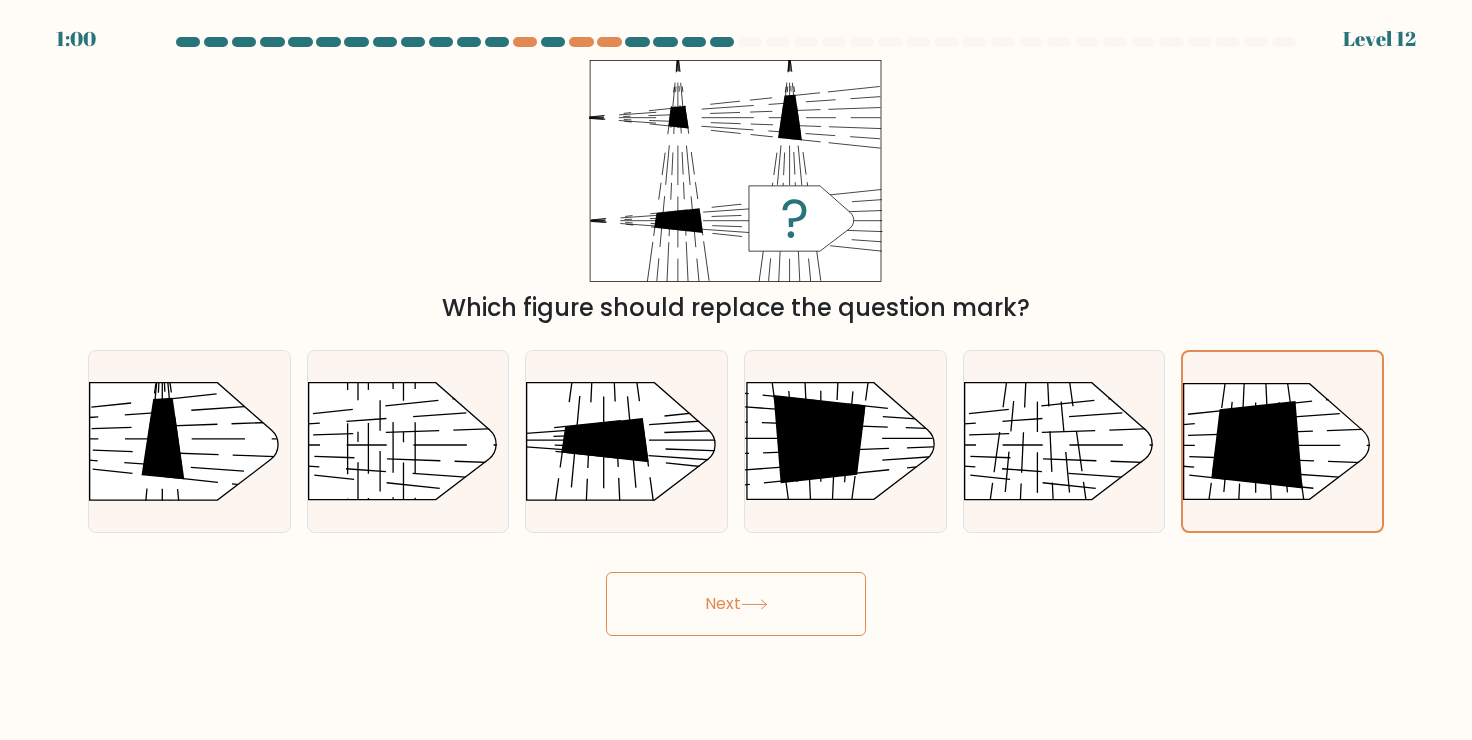 click on "Next" at bounding box center (736, 604) 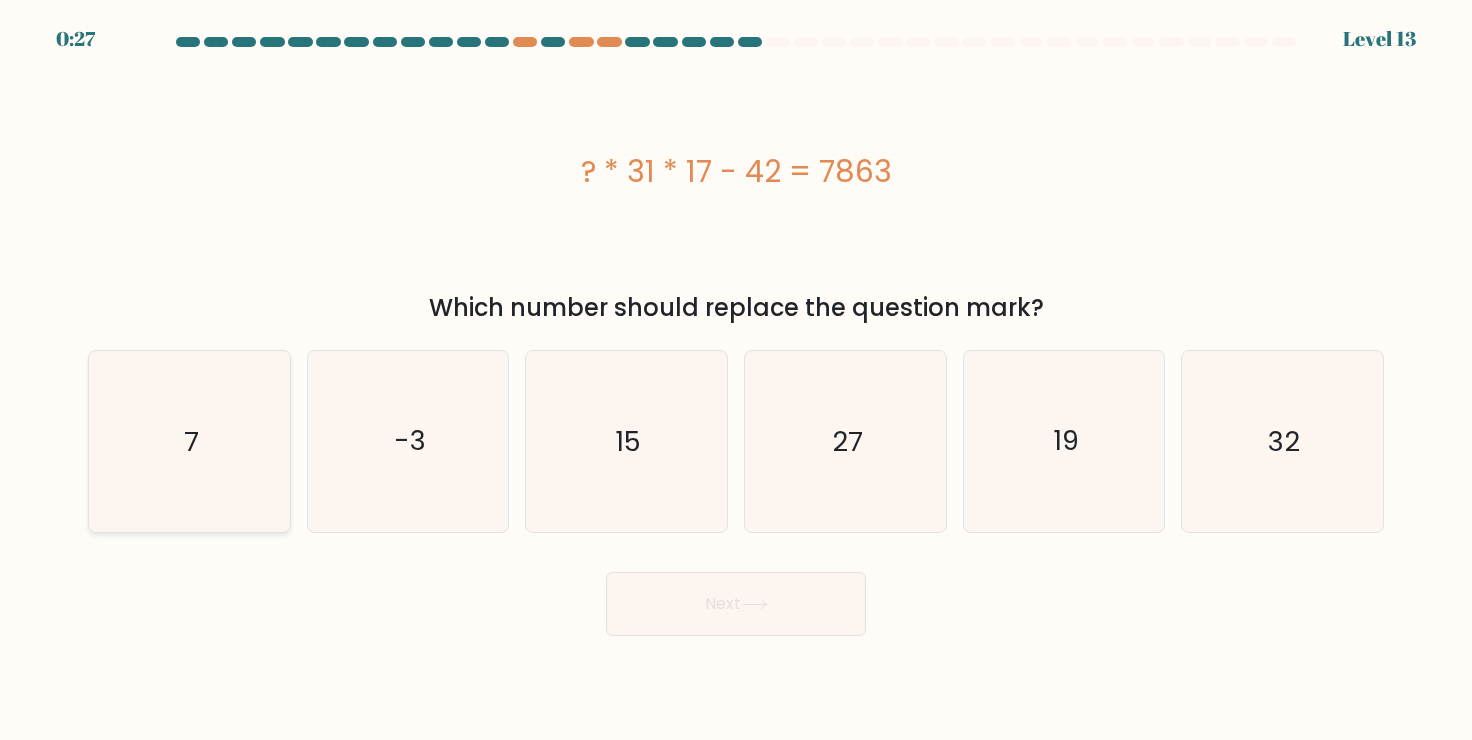 click on "7" 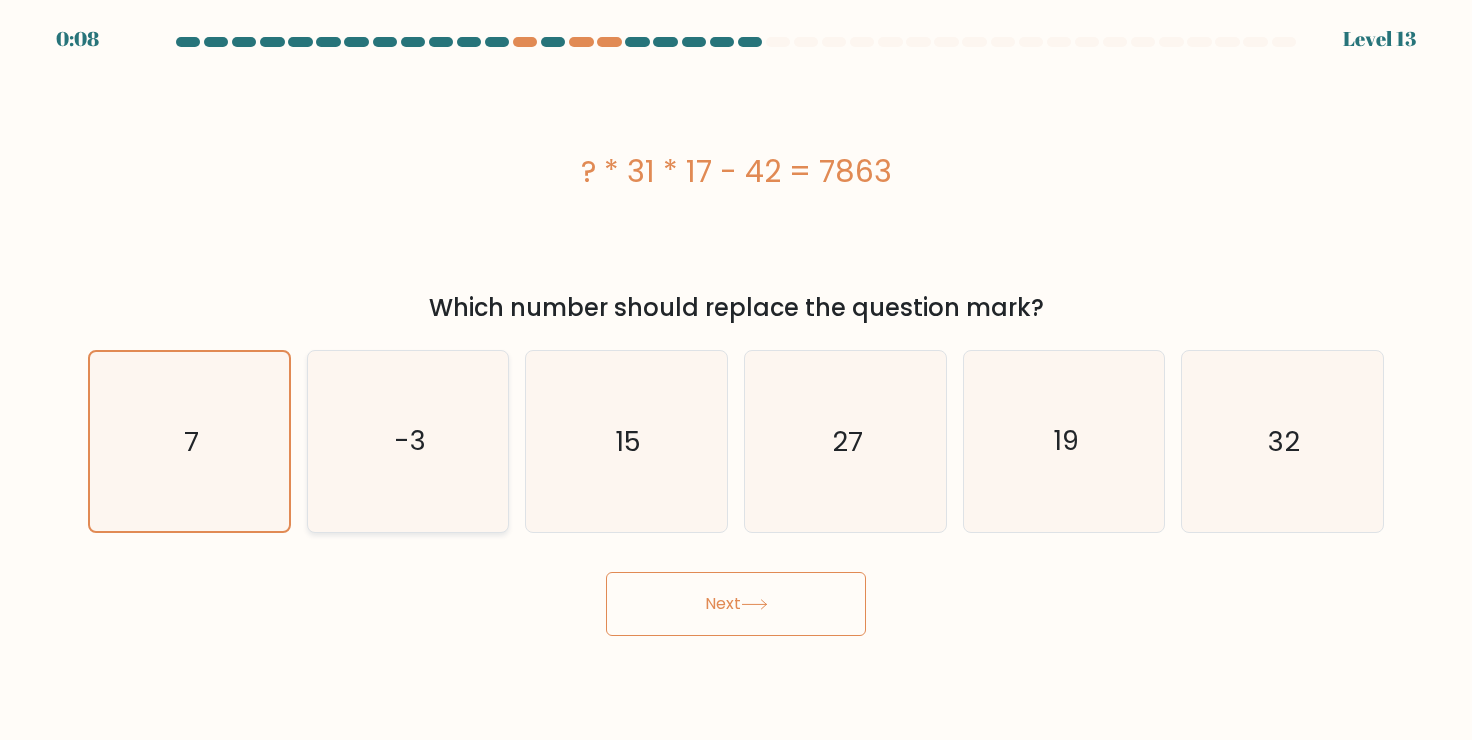 click on "-3" 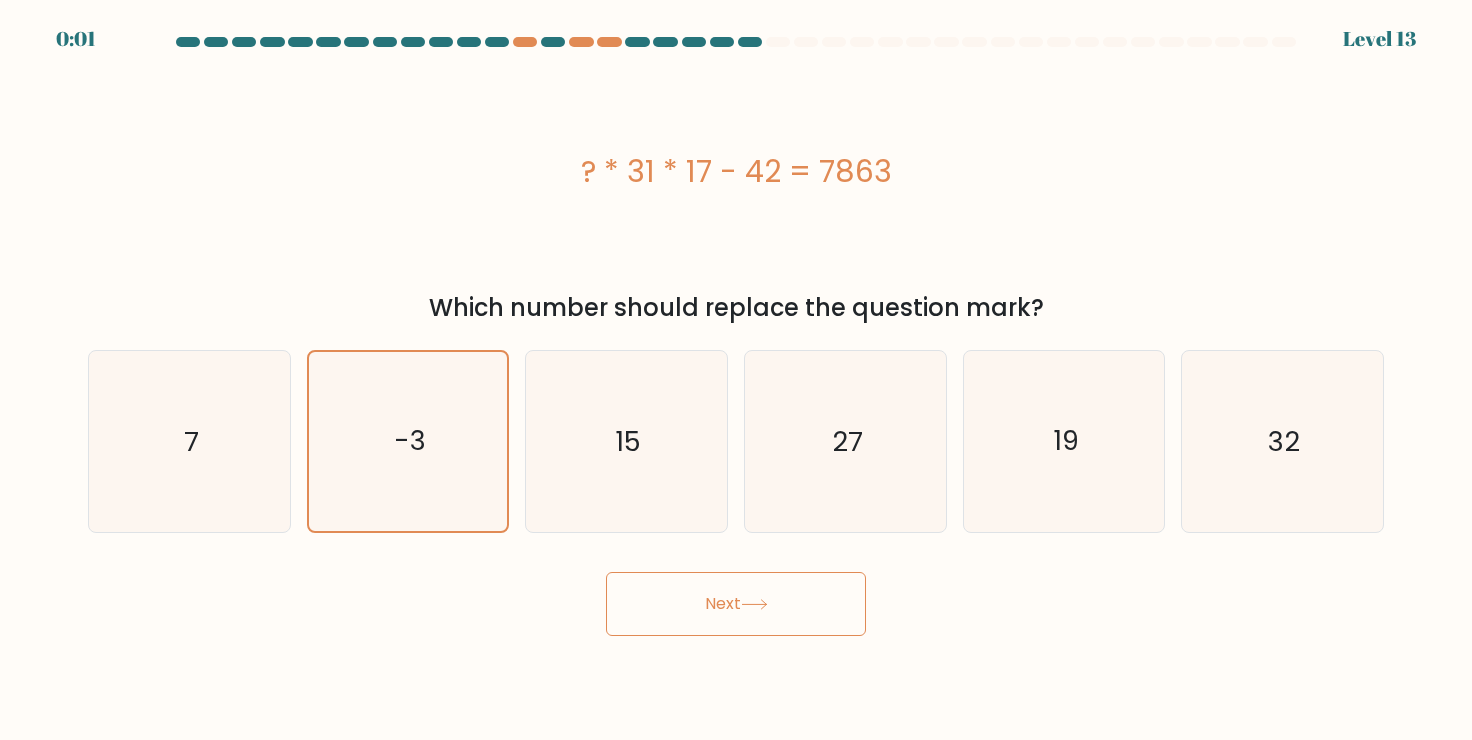 click on "Next" at bounding box center (736, 604) 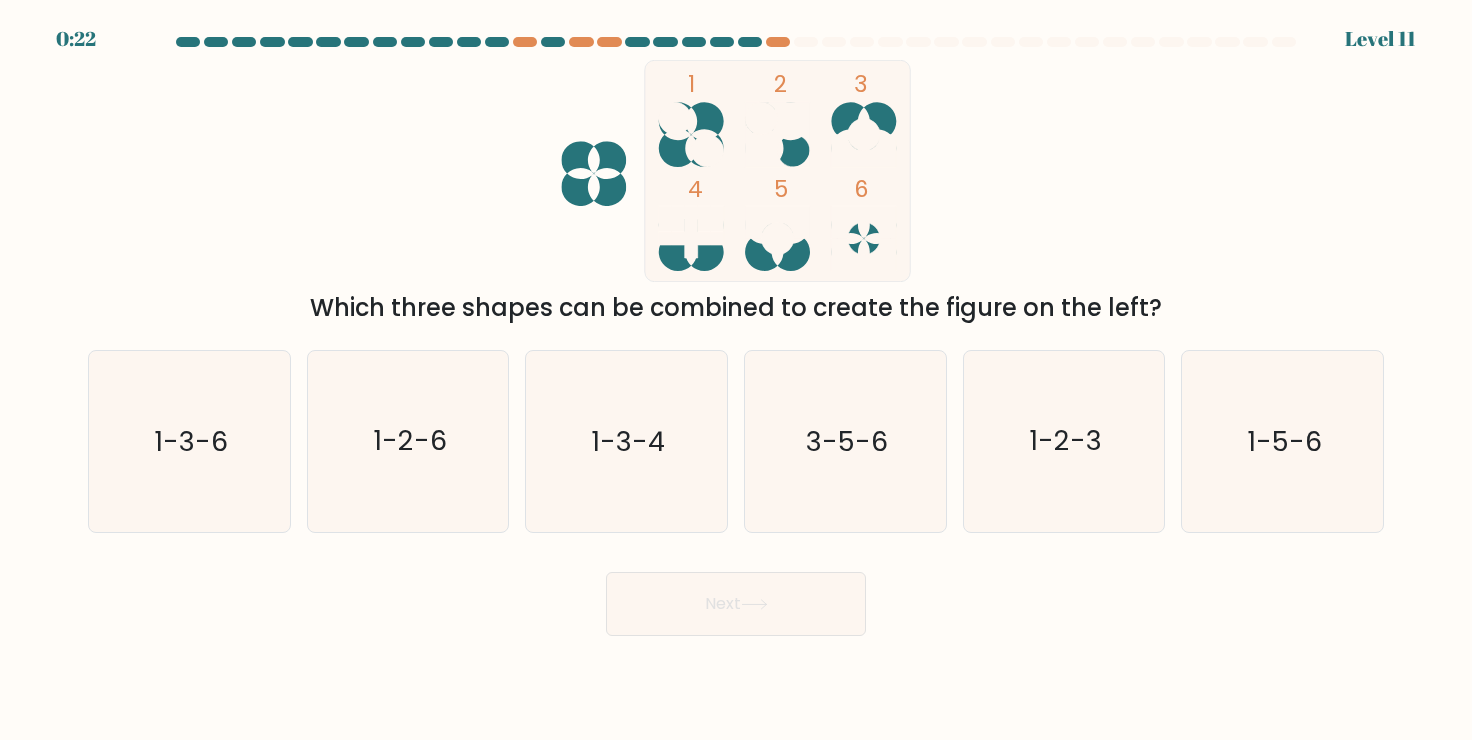 click 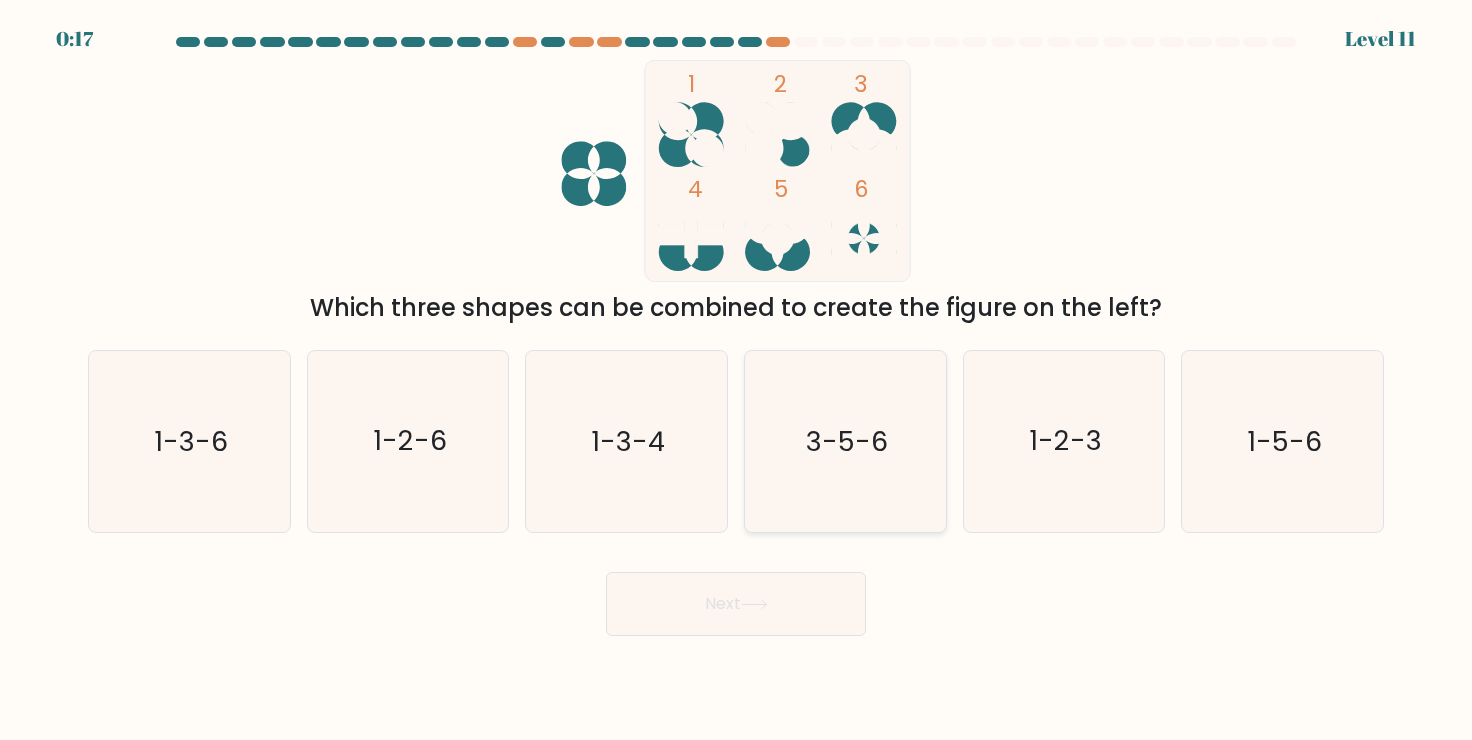 click on "3-5-6" 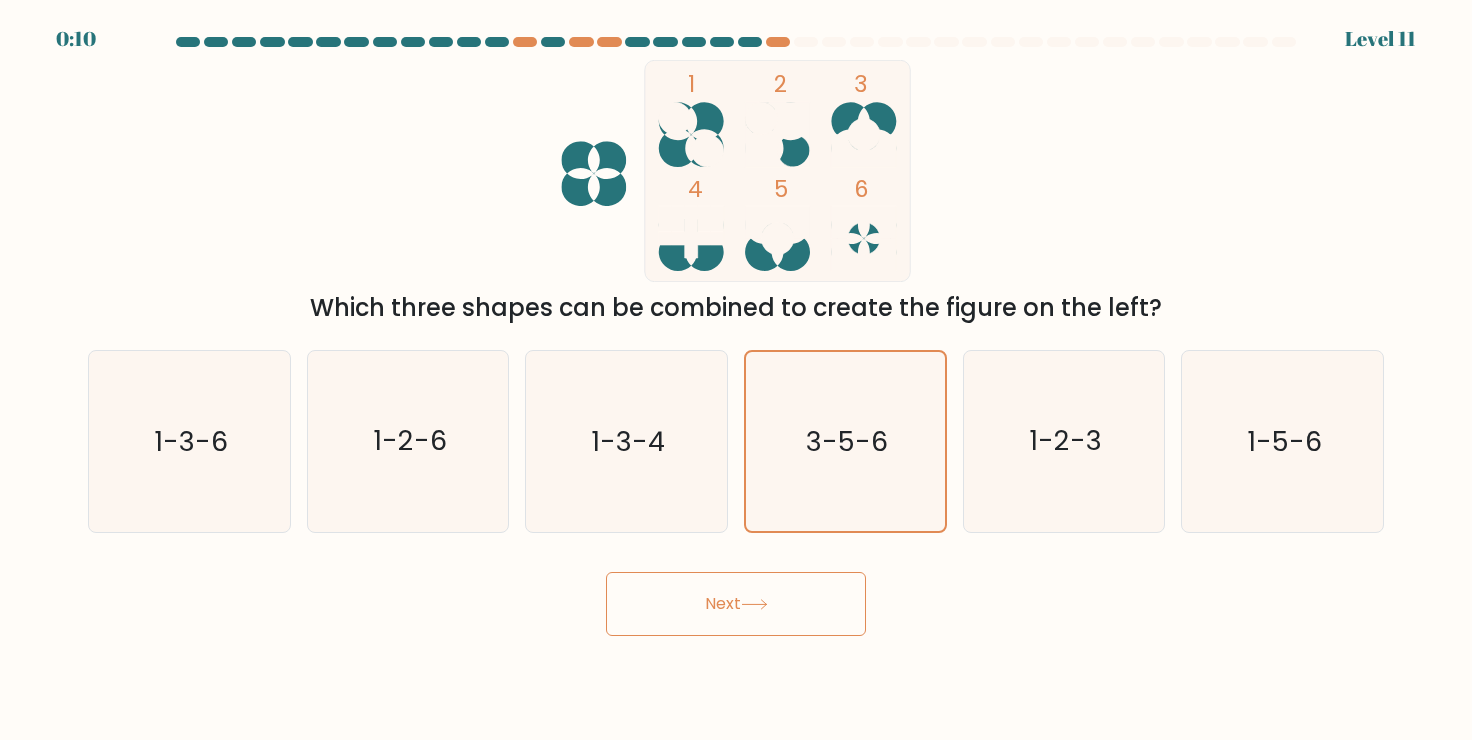 click on "Next" at bounding box center (736, 604) 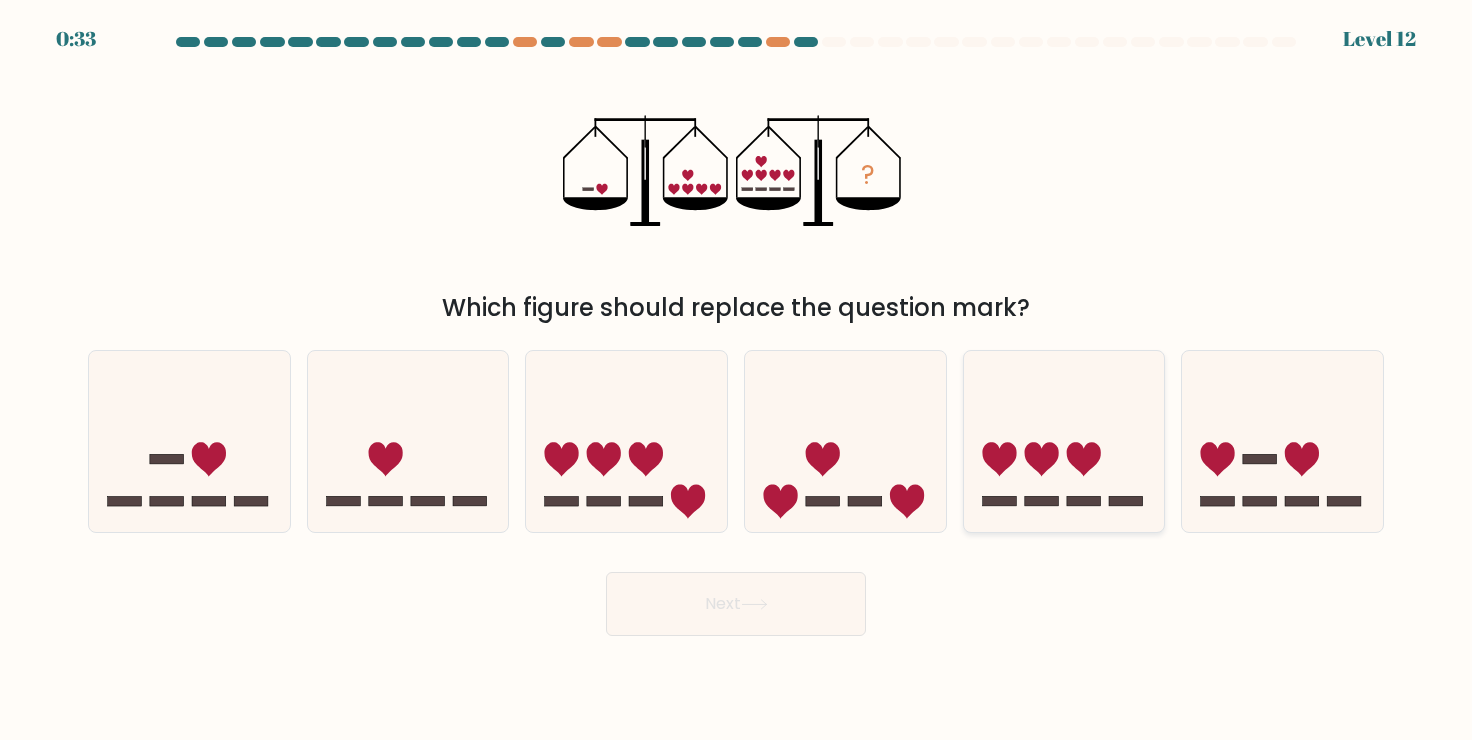 click 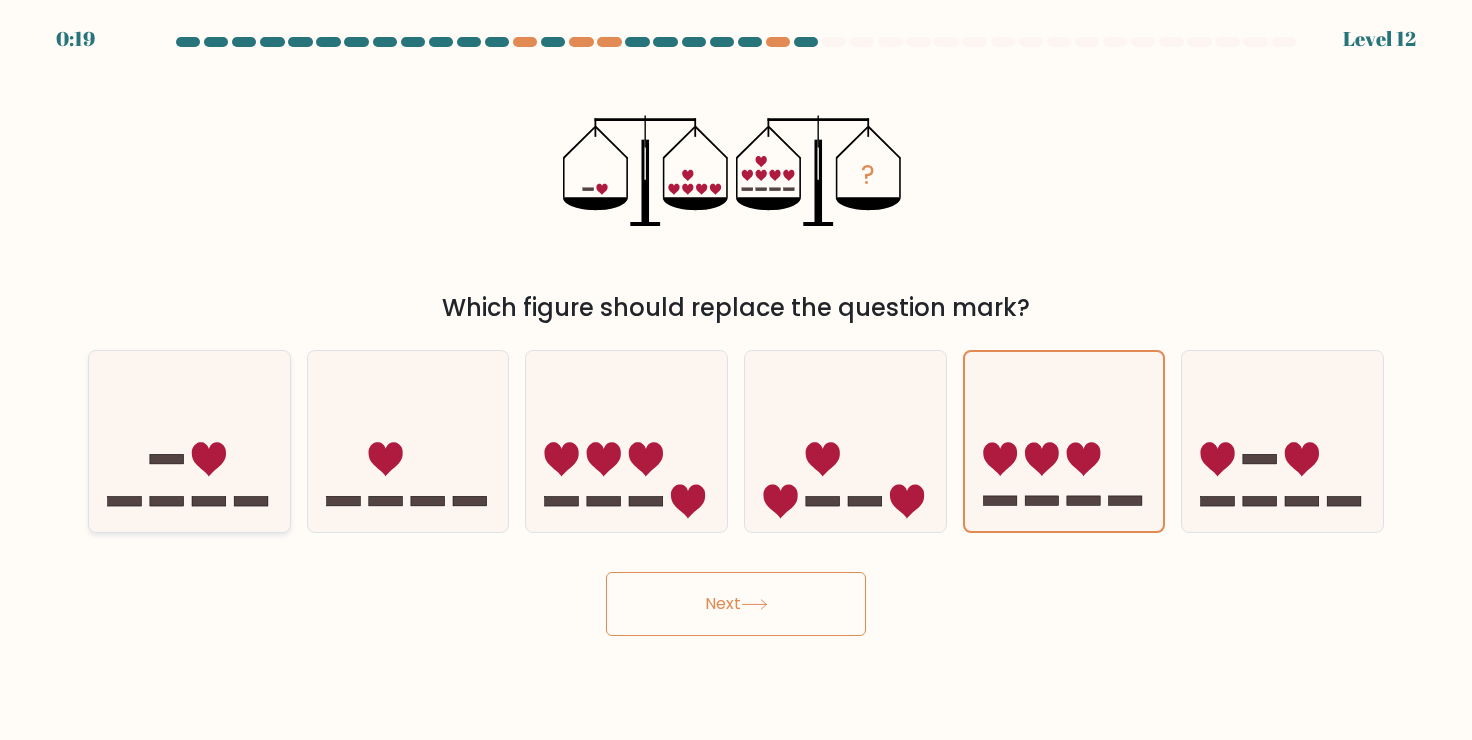 click 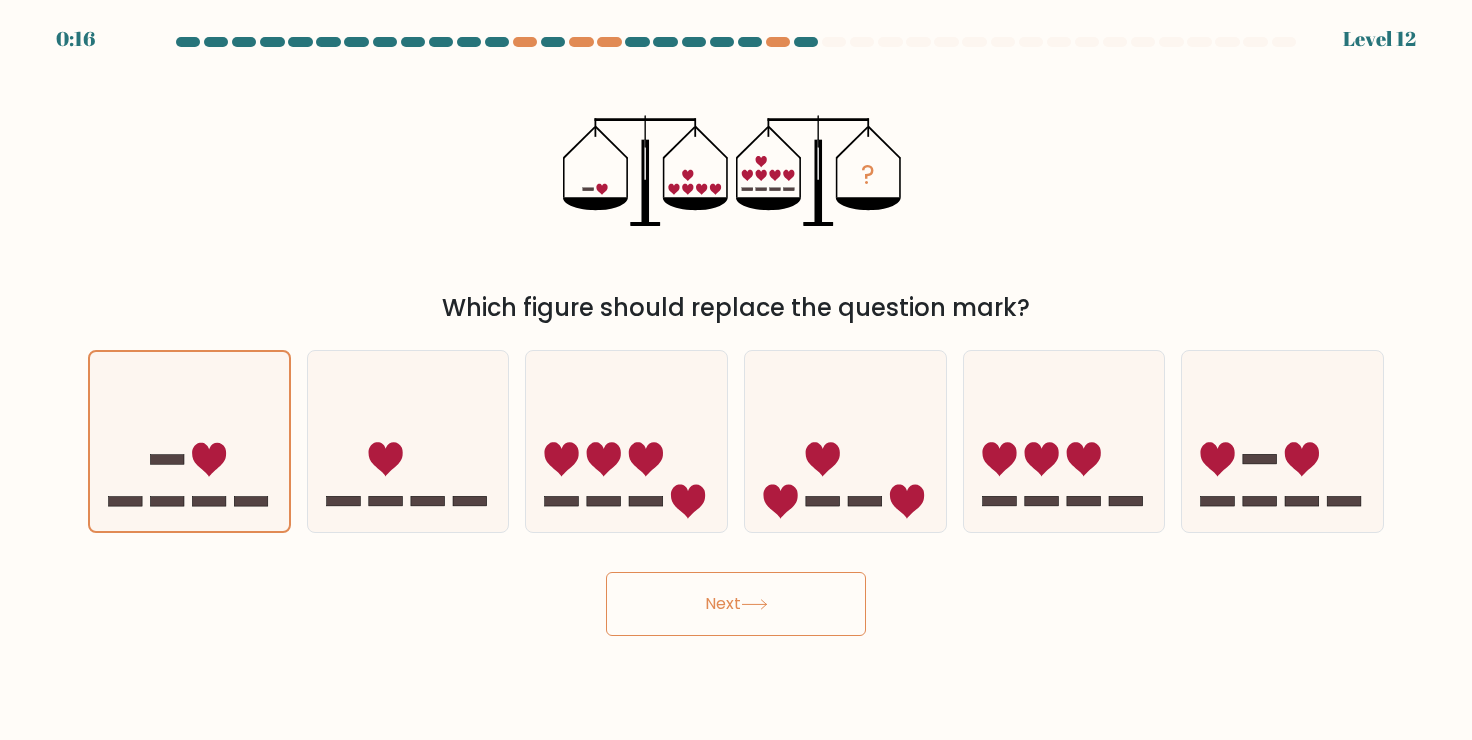 click on "Next" at bounding box center [736, 604] 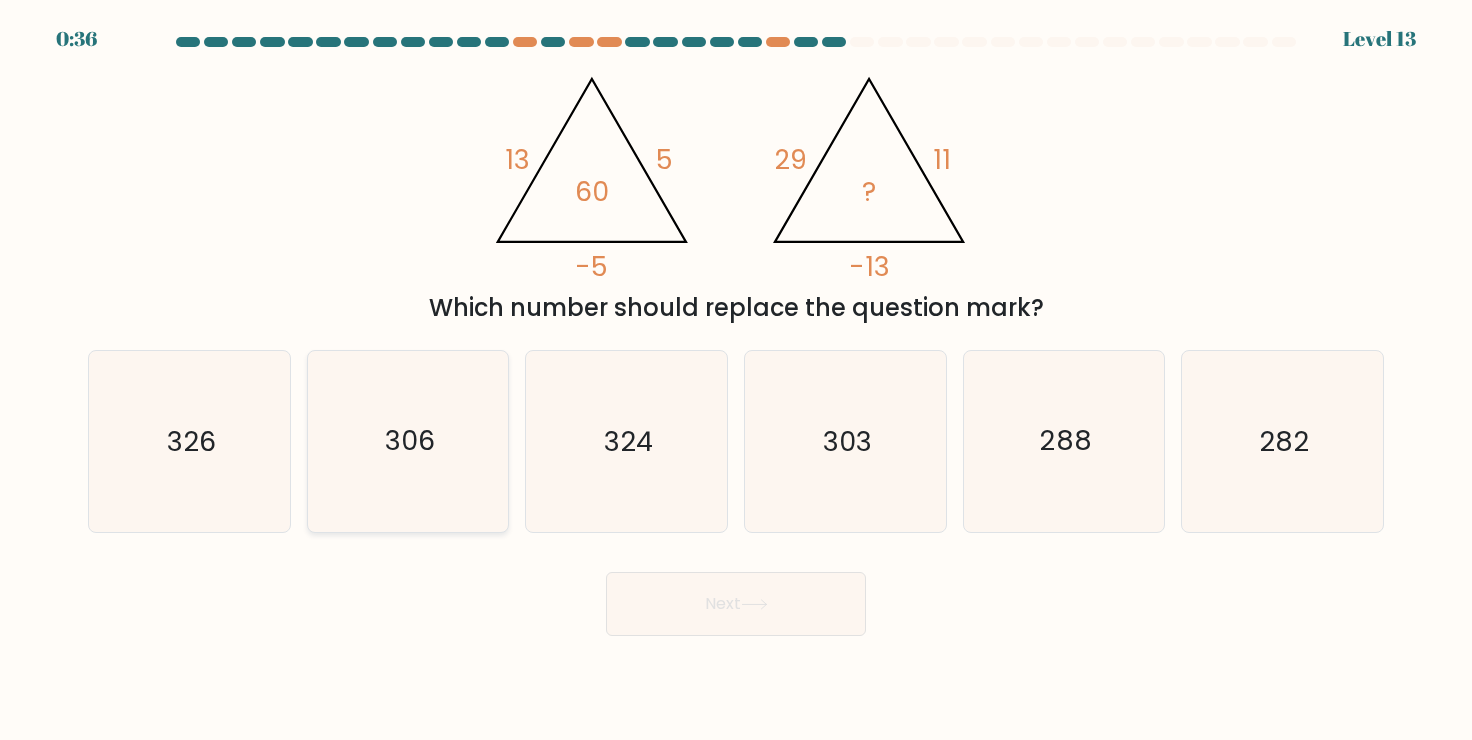 click on "306" 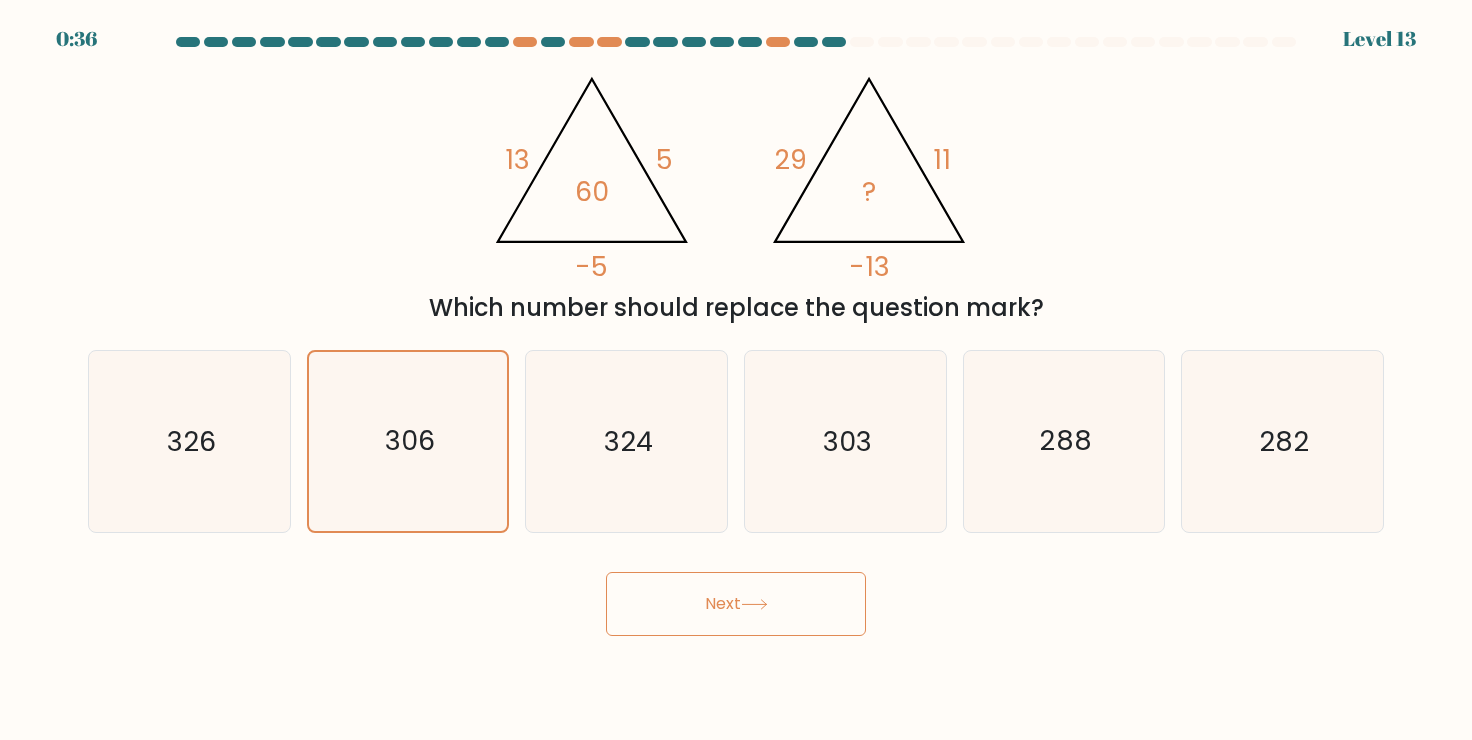 click on "Next" at bounding box center [736, 604] 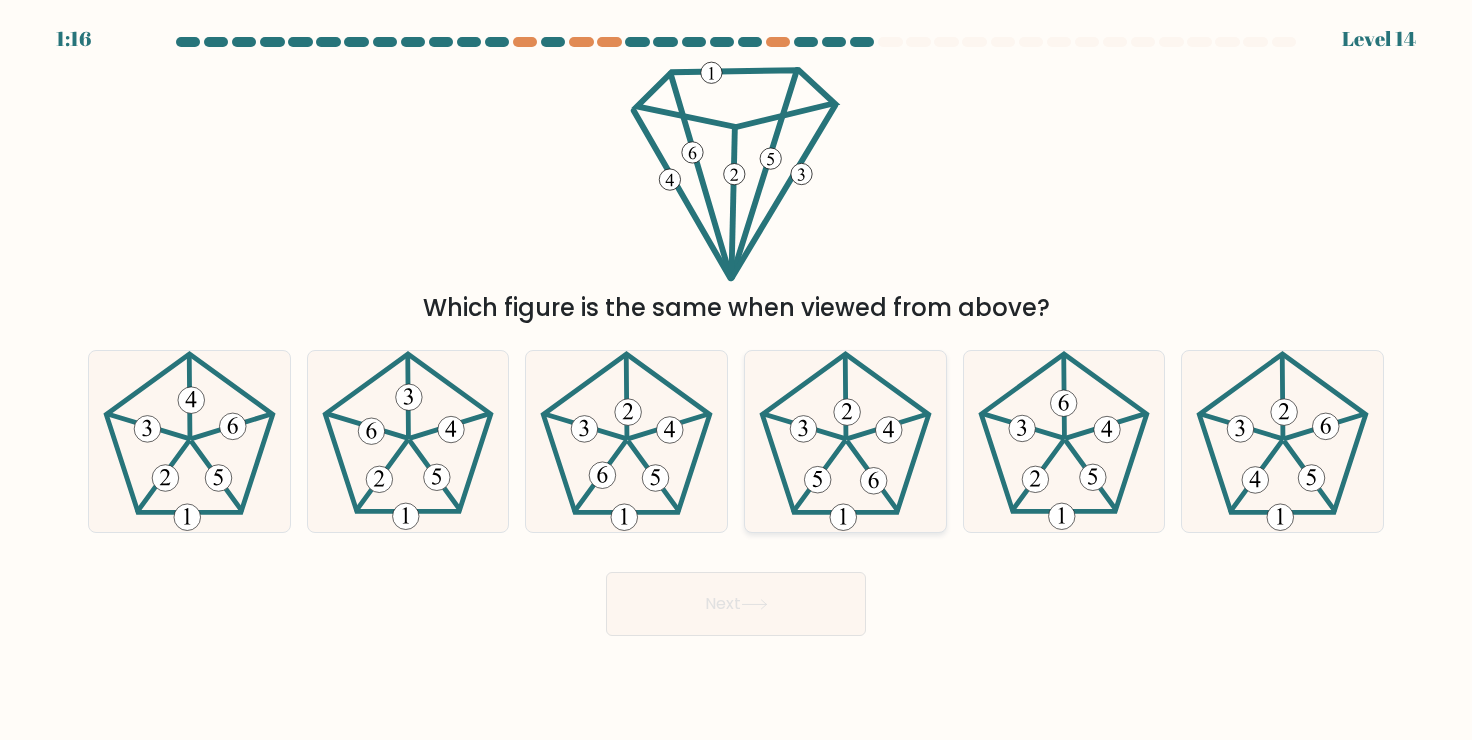 click 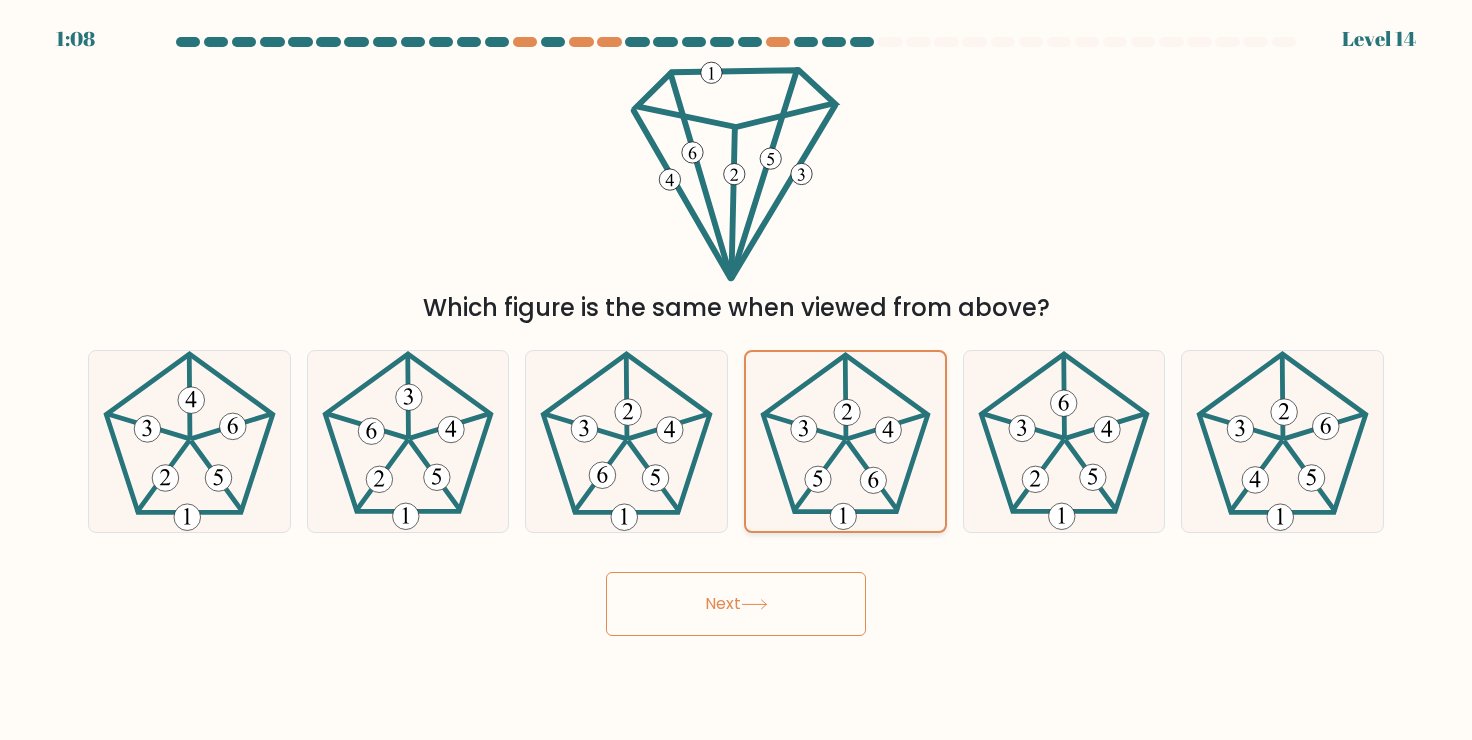 click 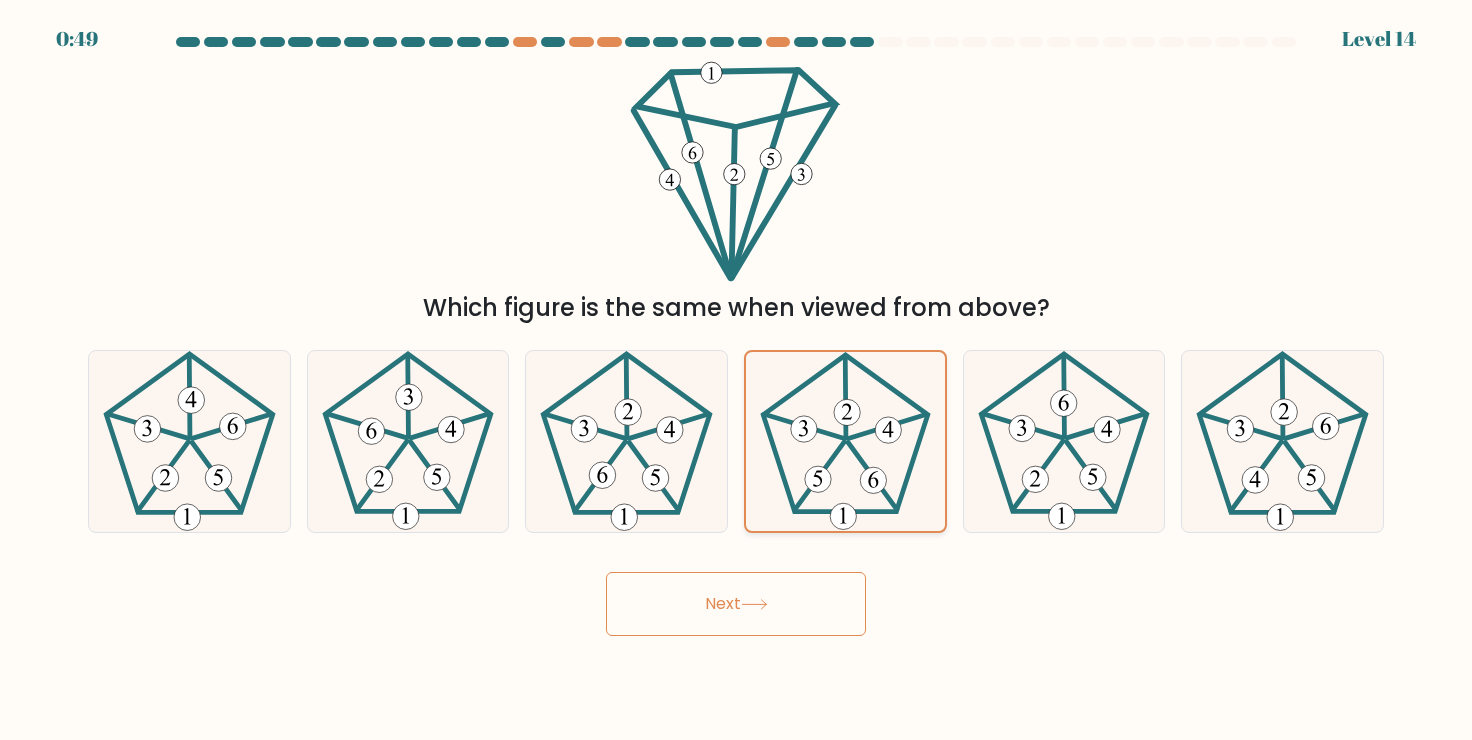 click 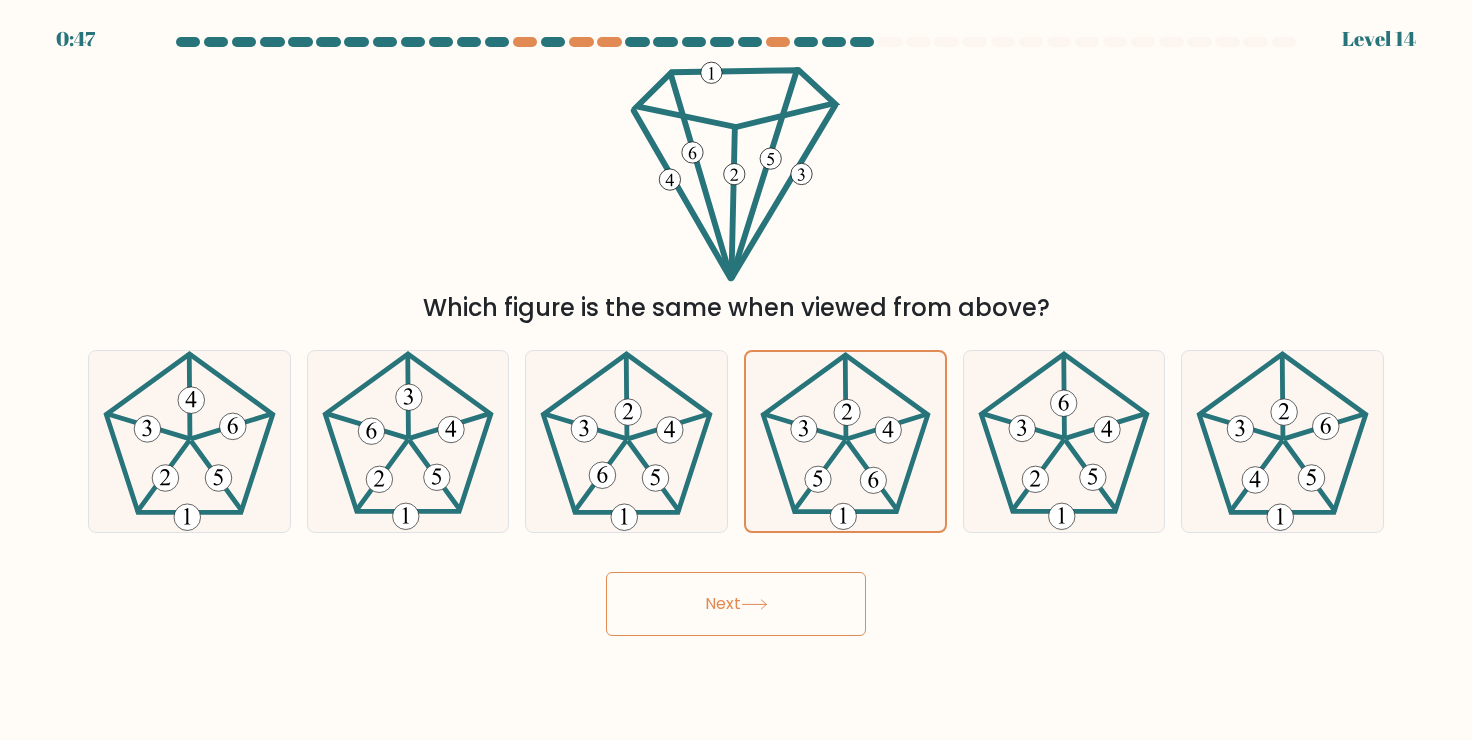 click 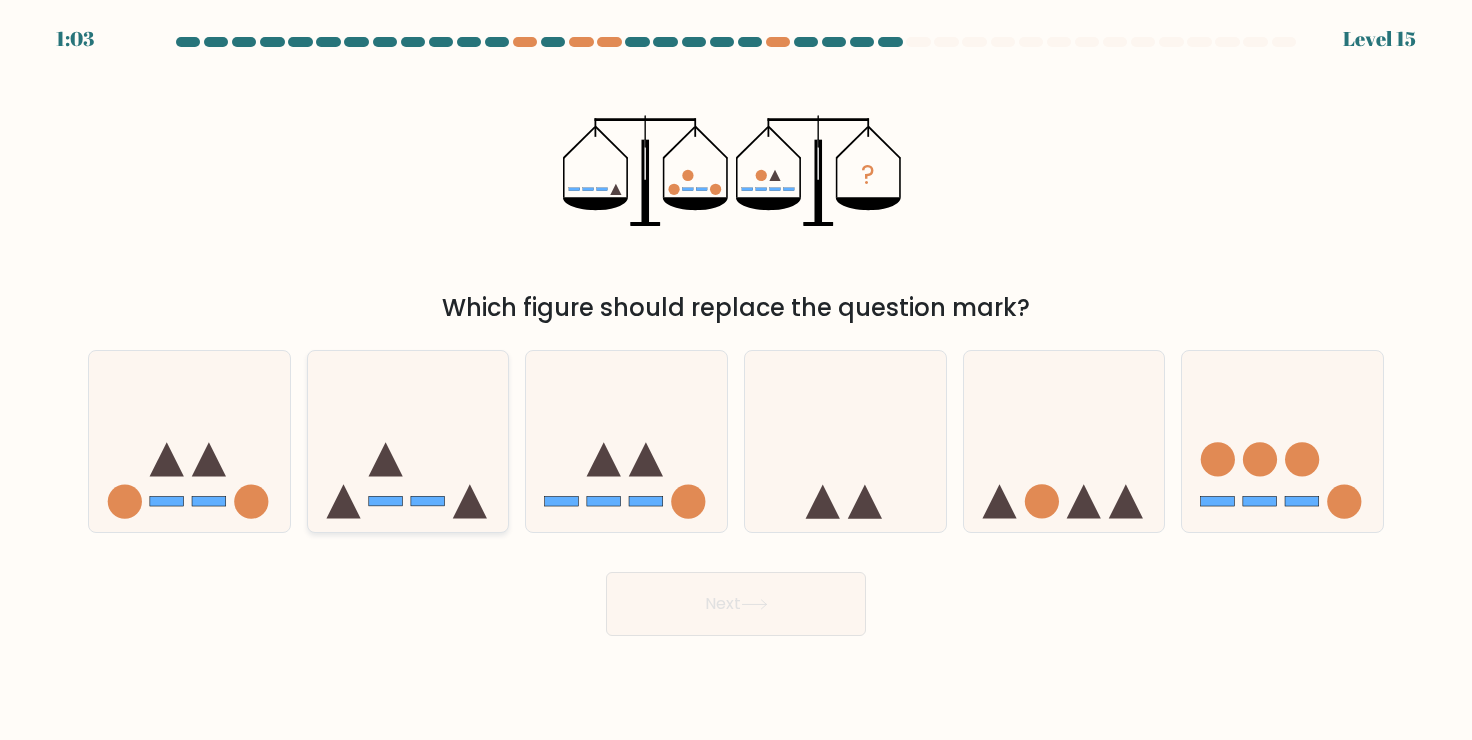 click 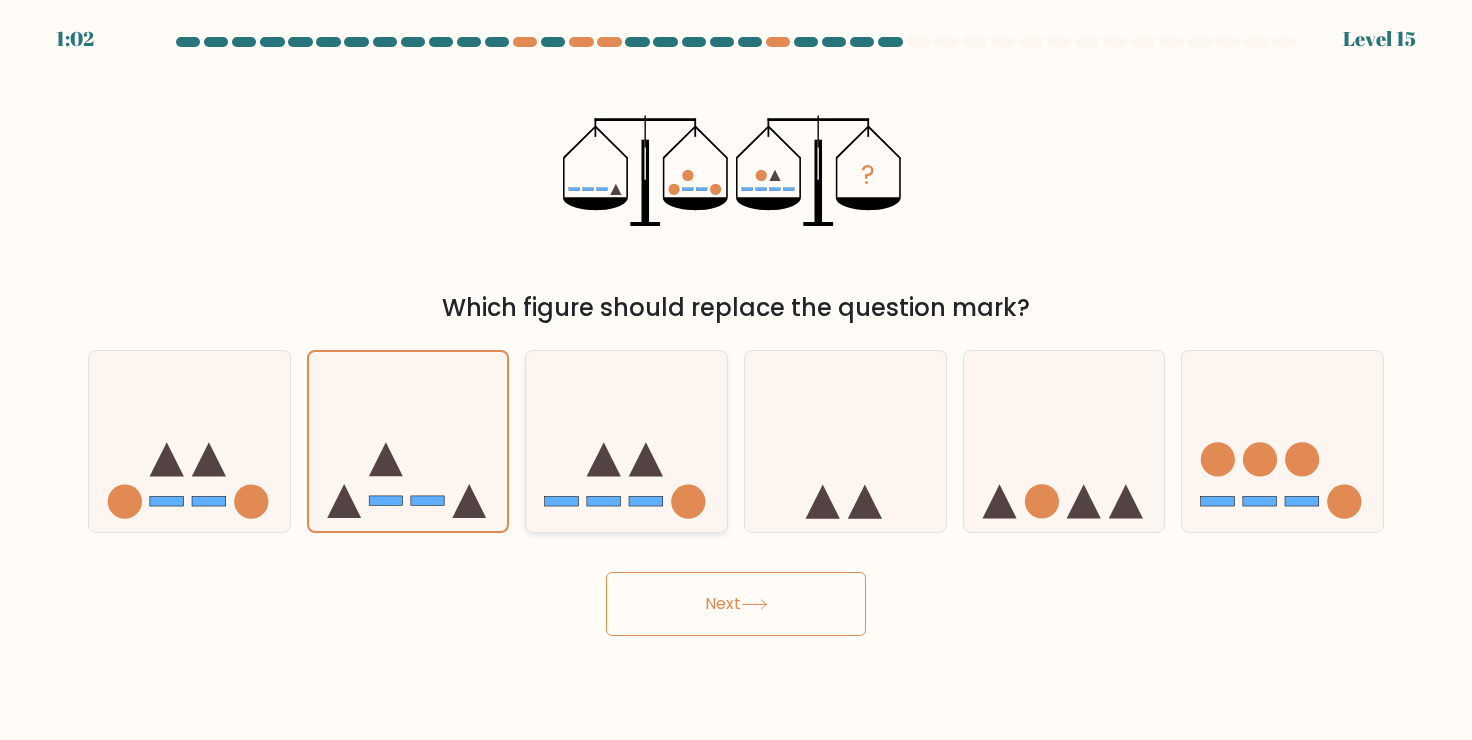 click 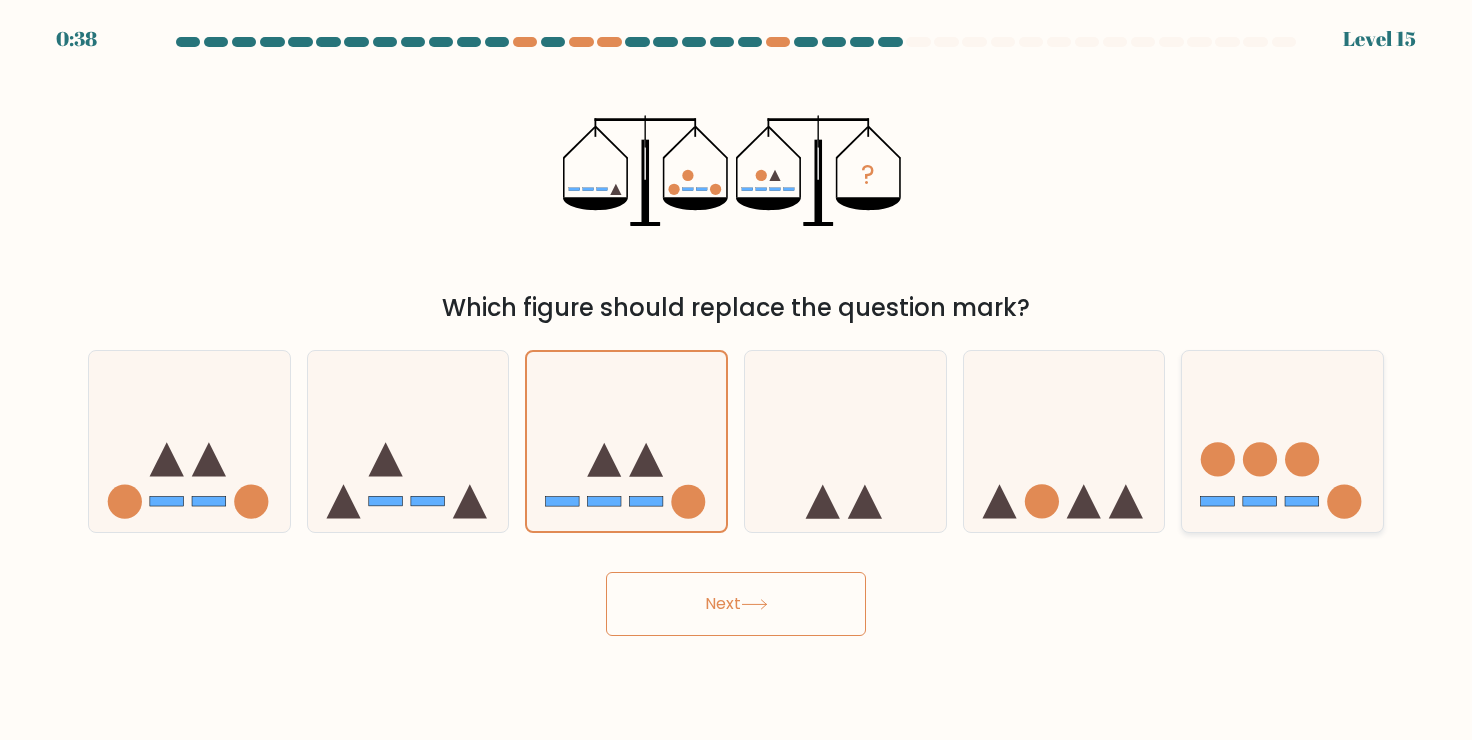 click 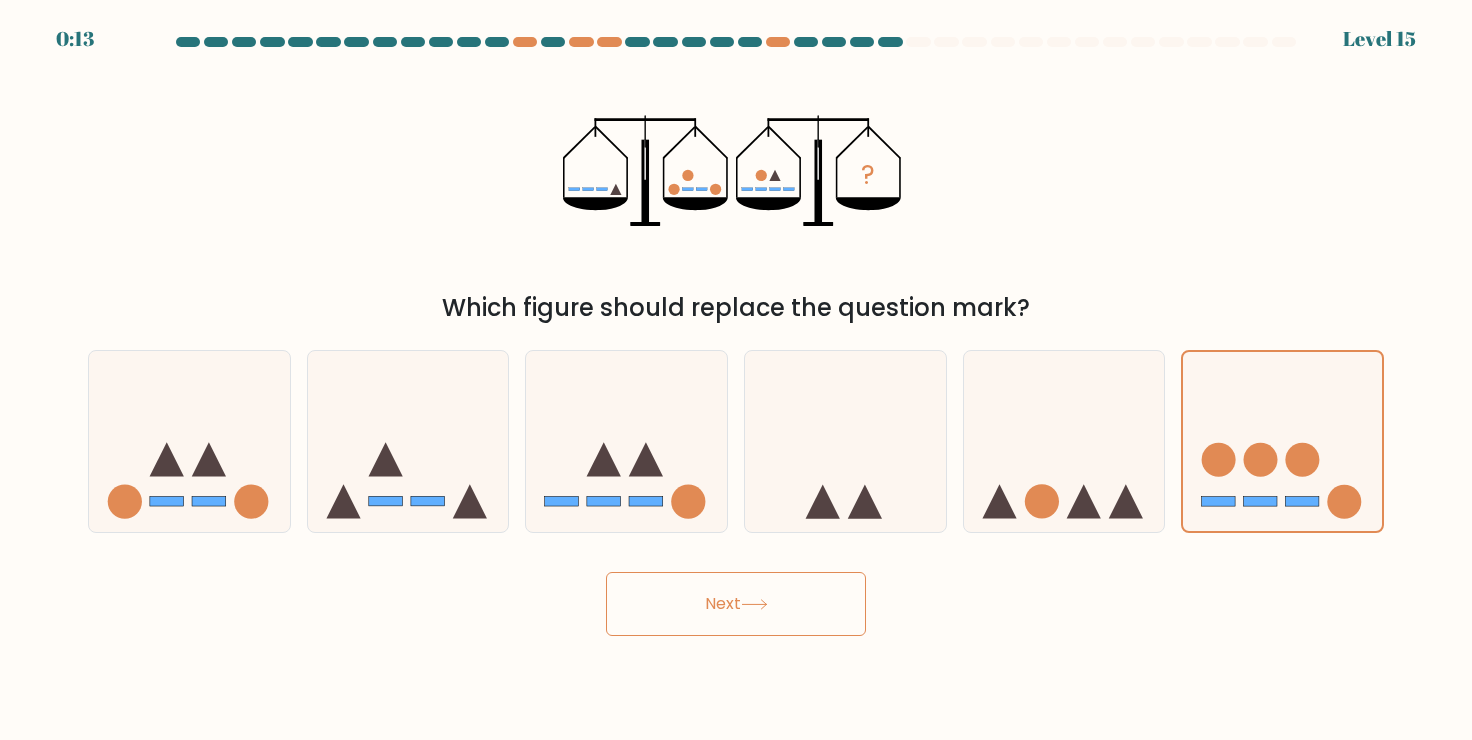 click on "Next" at bounding box center [736, 604] 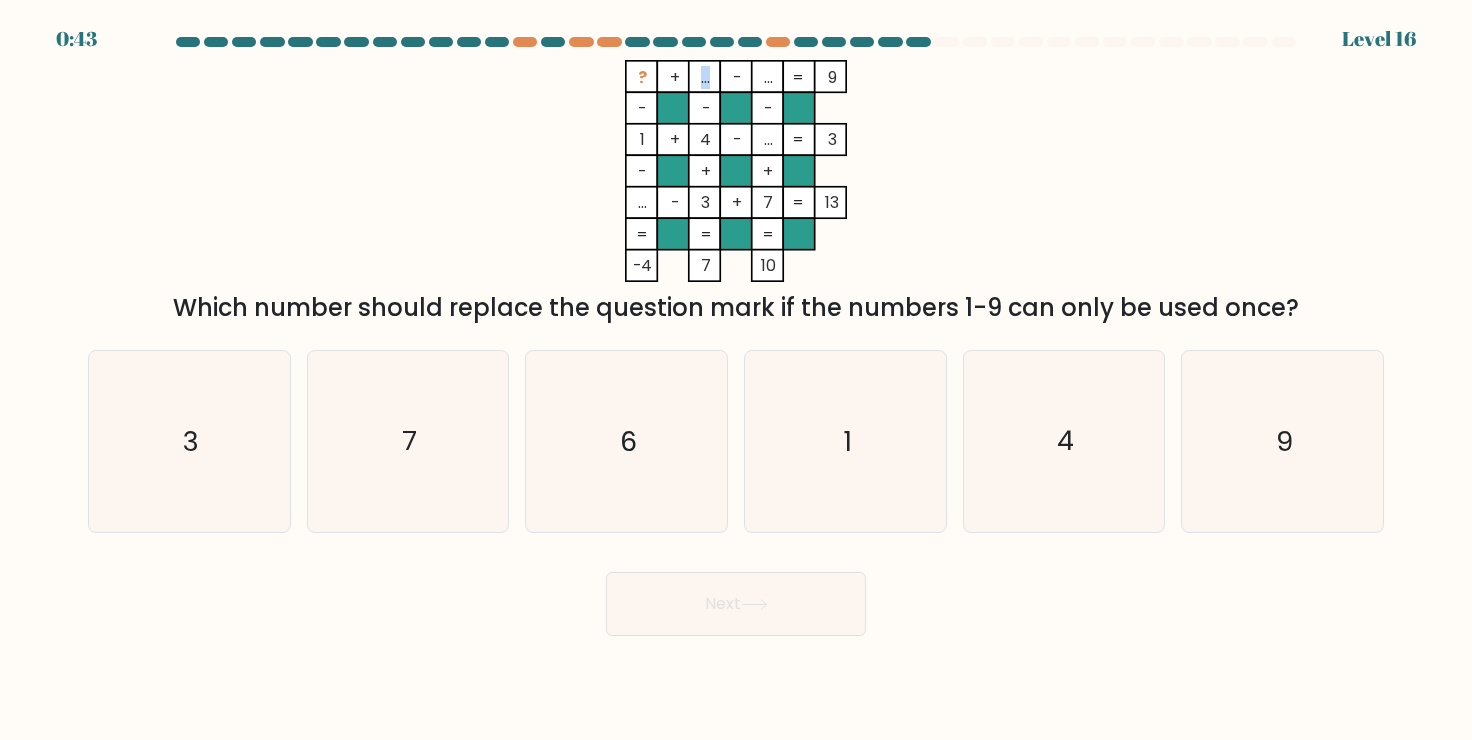 drag, startPoint x: 707, startPoint y: 76, endPoint x: 695, endPoint y: 78, distance: 12.165525 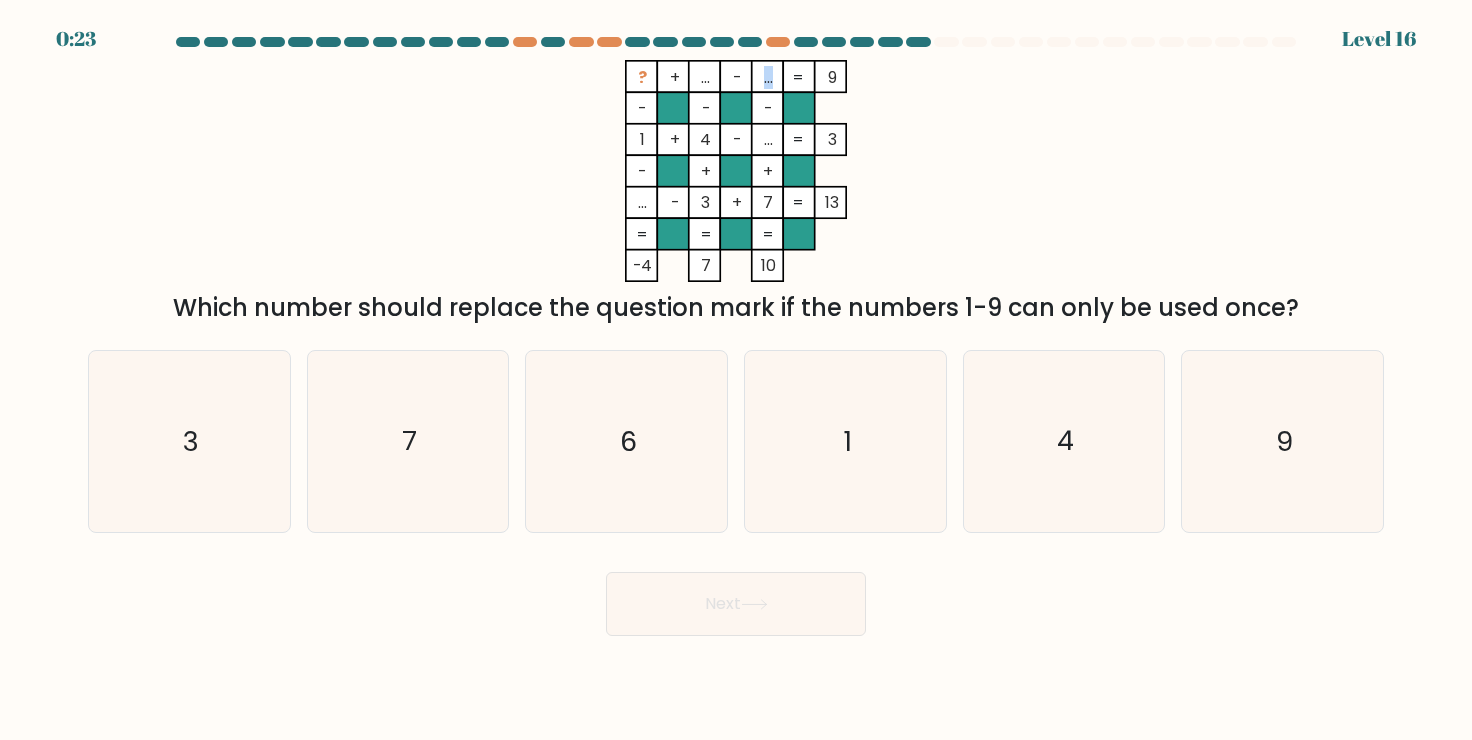 drag, startPoint x: 771, startPoint y: 80, endPoint x: 755, endPoint y: 75, distance: 16.763054 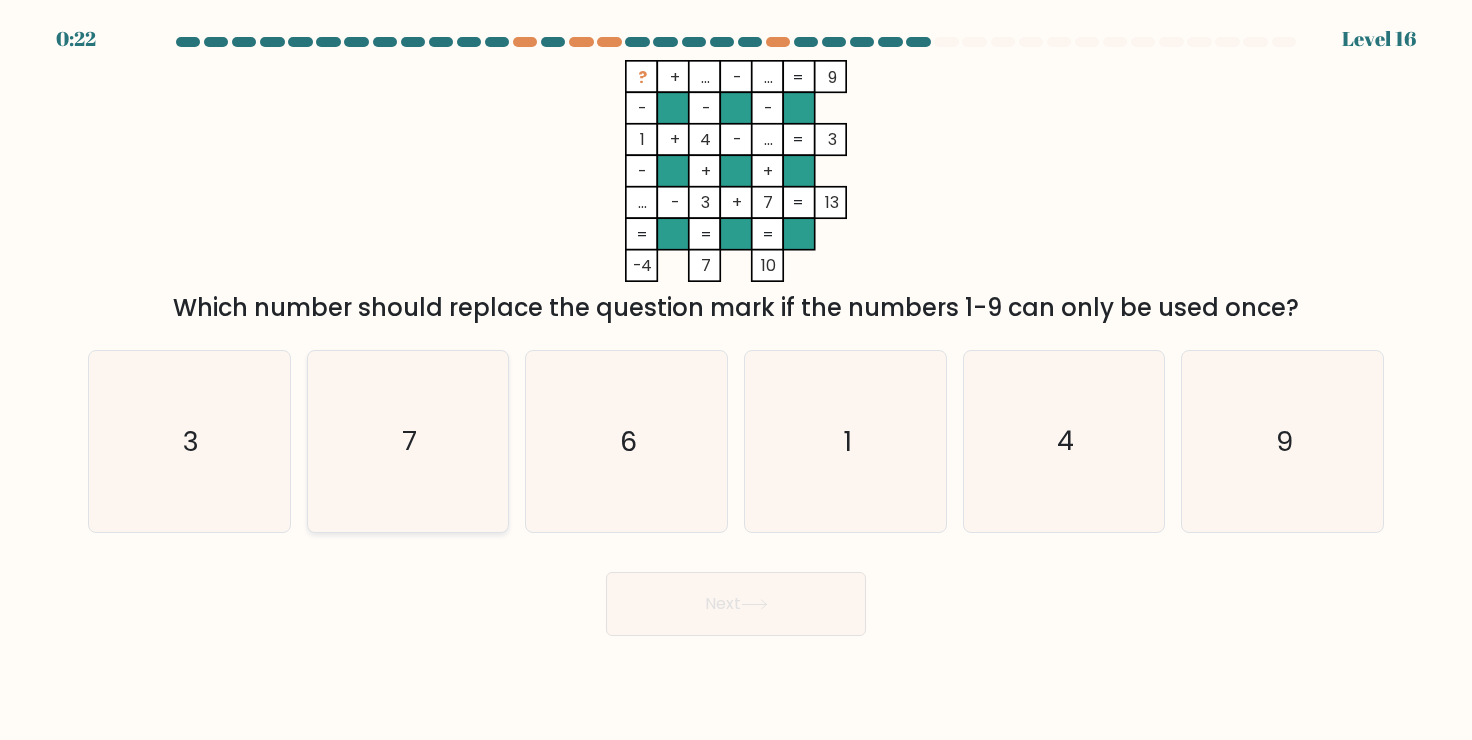 click on "7" 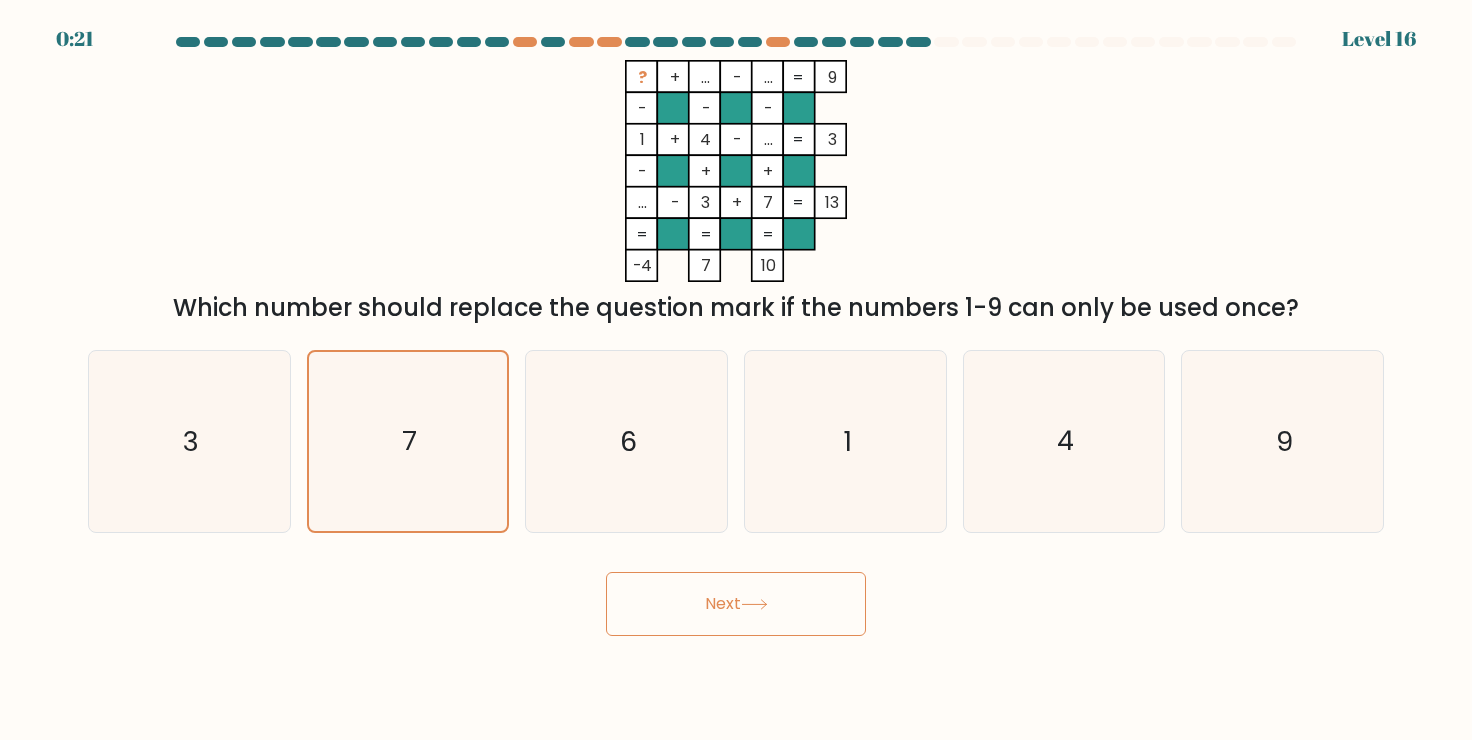 click on "Next" at bounding box center [736, 604] 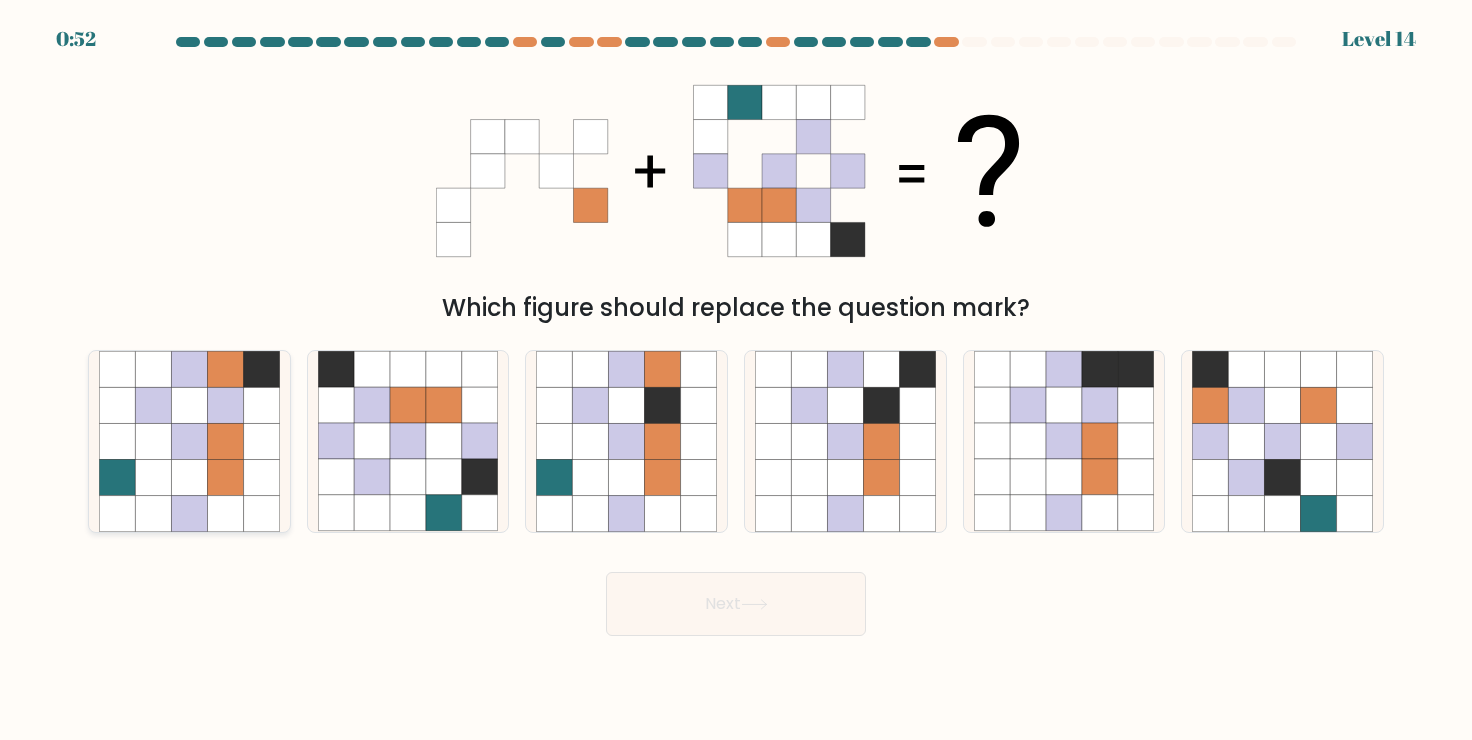 click 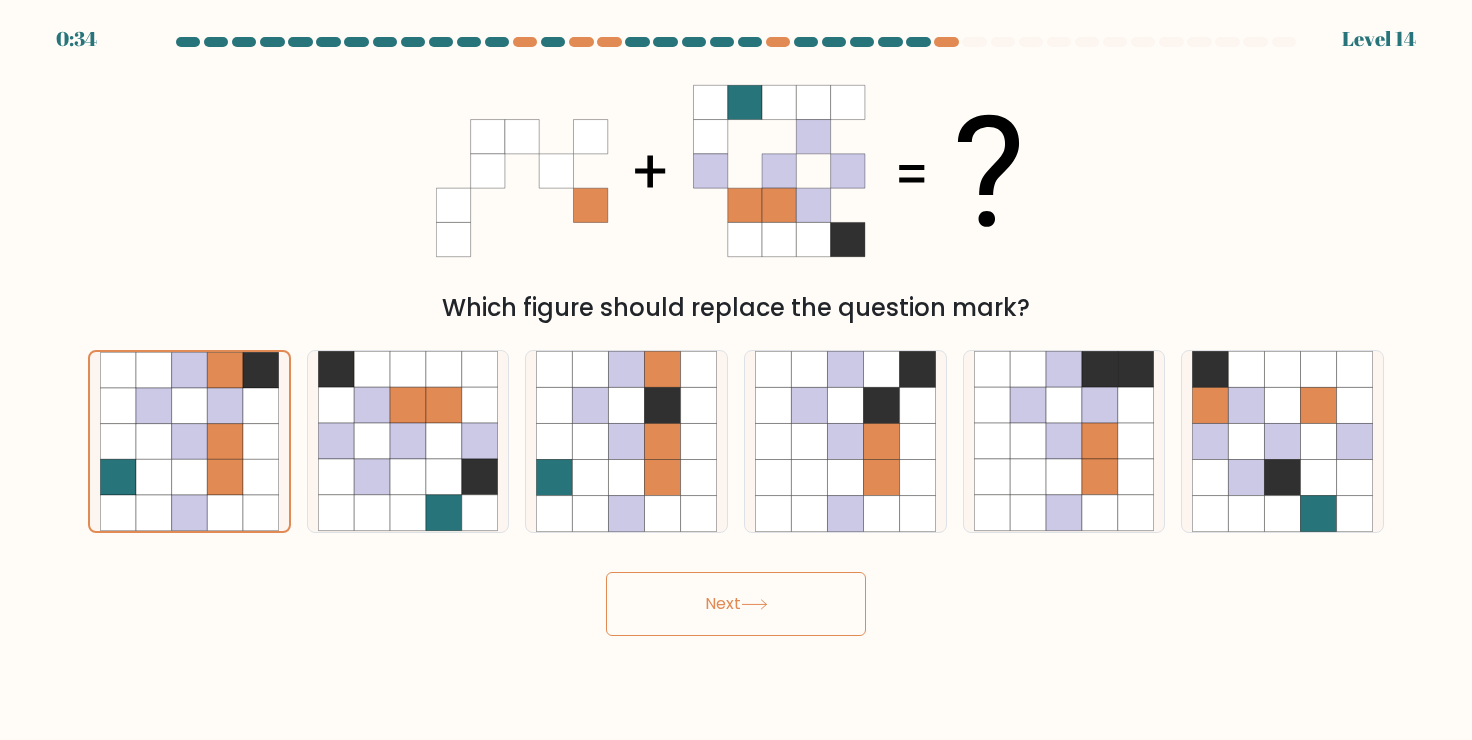 click on "Next" at bounding box center [736, 604] 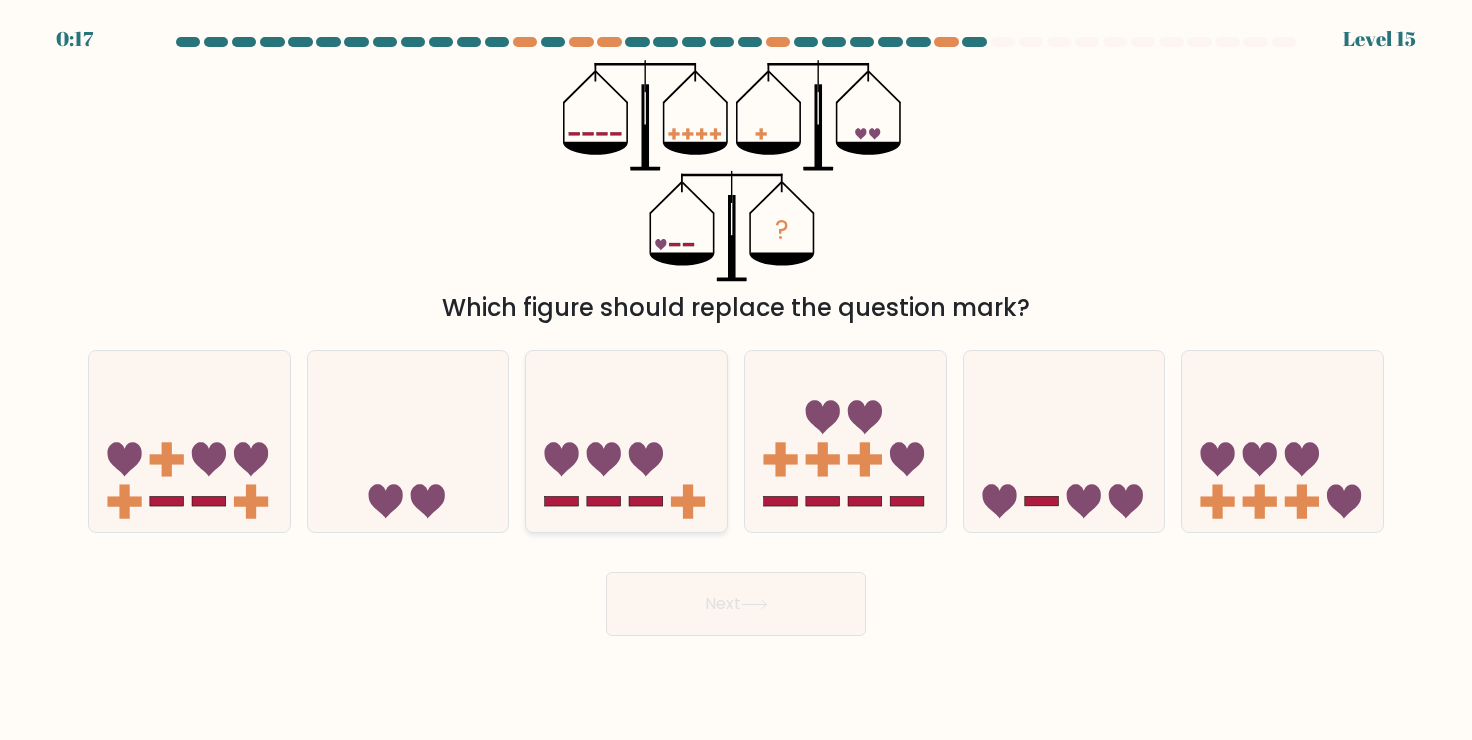 click 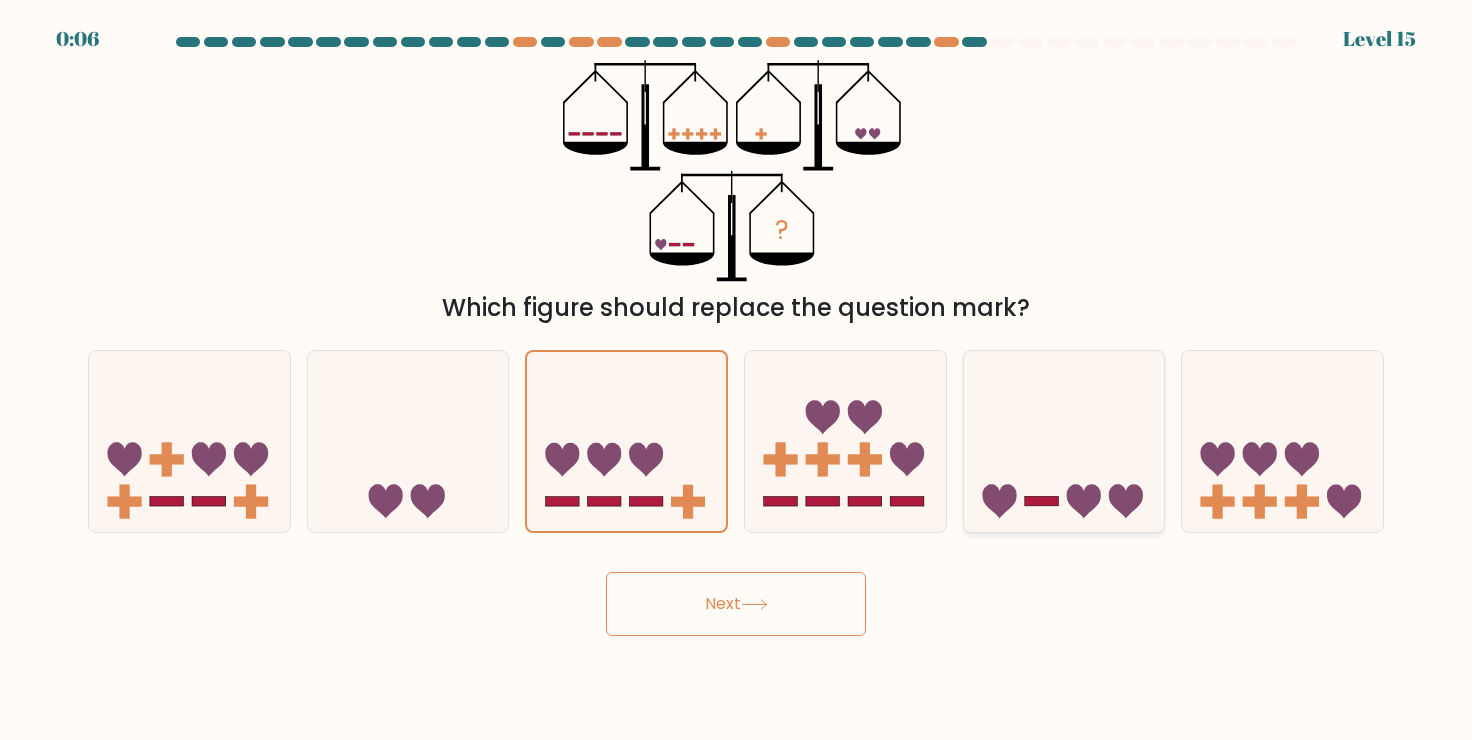 click 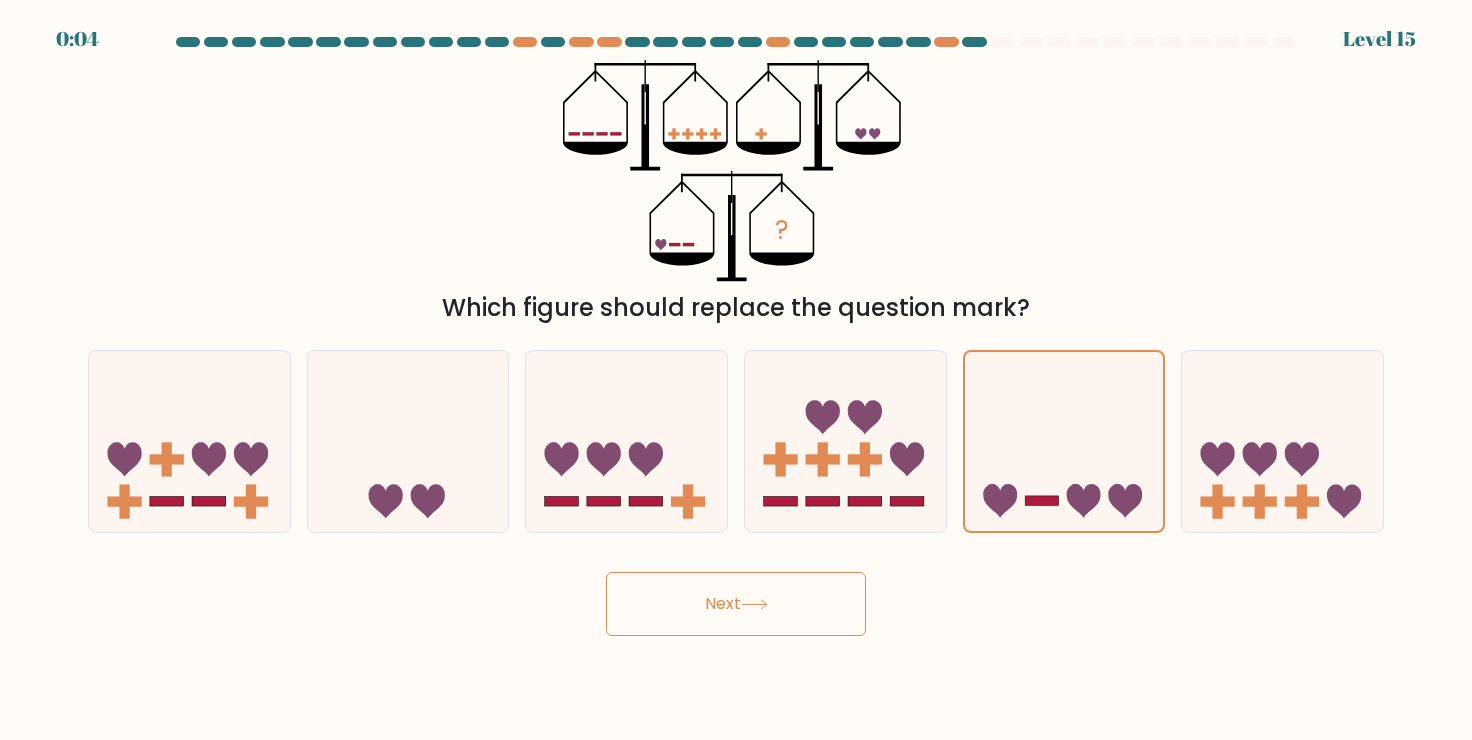 click on "Next" at bounding box center [736, 604] 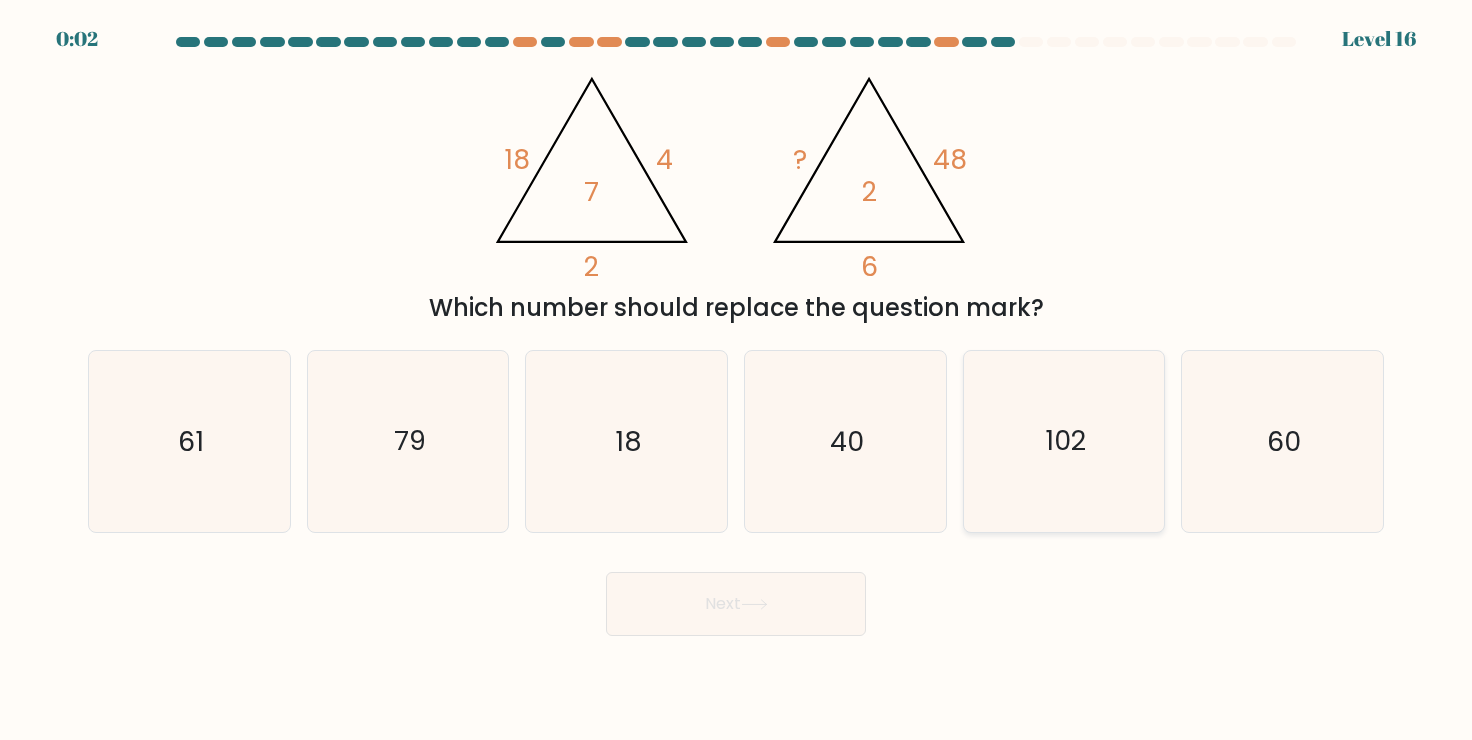 click on "102" 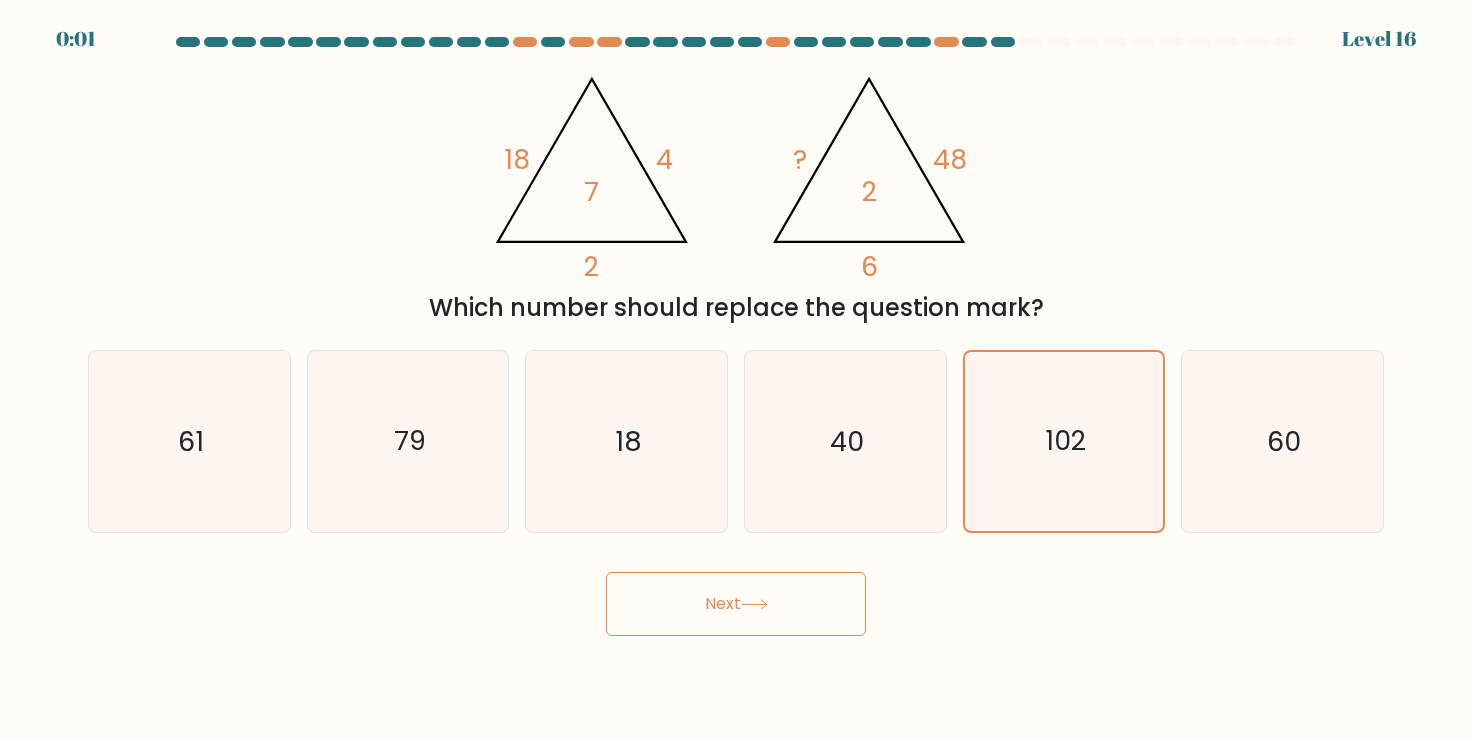 click on "Next" at bounding box center [736, 604] 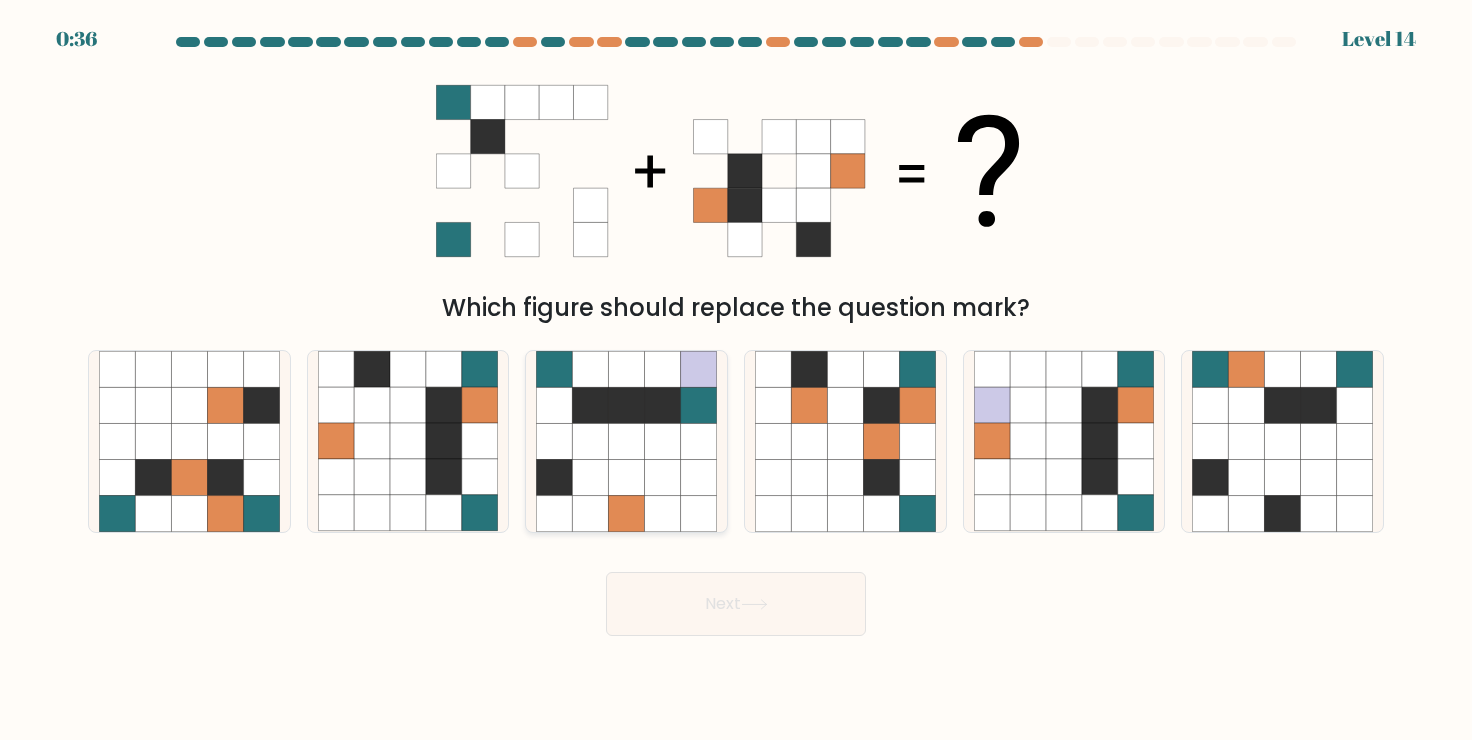 click 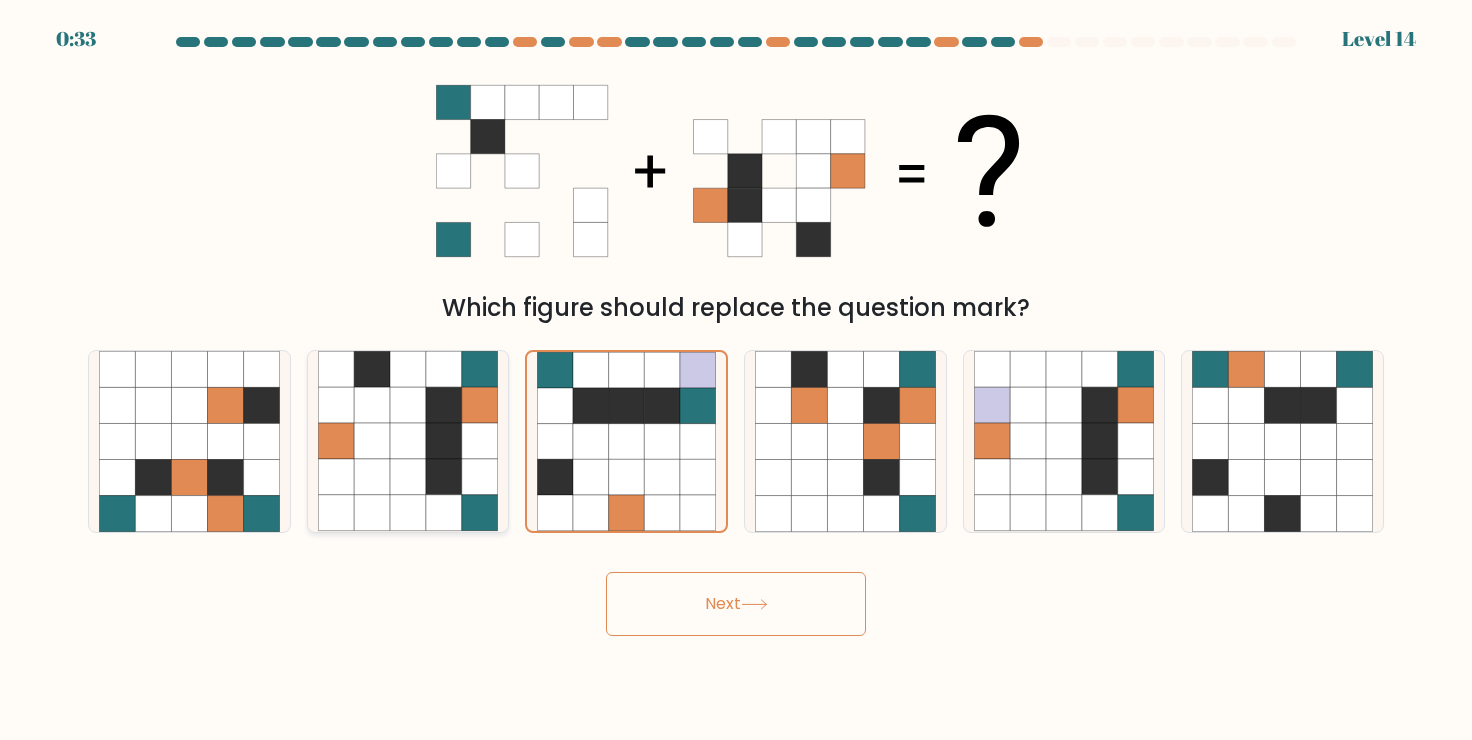 click 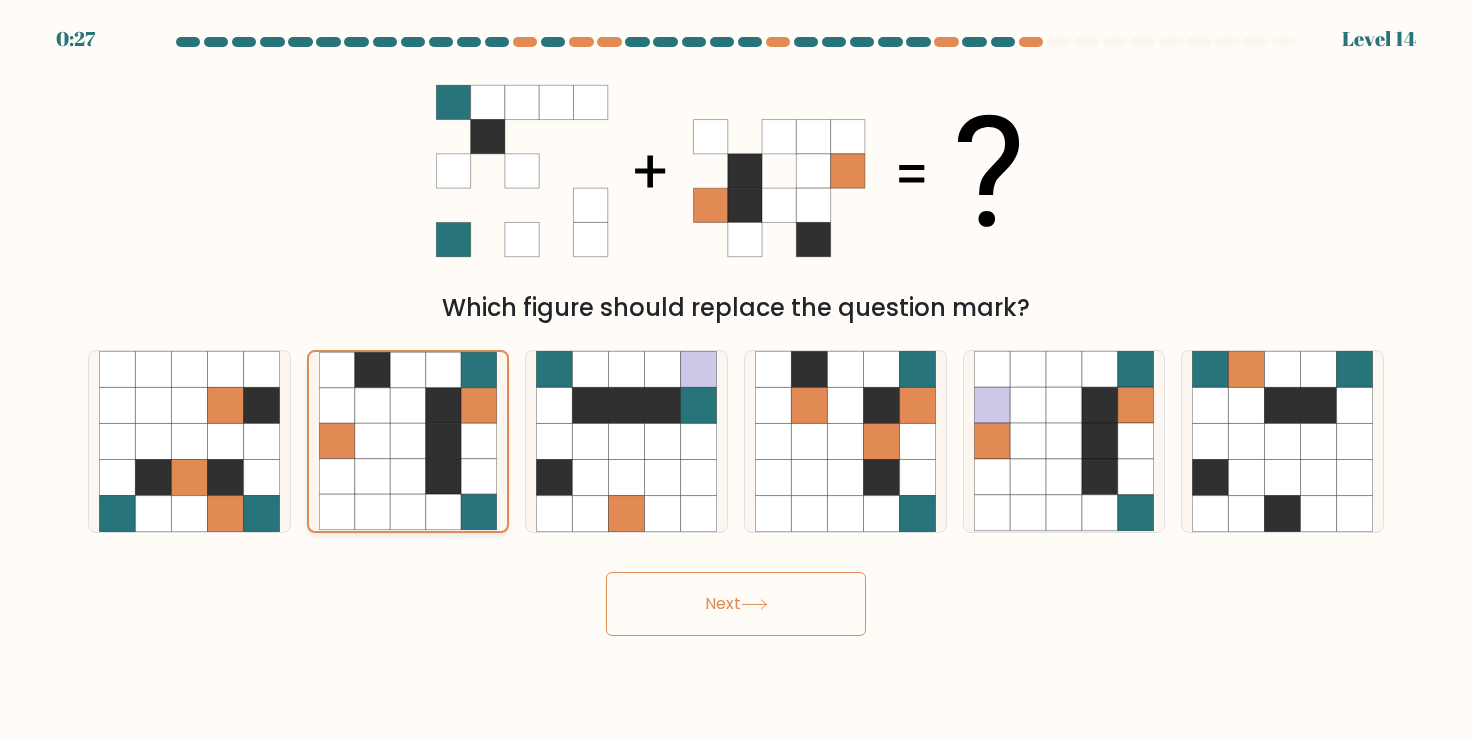 click 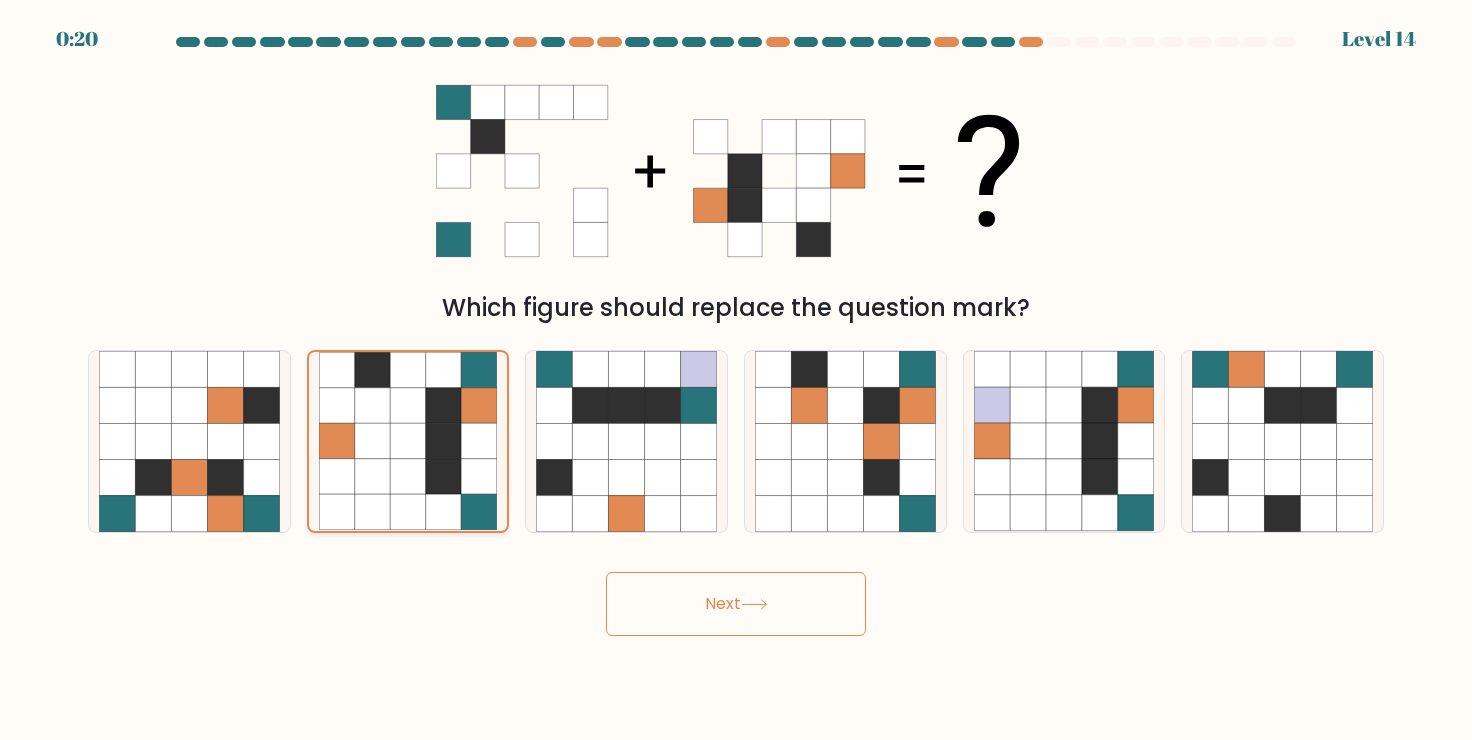 click 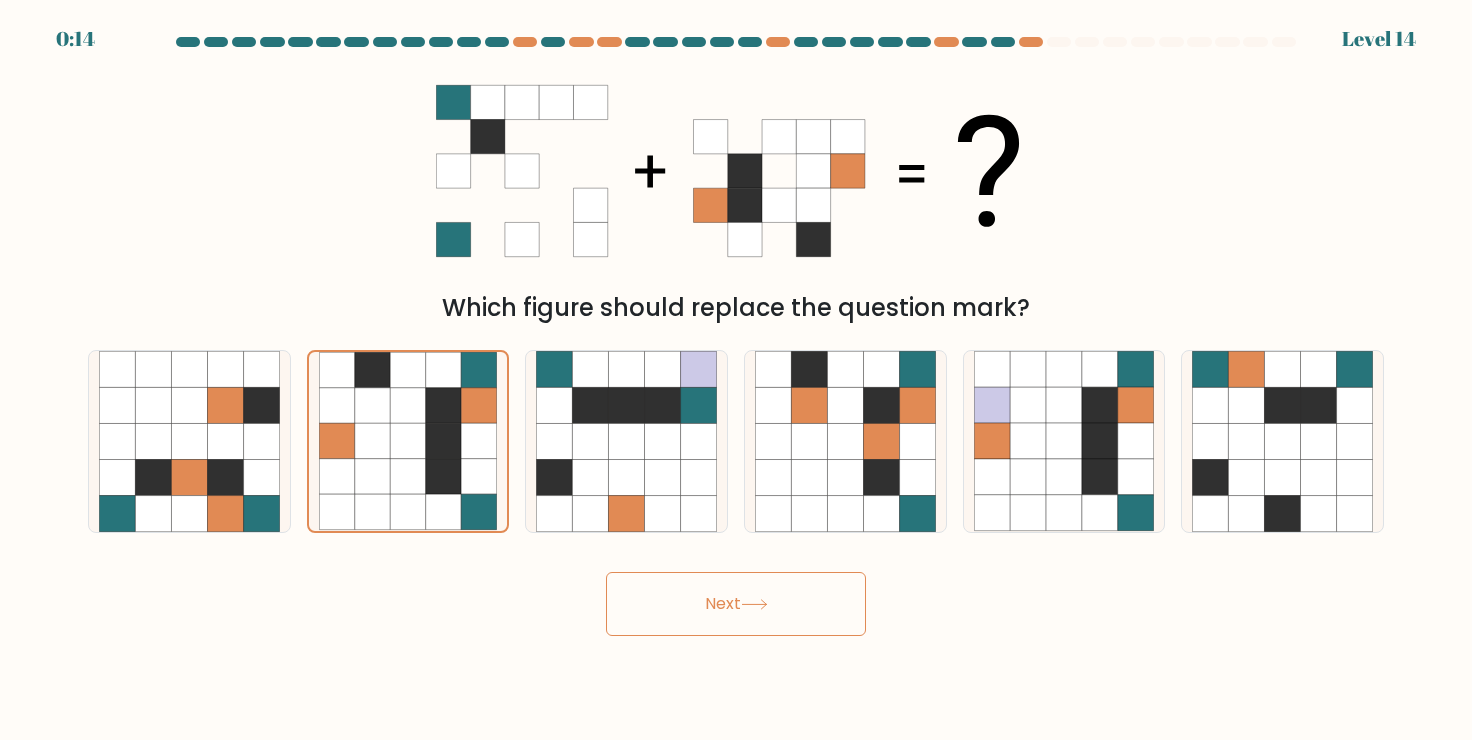 click on "Next" at bounding box center (736, 604) 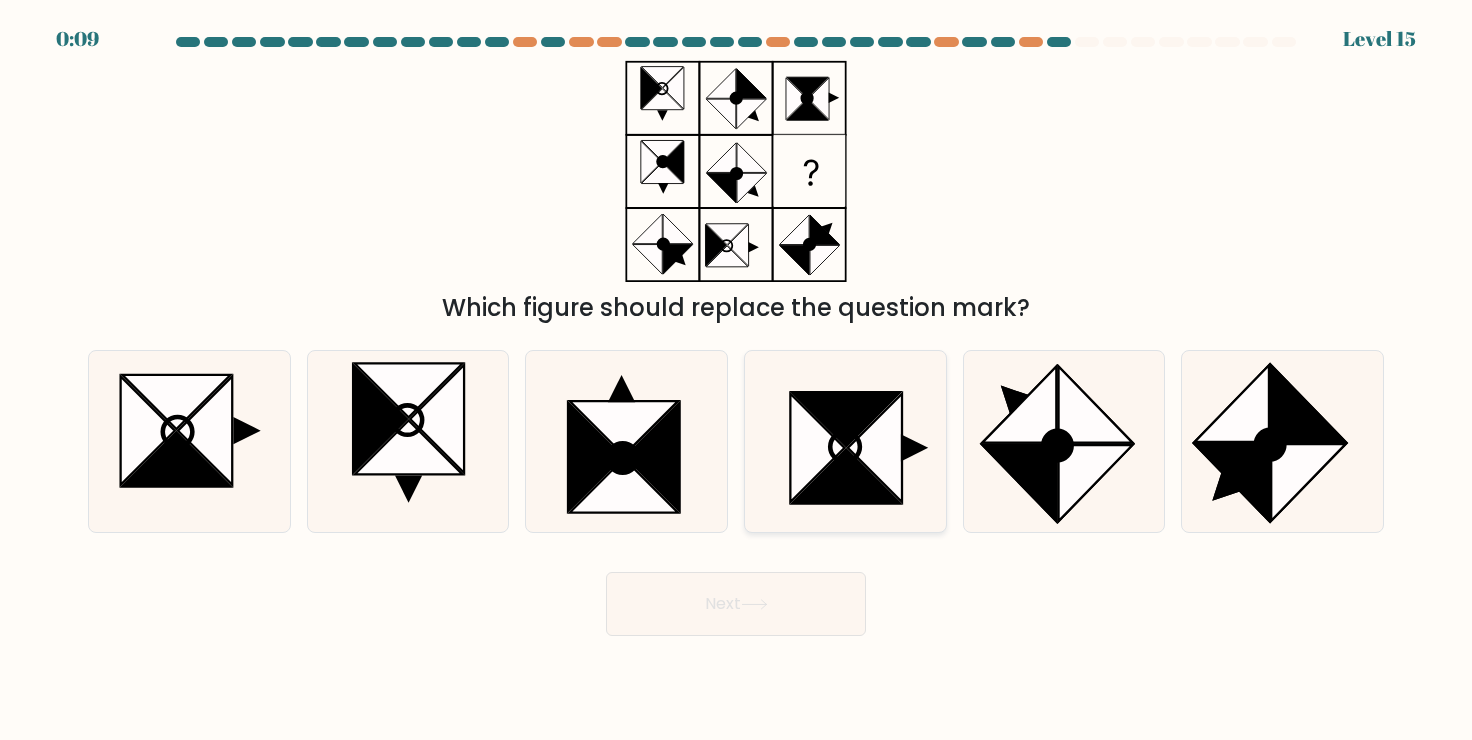 click 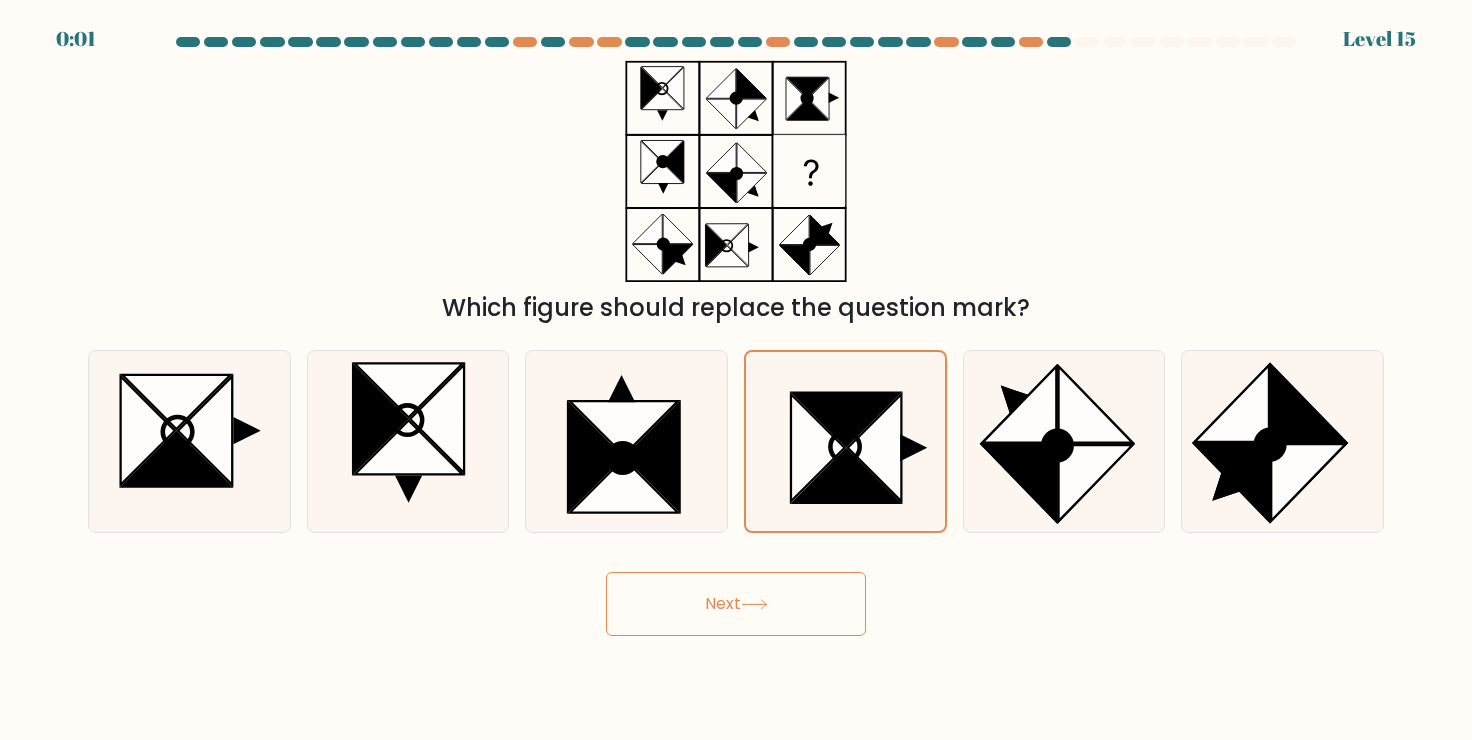 click on "Next" at bounding box center [736, 604] 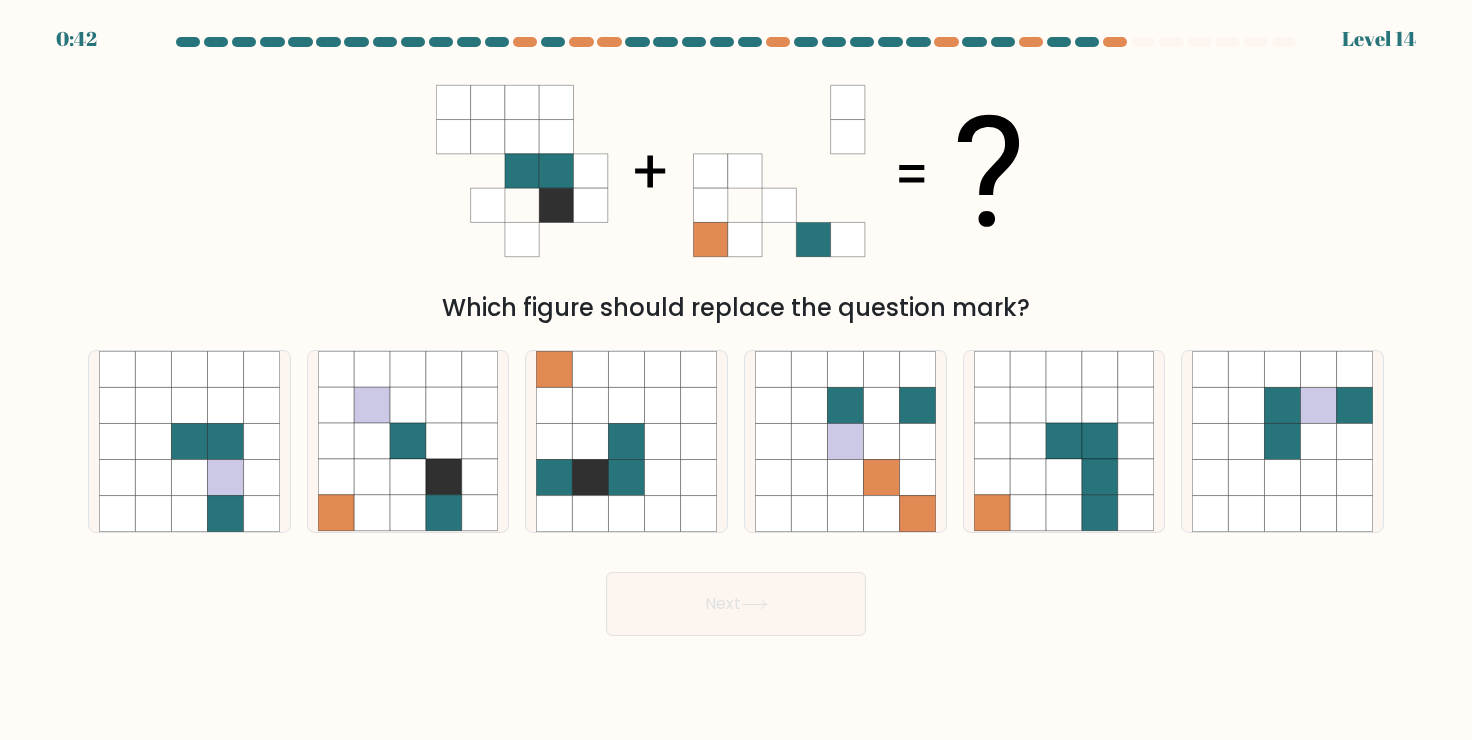 scroll, scrollTop: 0, scrollLeft: 0, axis: both 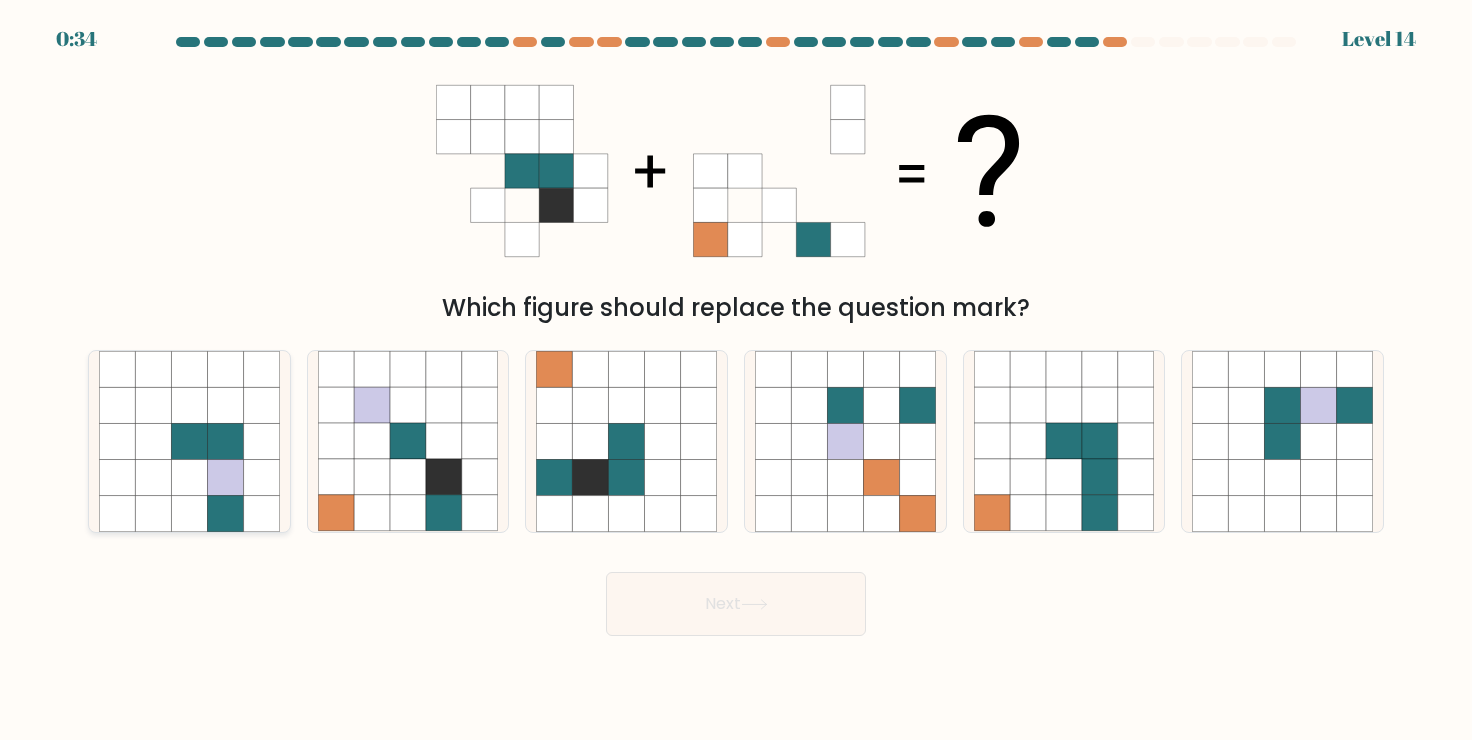 click 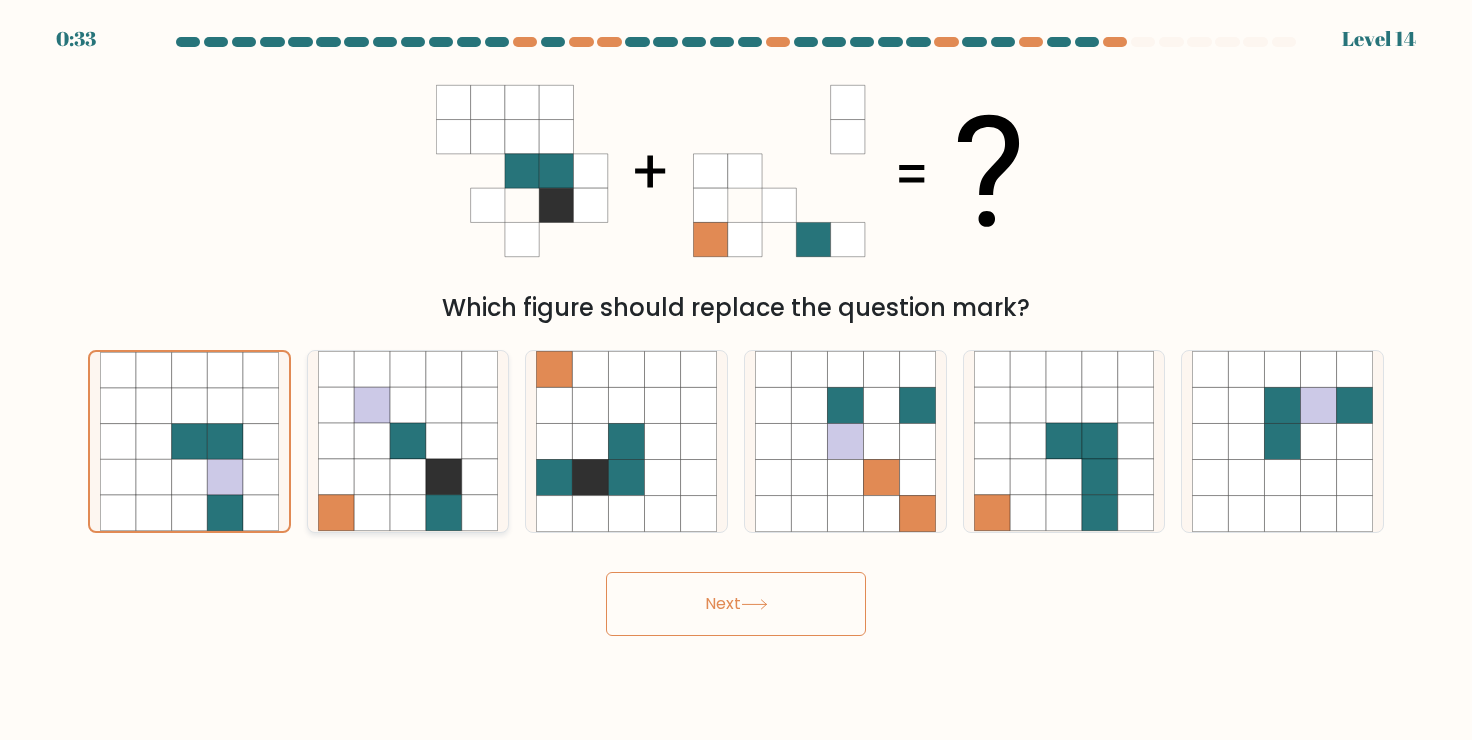 click 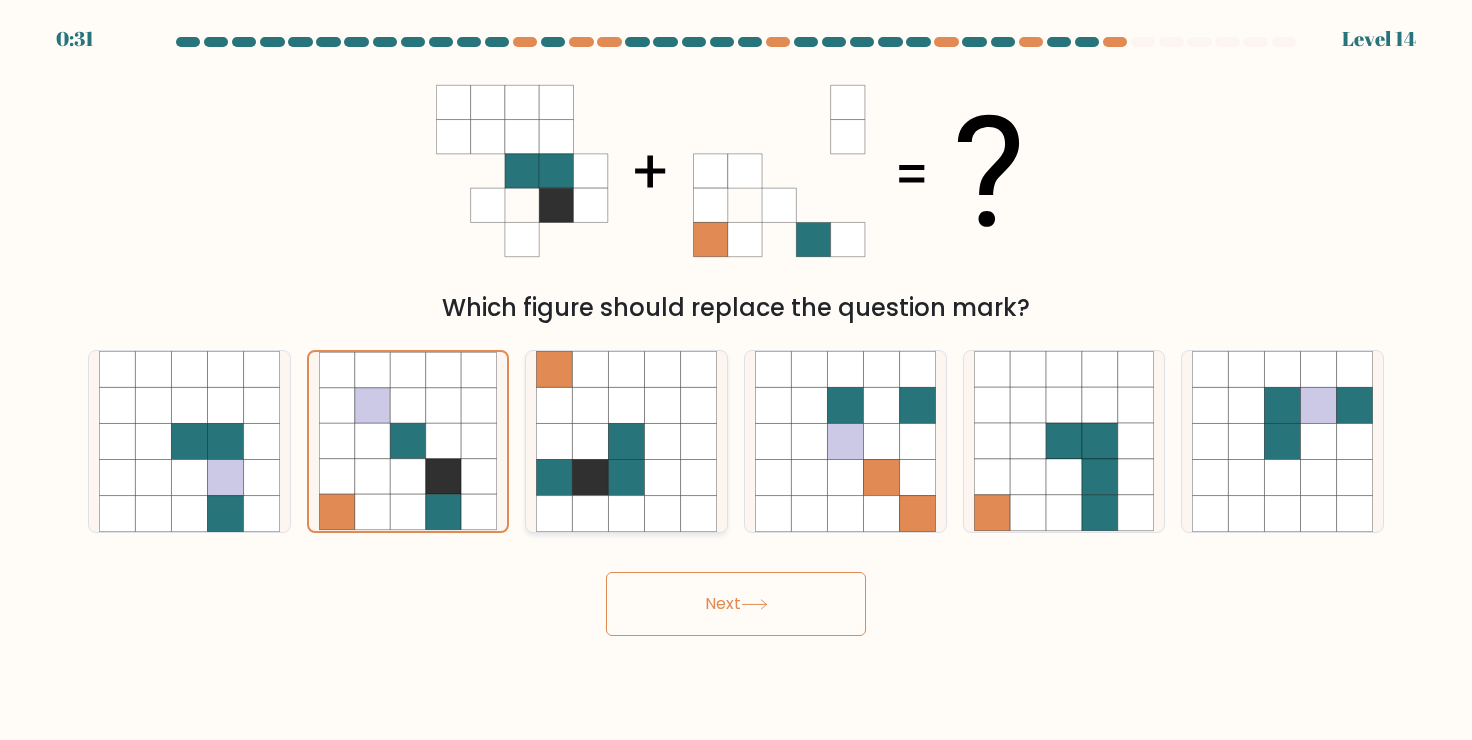 click 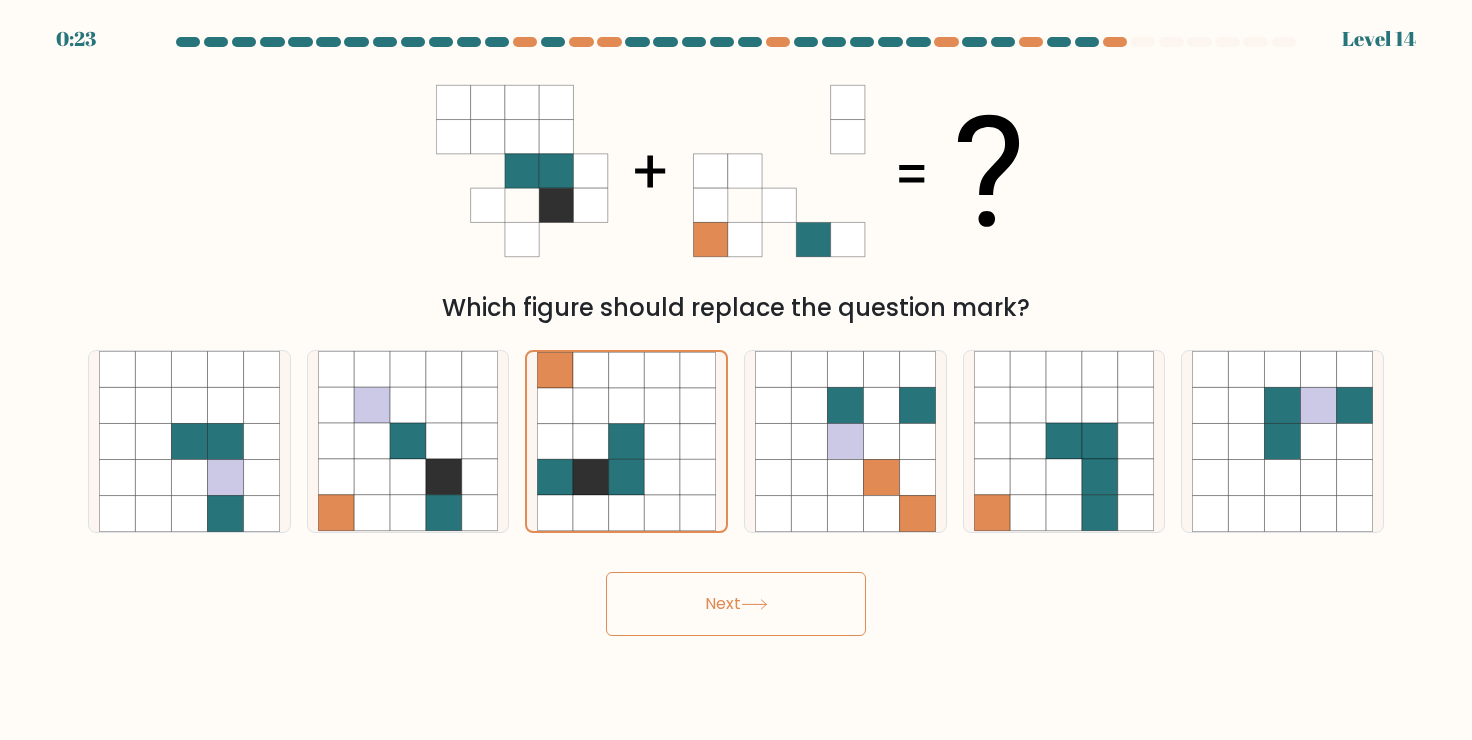 click 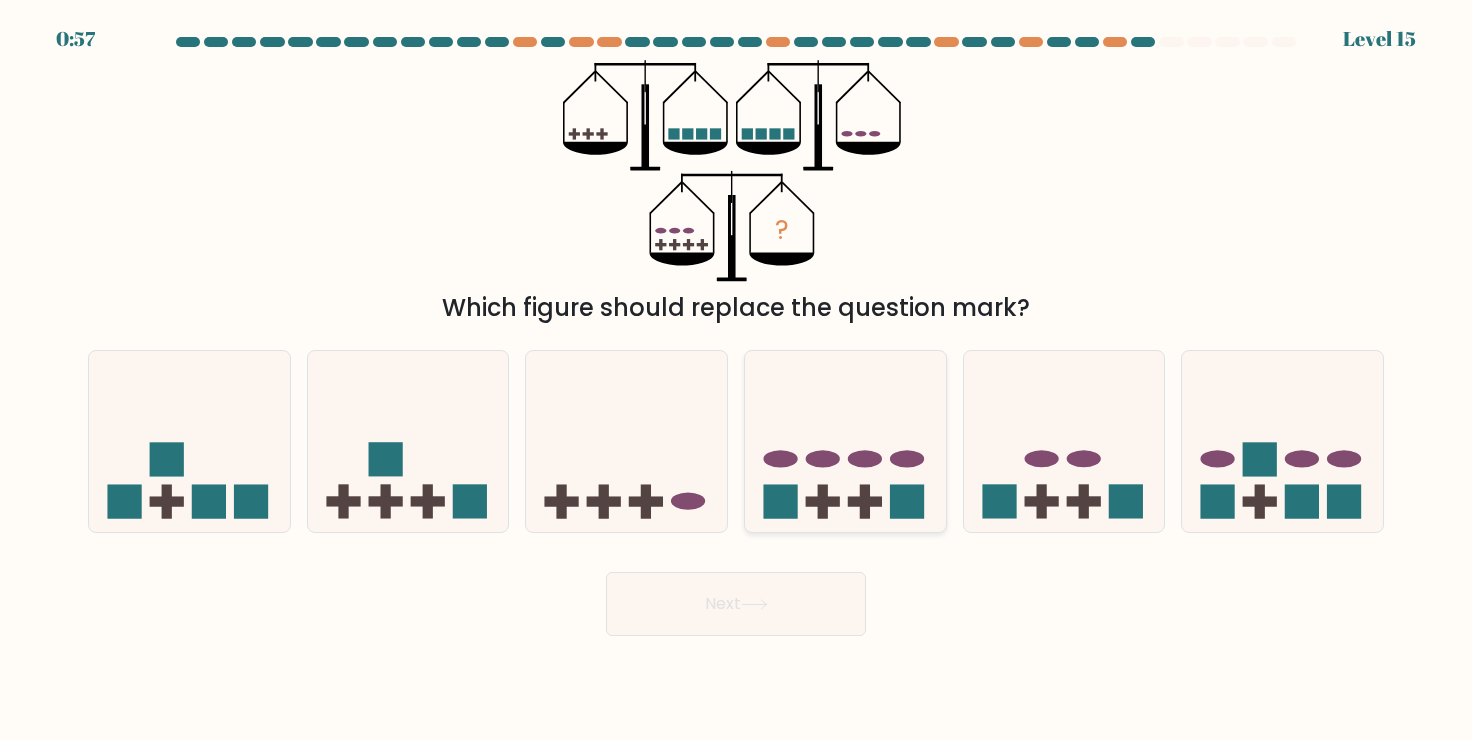 click 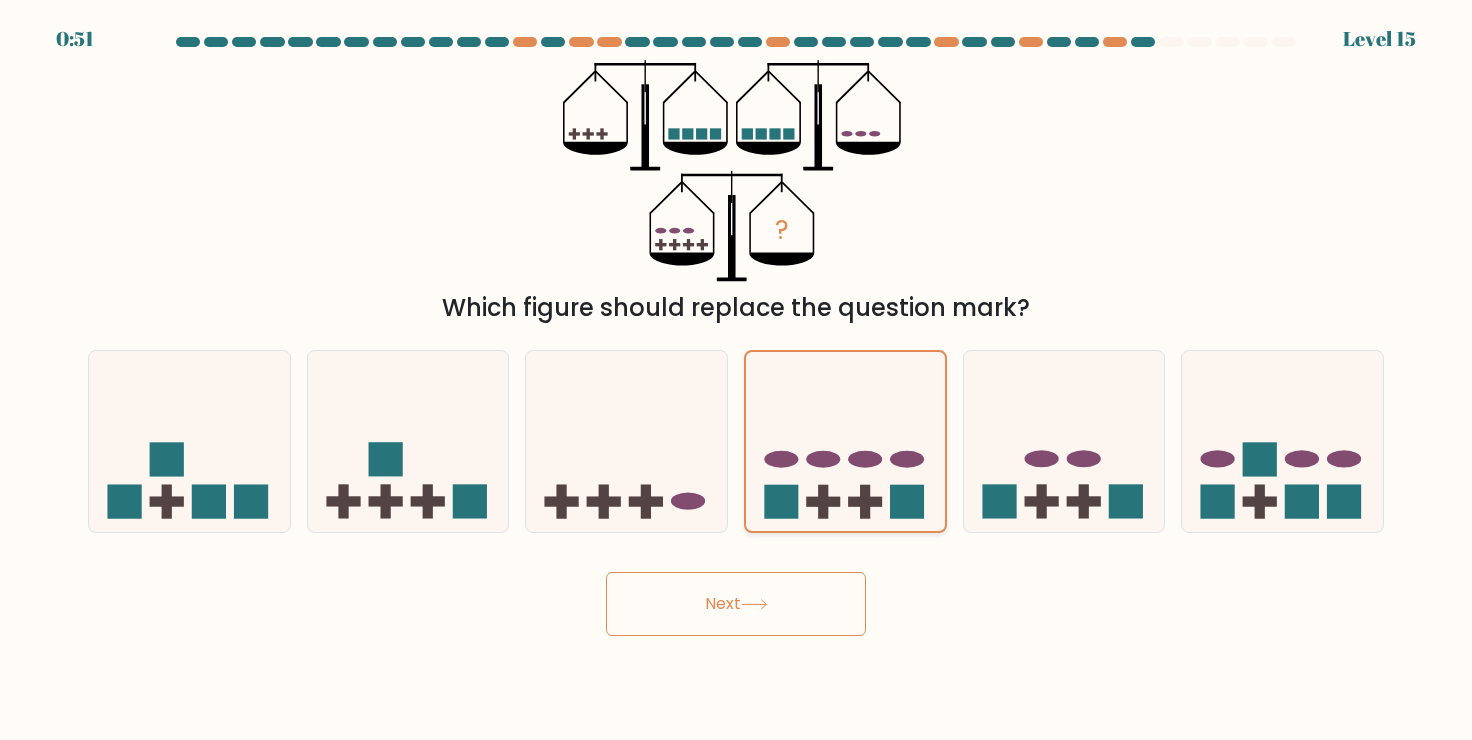 click 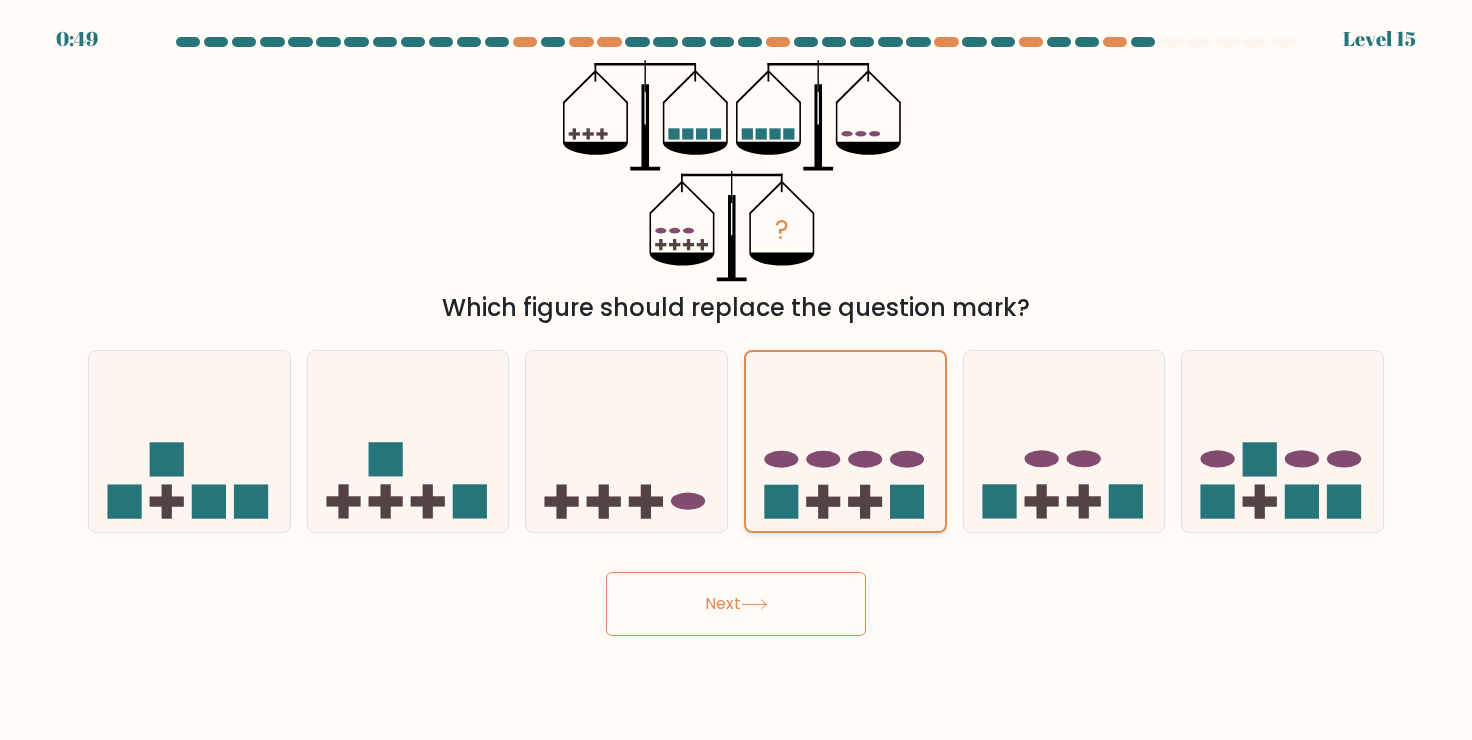 click 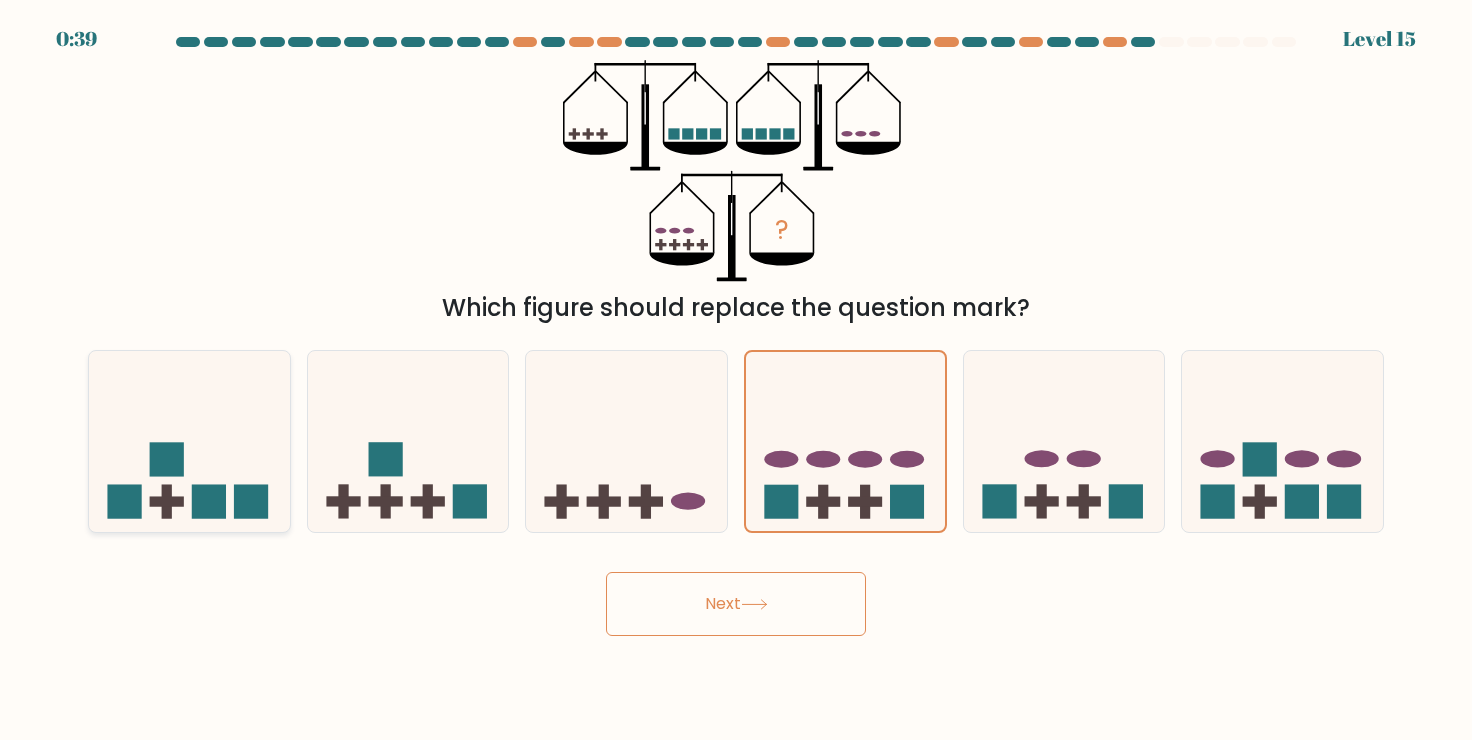click 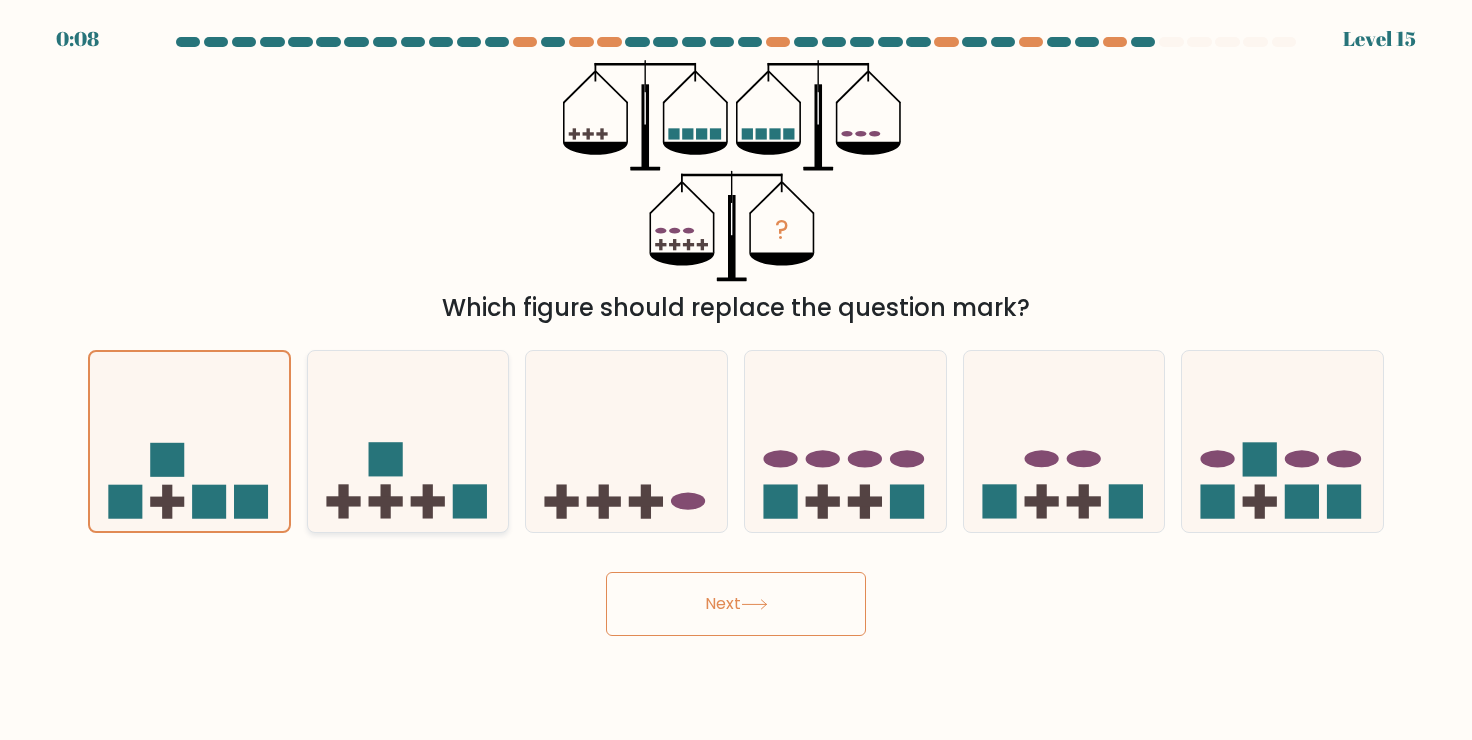 click 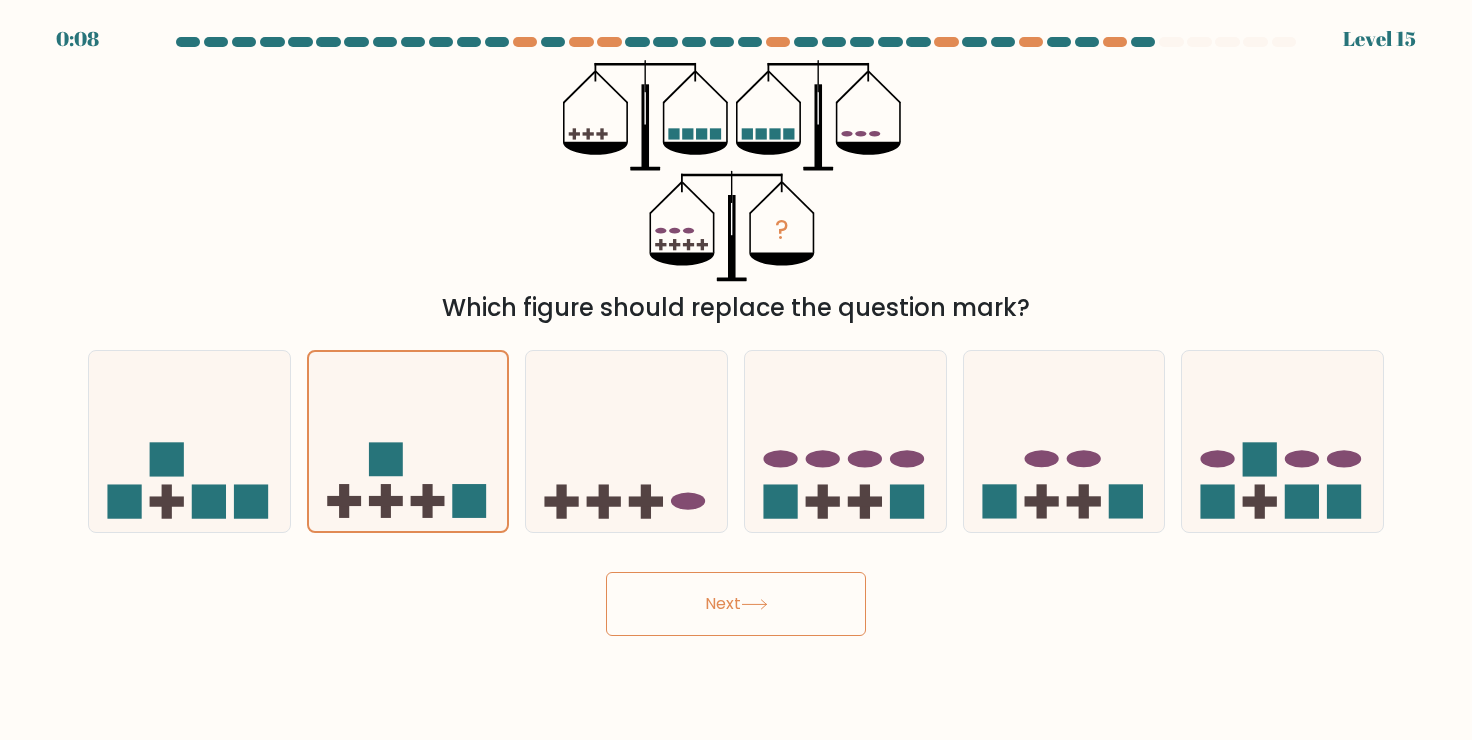 click on "Next" at bounding box center (736, 604) 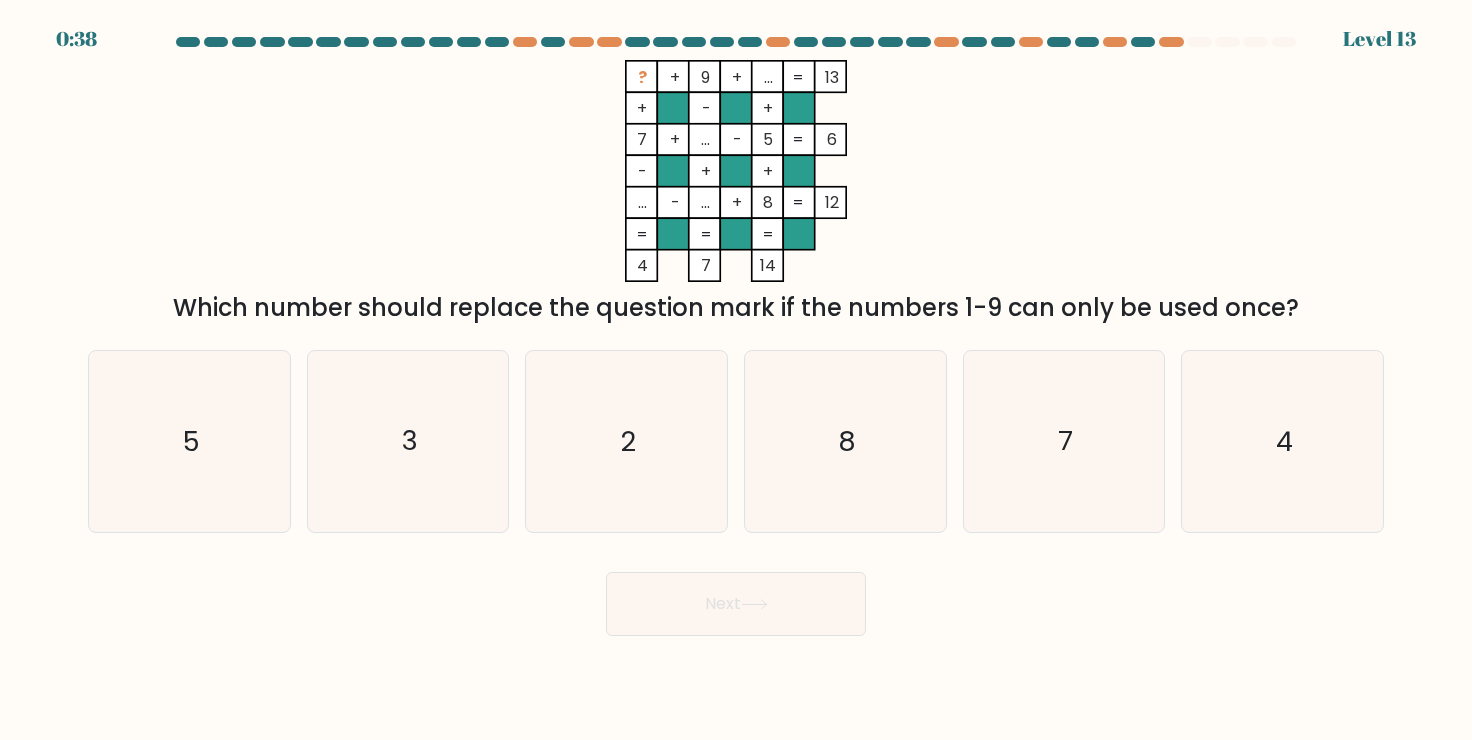 click on "5" 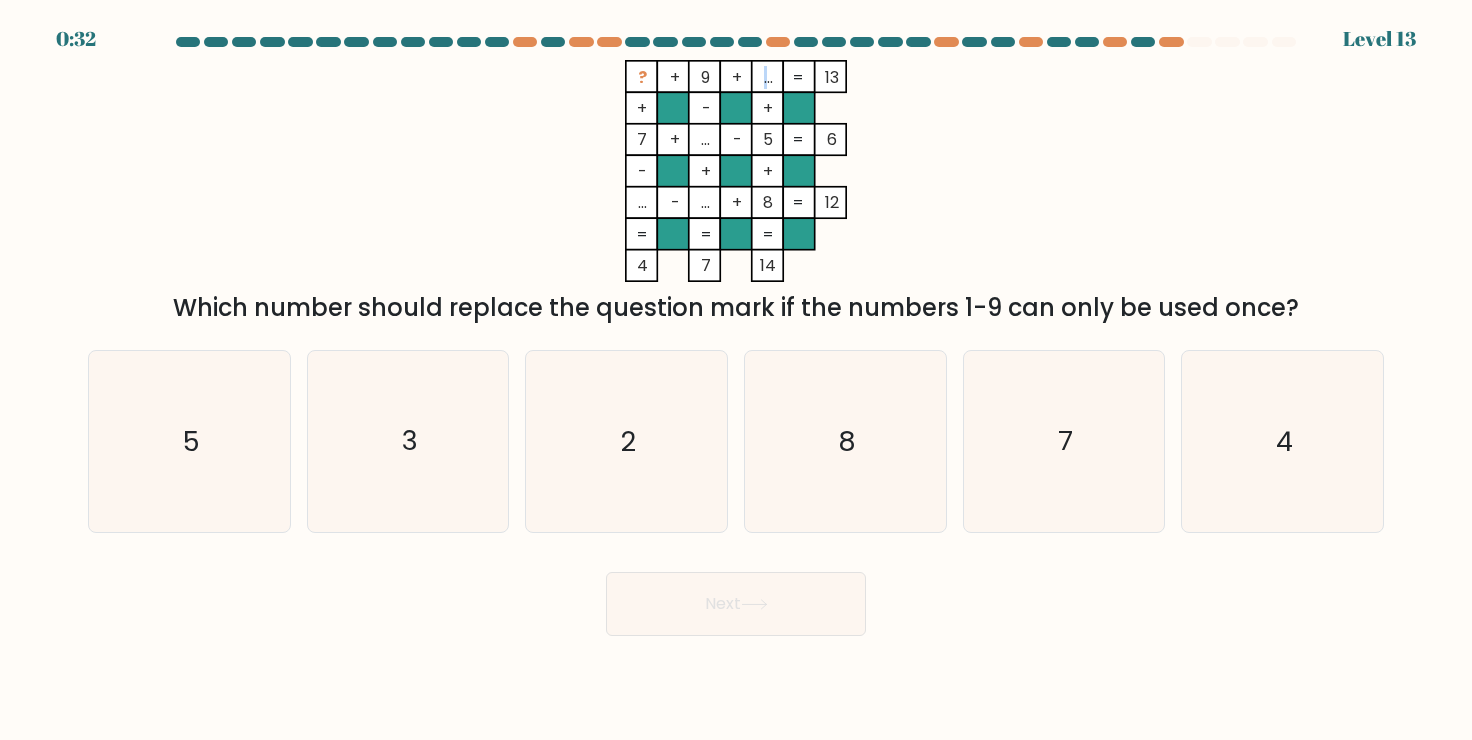 click on "?    +    9    +    ...    13    +    -    +    7    +    ...    -    5    6    -    +    +    ...    -    ...    +    8    =   12    =   =   =   =   4    7    14    =" 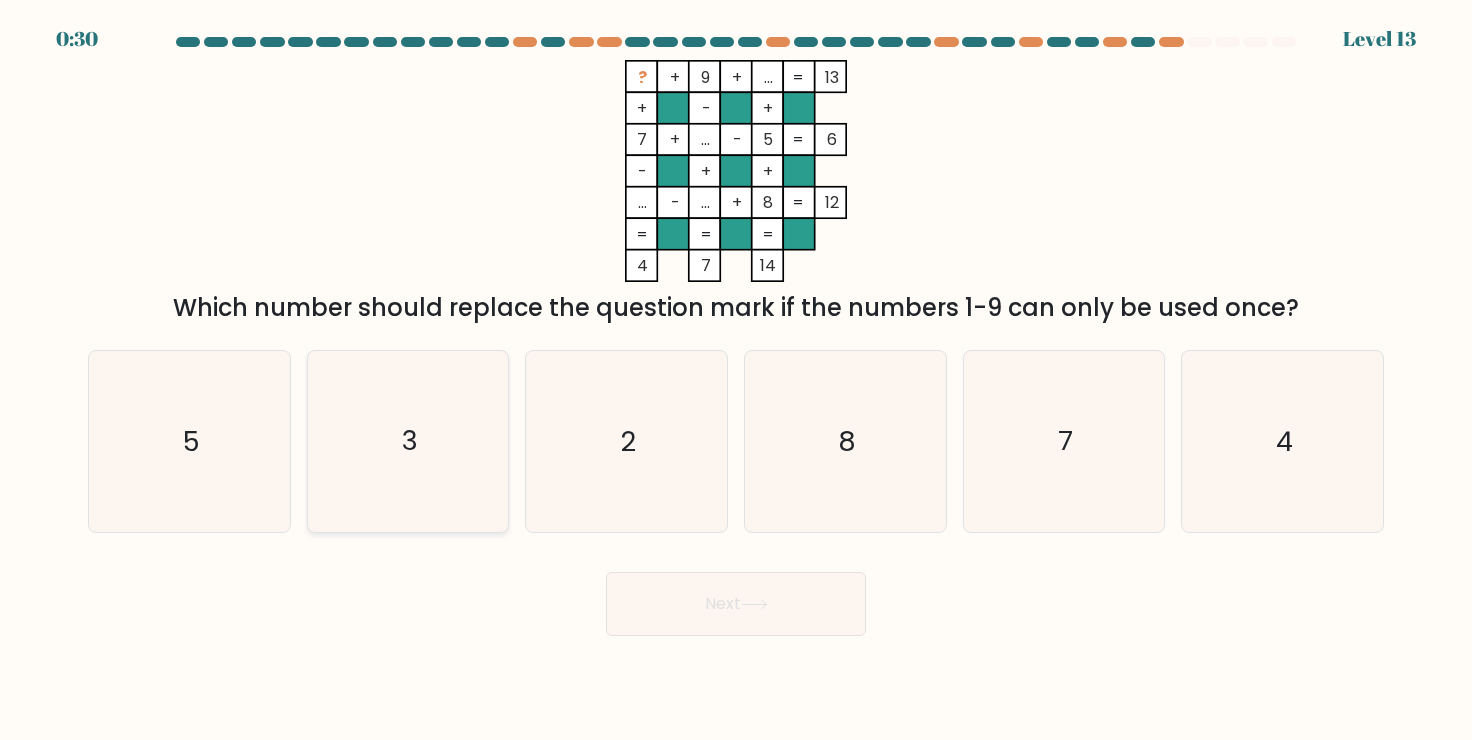 click on "3" 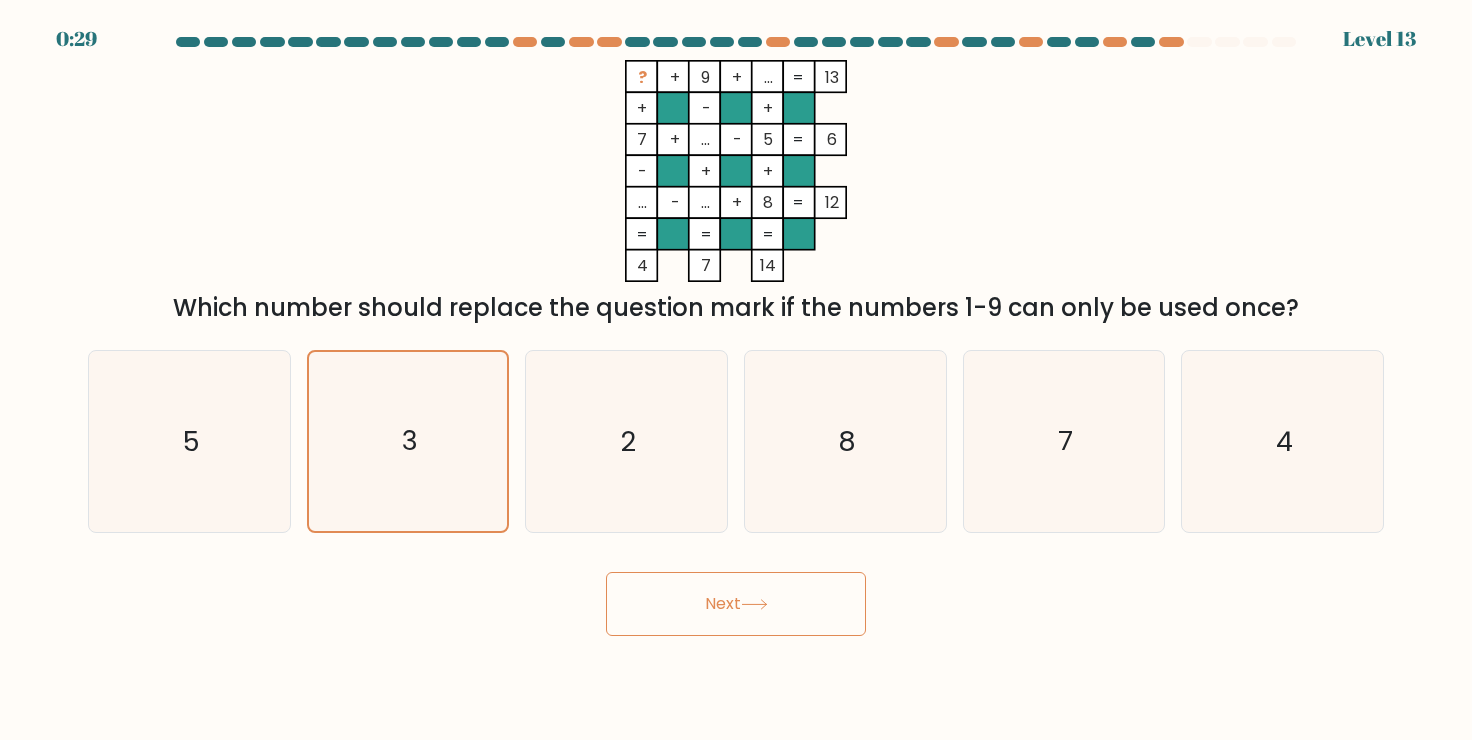 click on "Next" at bounding box center [736, 604] 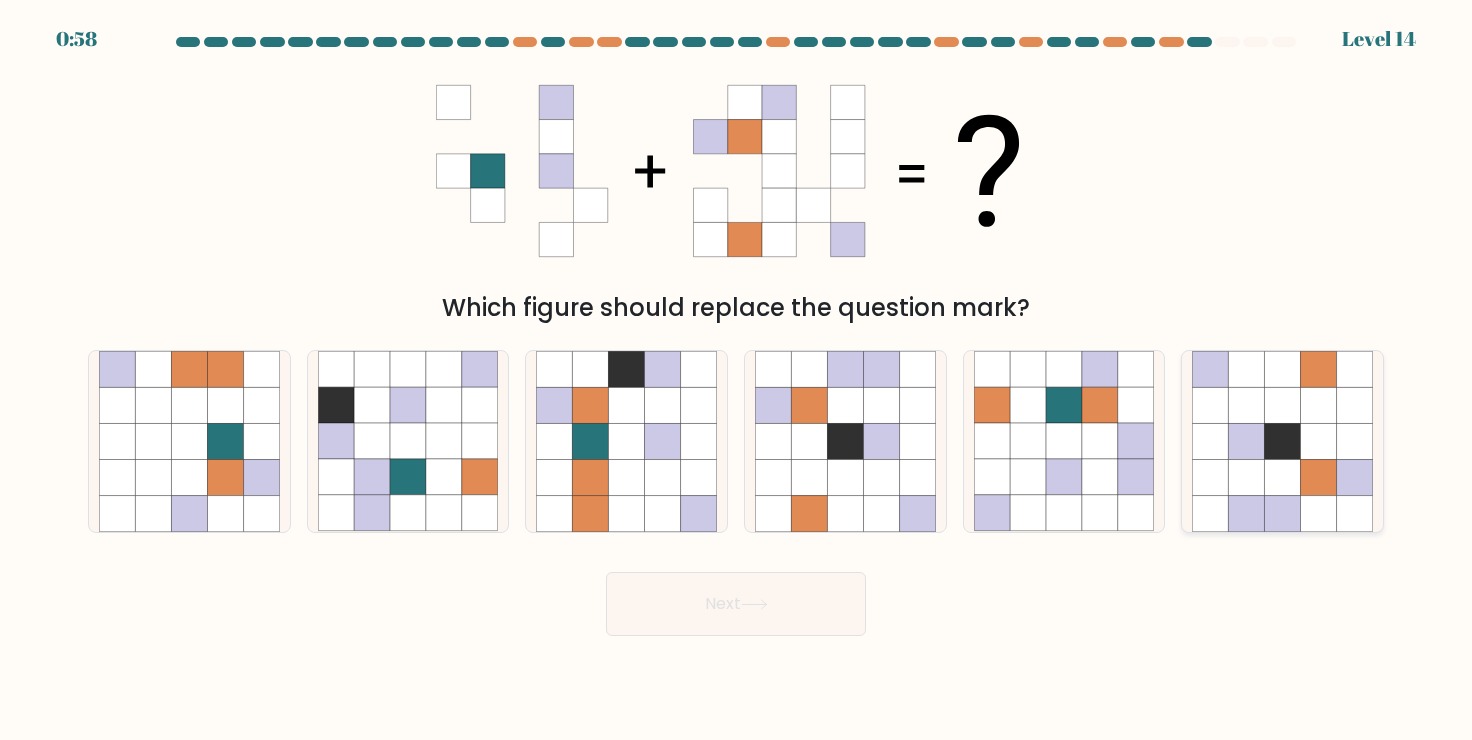click 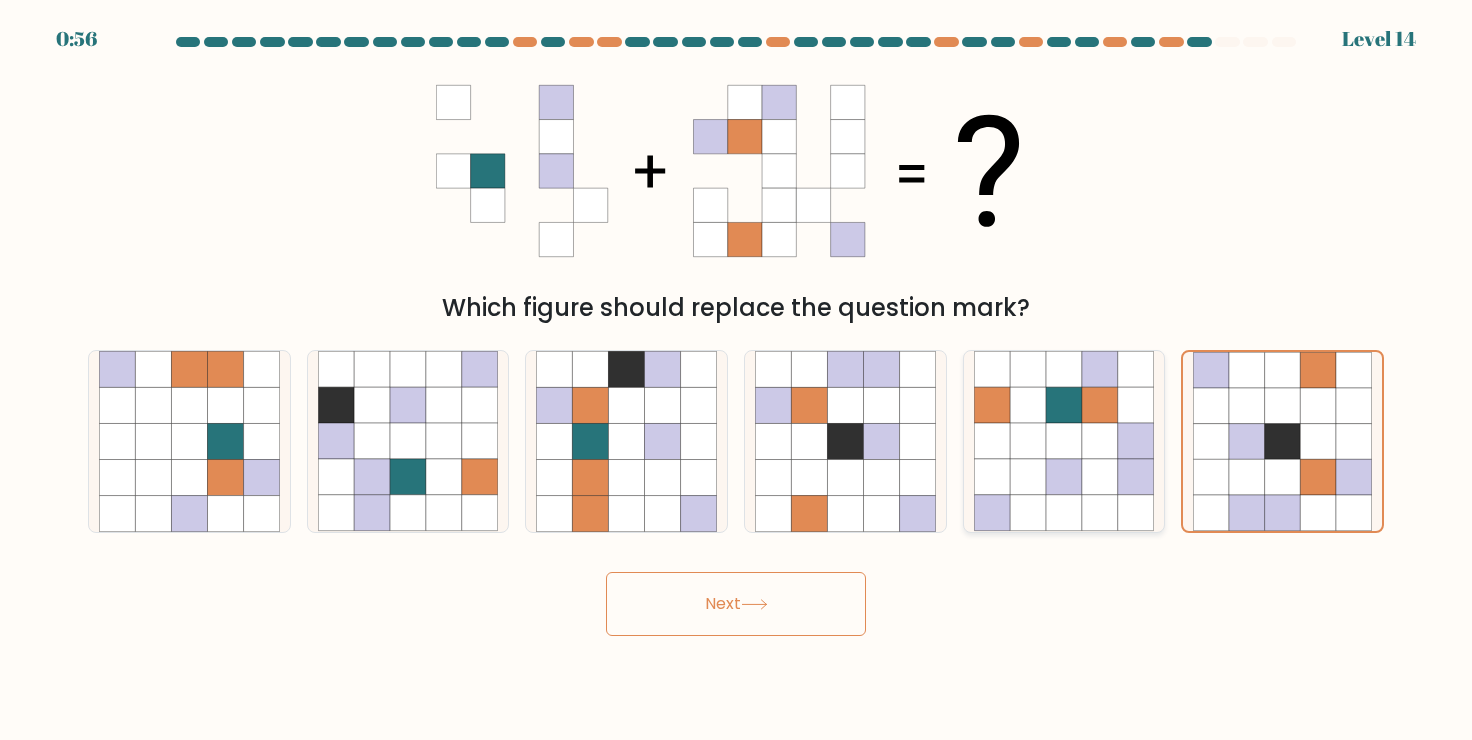 click 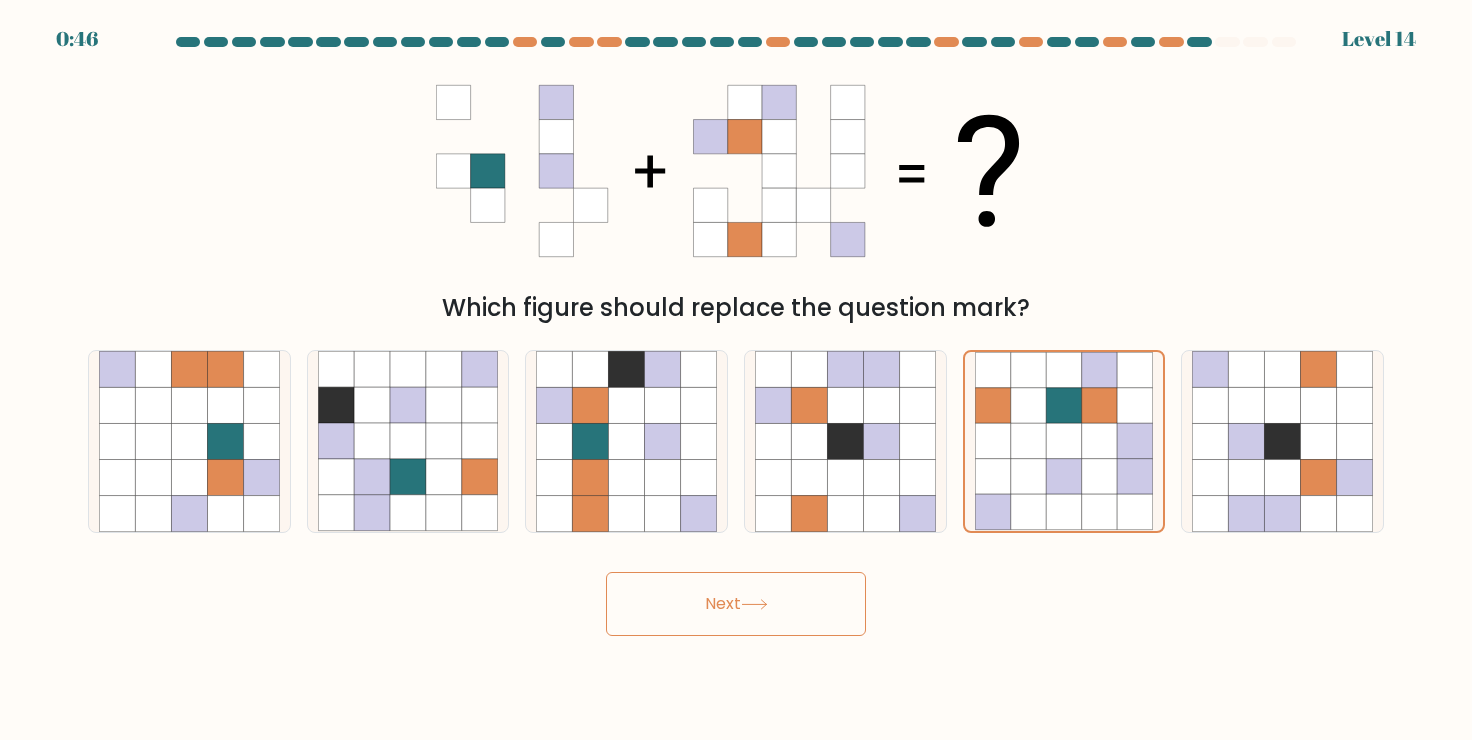 click on "Next" at bounding box center [736, 604] 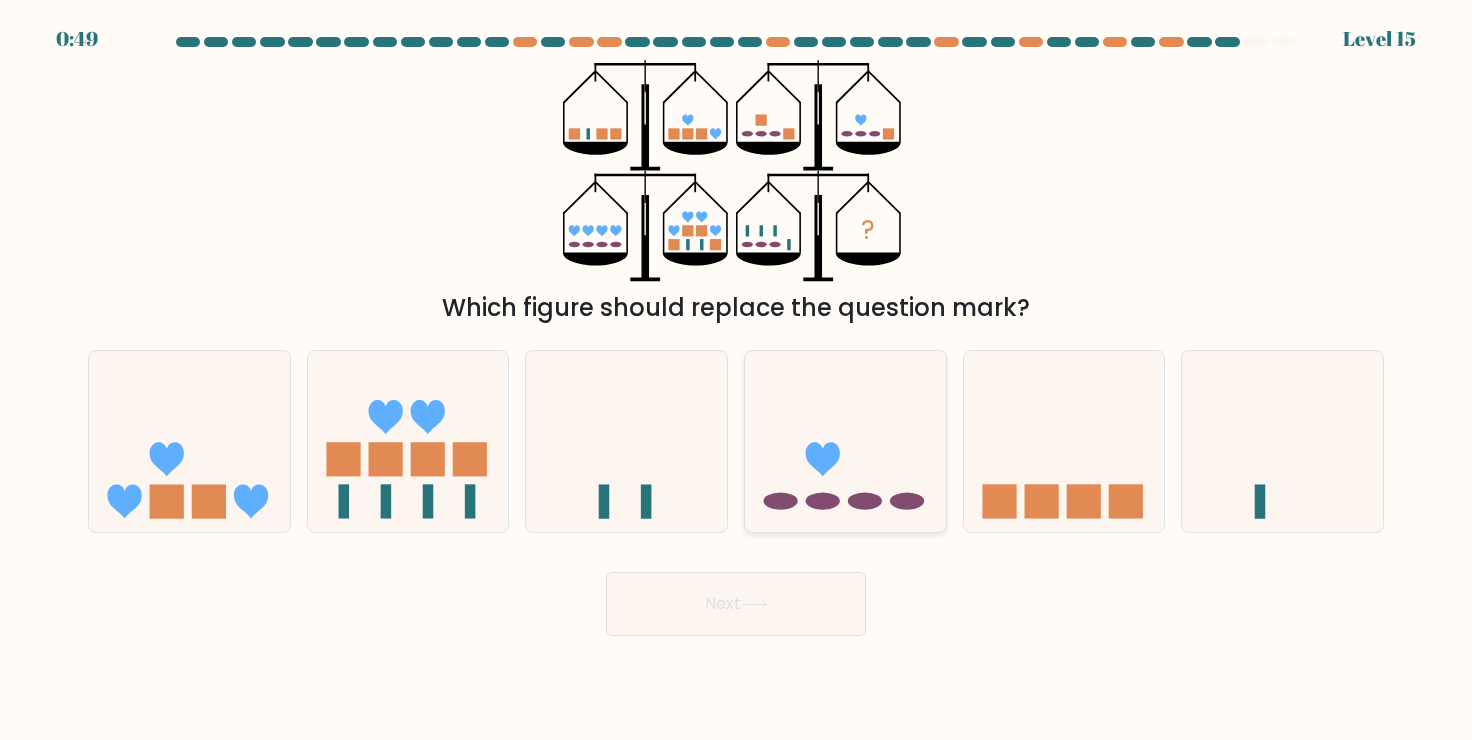 click 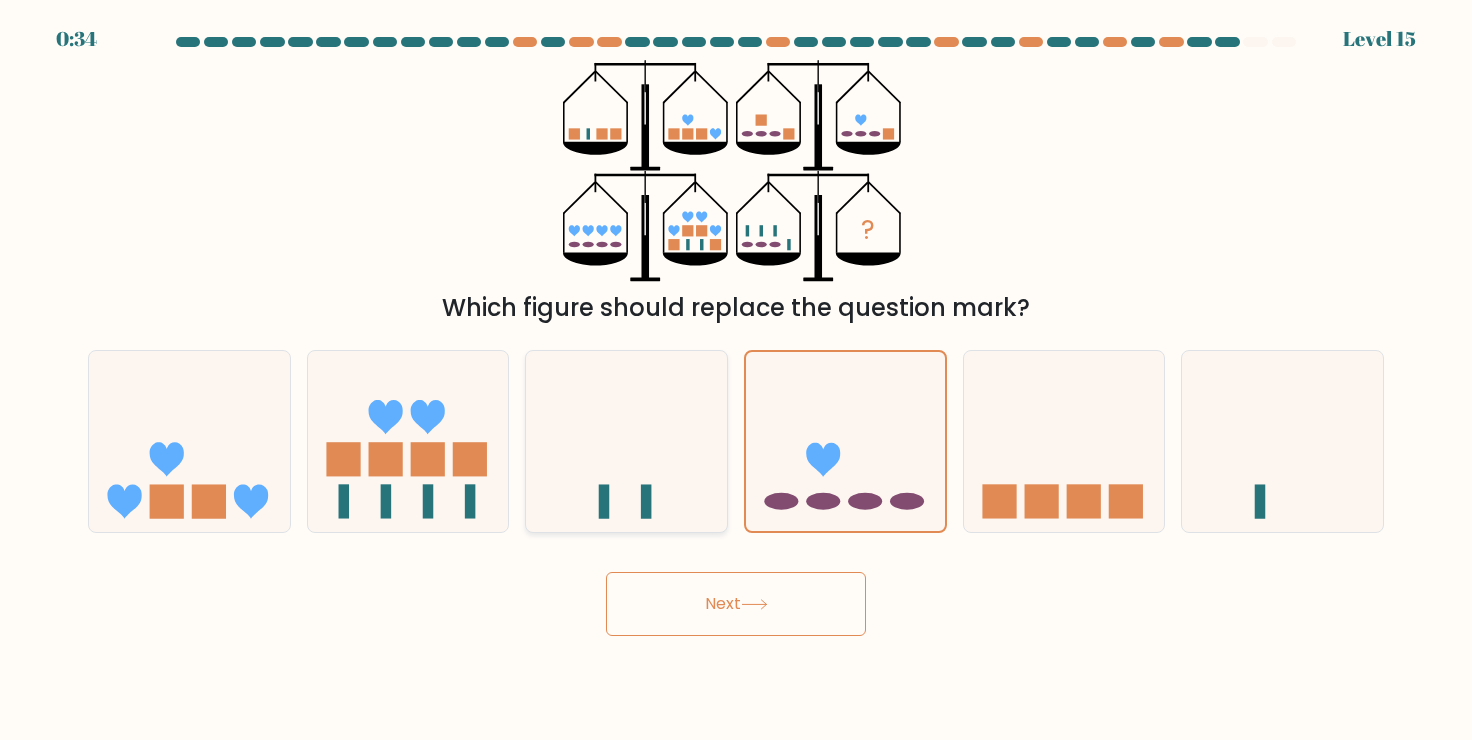 click 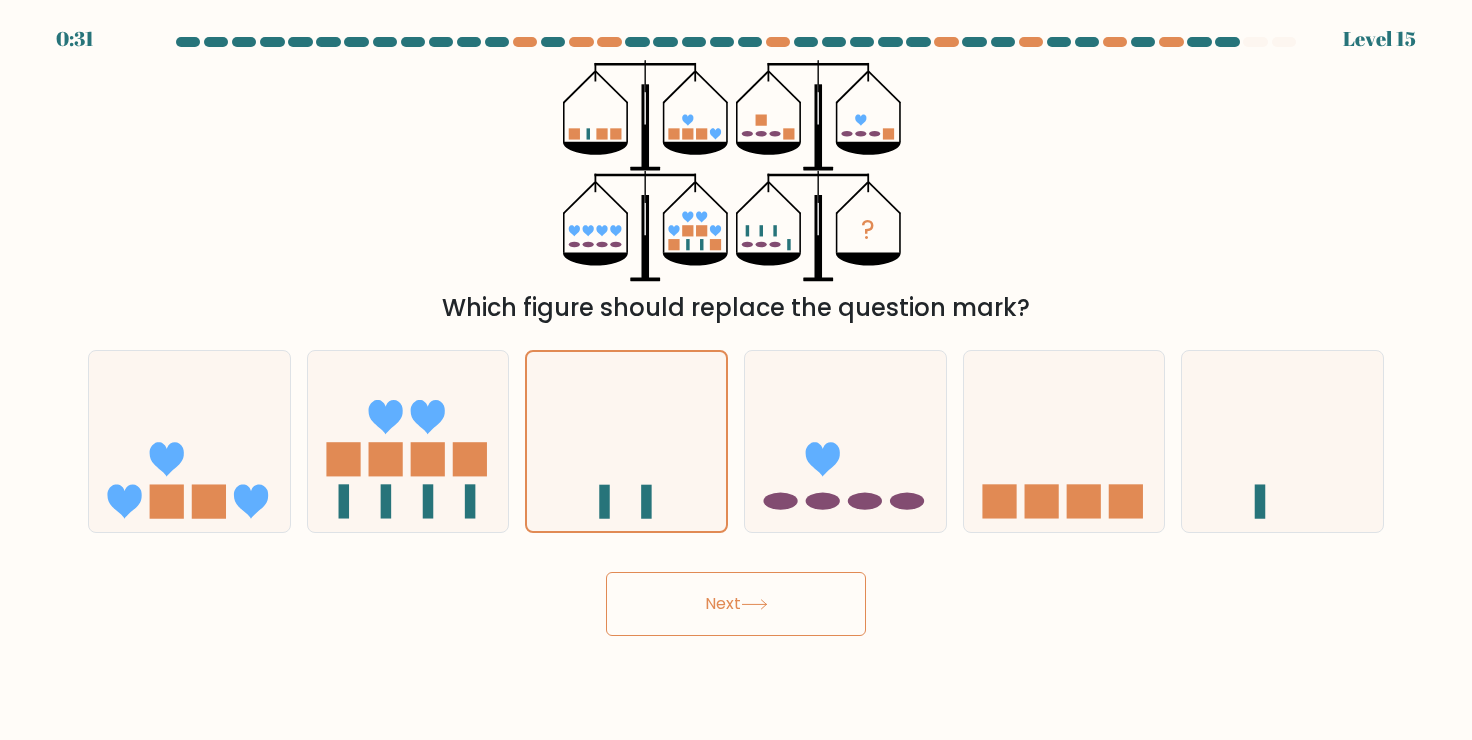 click on "Next" at bounding box center (736, 604) 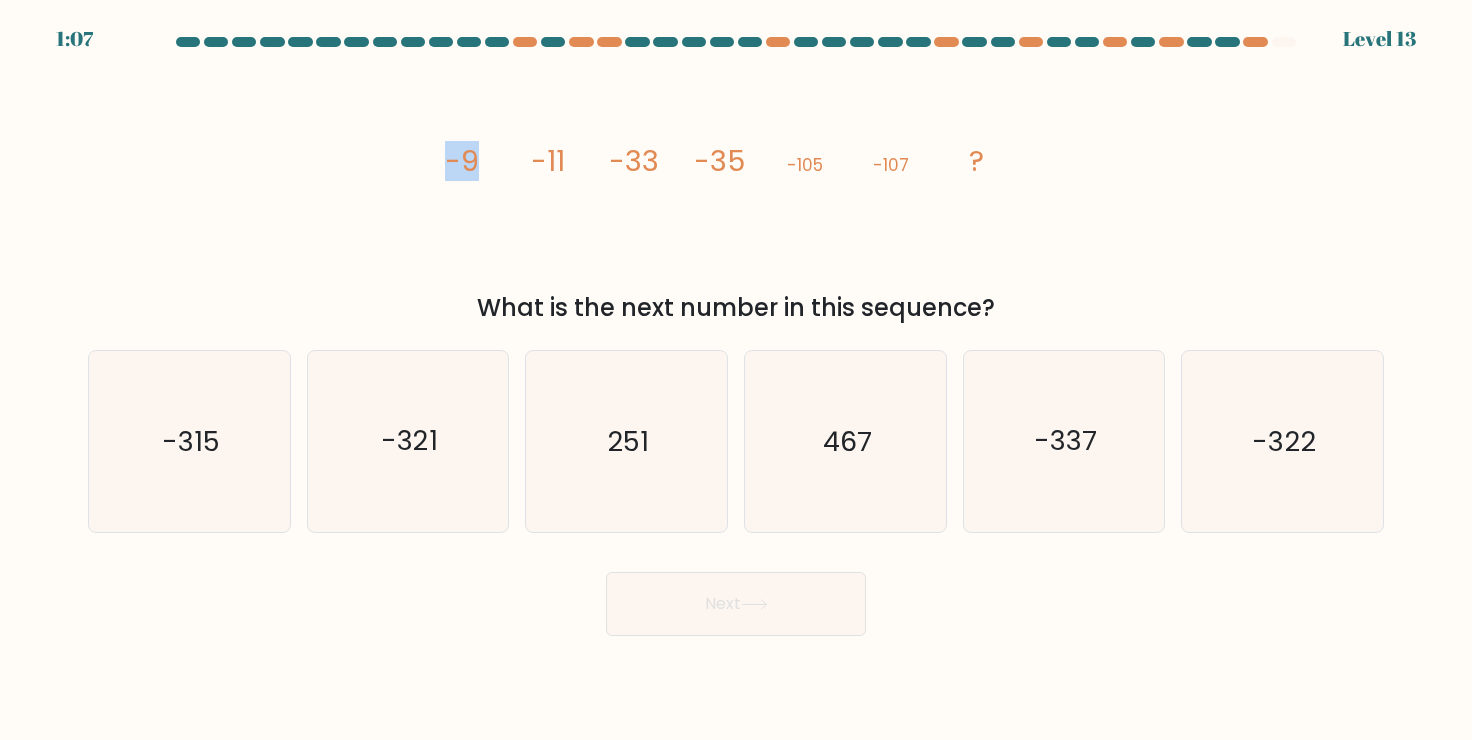 drag, startPoint x: 473, startPoint y: 159, endPoint x: 567, endPoint y: 173, distance: 95.036835 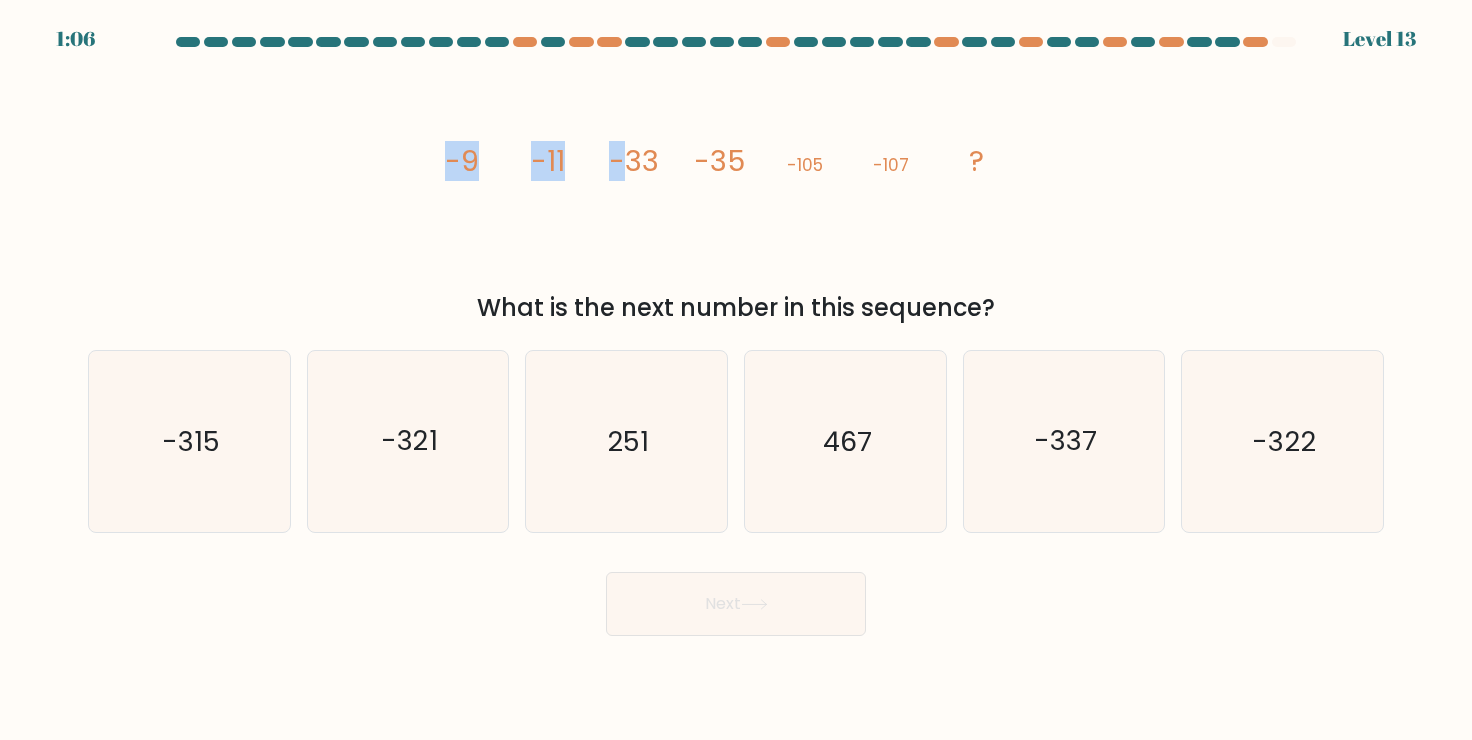 drag, startPoint x: 569, startPoint y: 173, endPoint x: 629, endPoint y: 167, distance: 60.299255 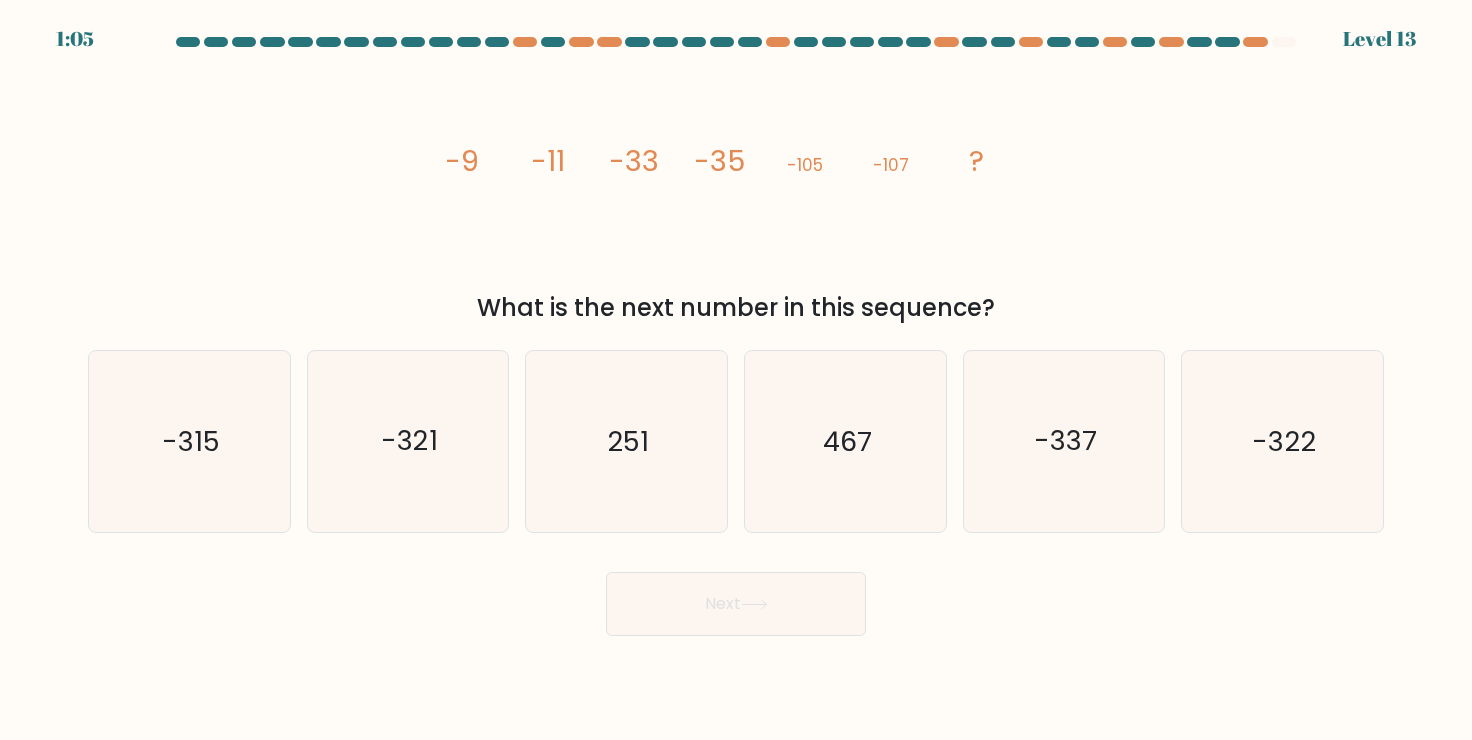 drag, startPoint x: 692, startPoint y: 156, endPoint x: 739, endPoint y: 160, distance: 47.169907 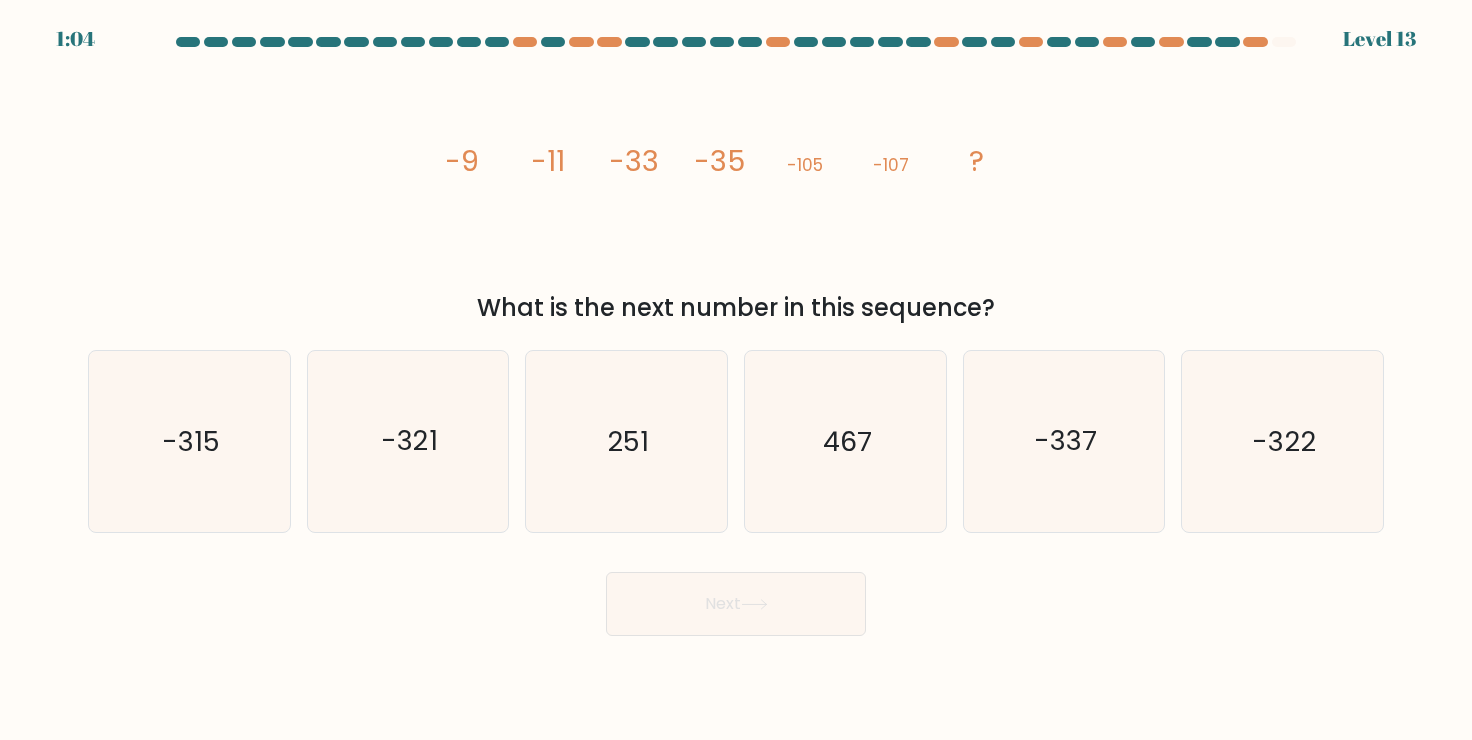 click on "image/svg+xml
-9
-11
-33
-35
-105
-107
?" 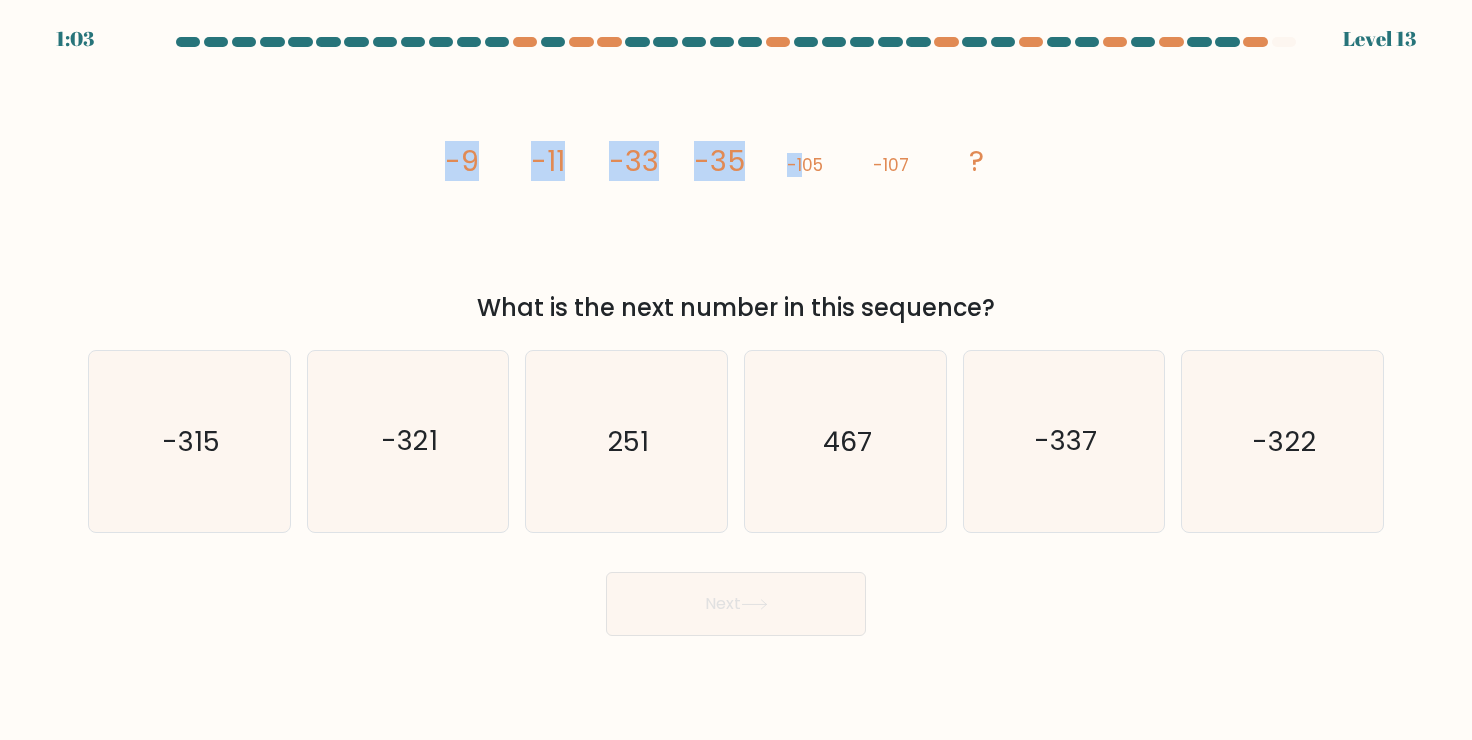 drag, startPoint x: 746, startPoint y: 162, endPoint x: 803, endPoint y: 173, distance: 58.0517 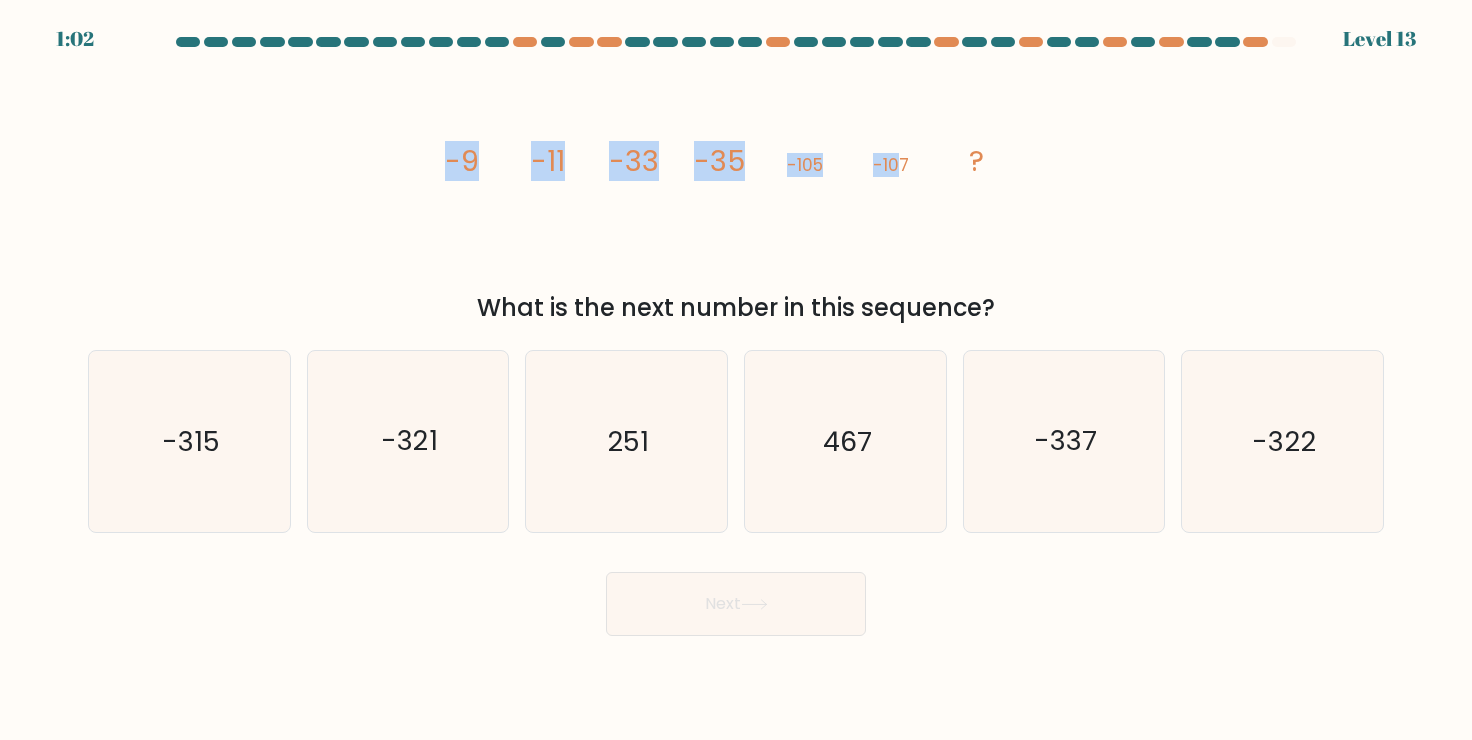 drag, startPoint x: 849, startPoint y: 165, endPoint x: 898, endPoint y: 173, distance: 49.648766 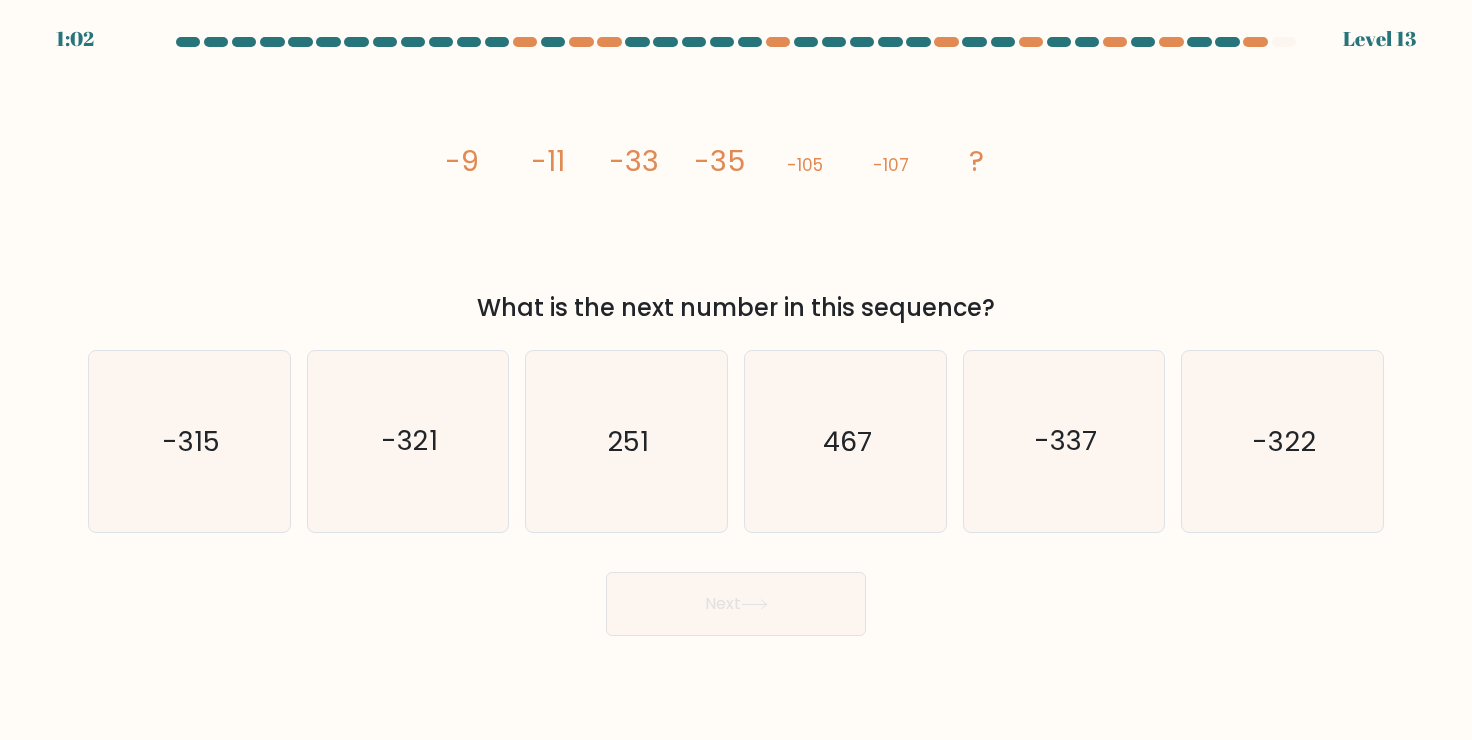 click on "image/svg+xml
-9
-11
-33
-35
-105
-107
?" 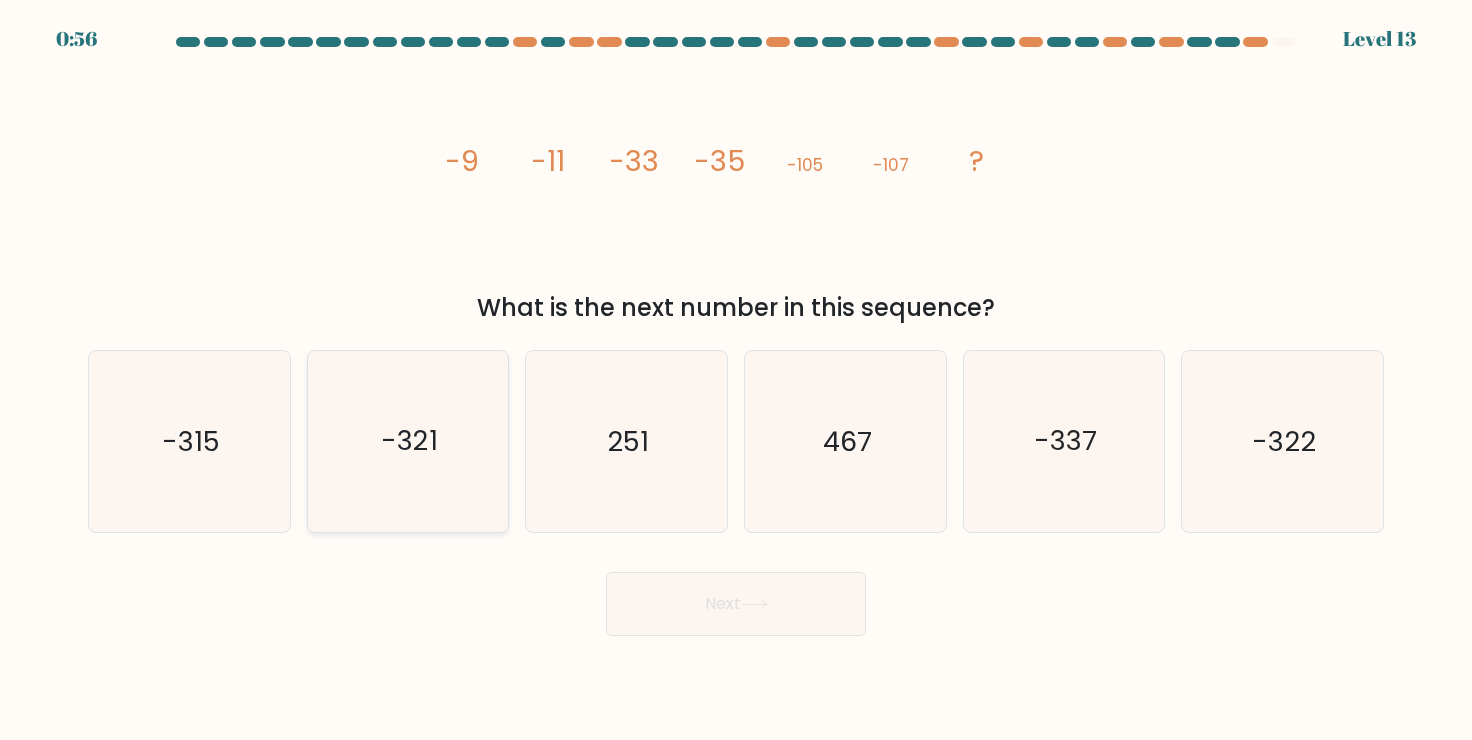 click on "-321" 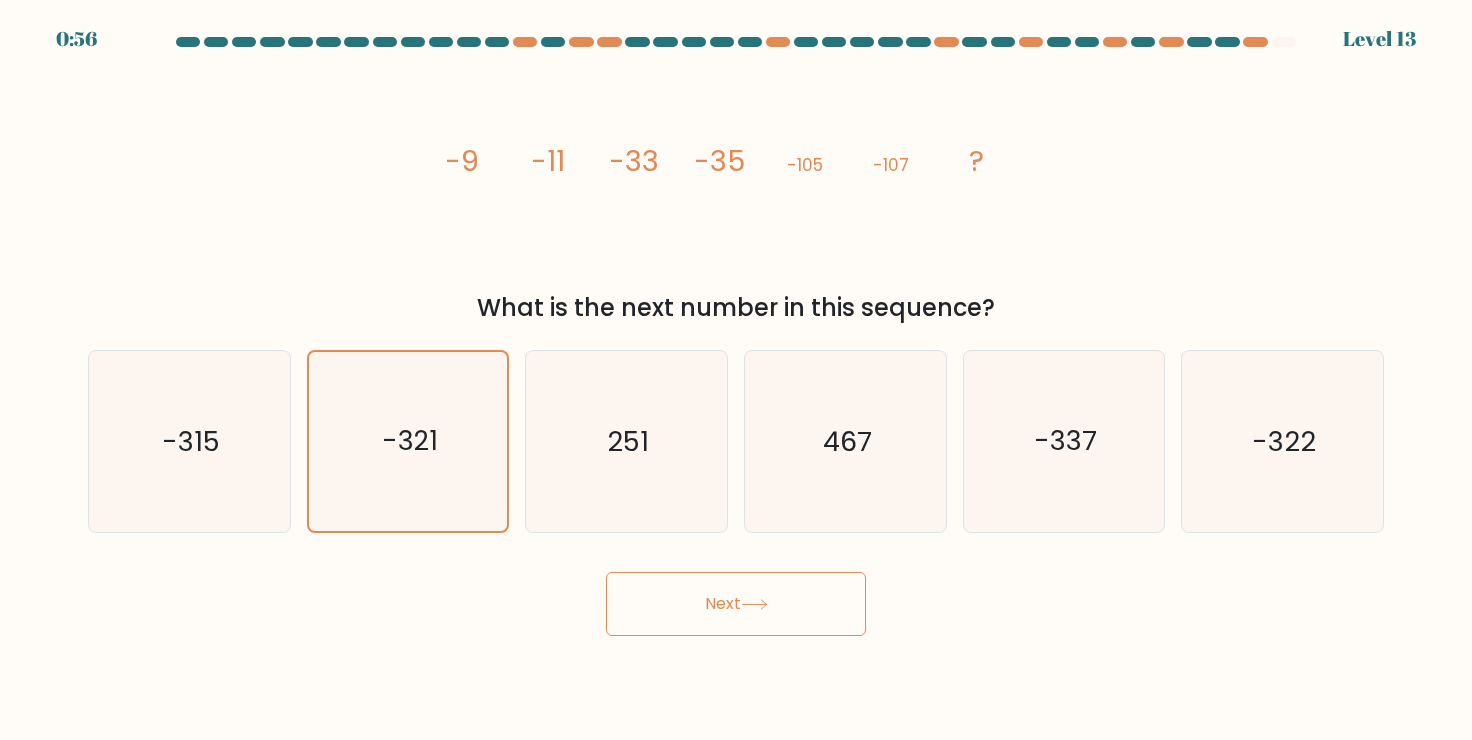 click on "Next" at bounding box center (736, 604) 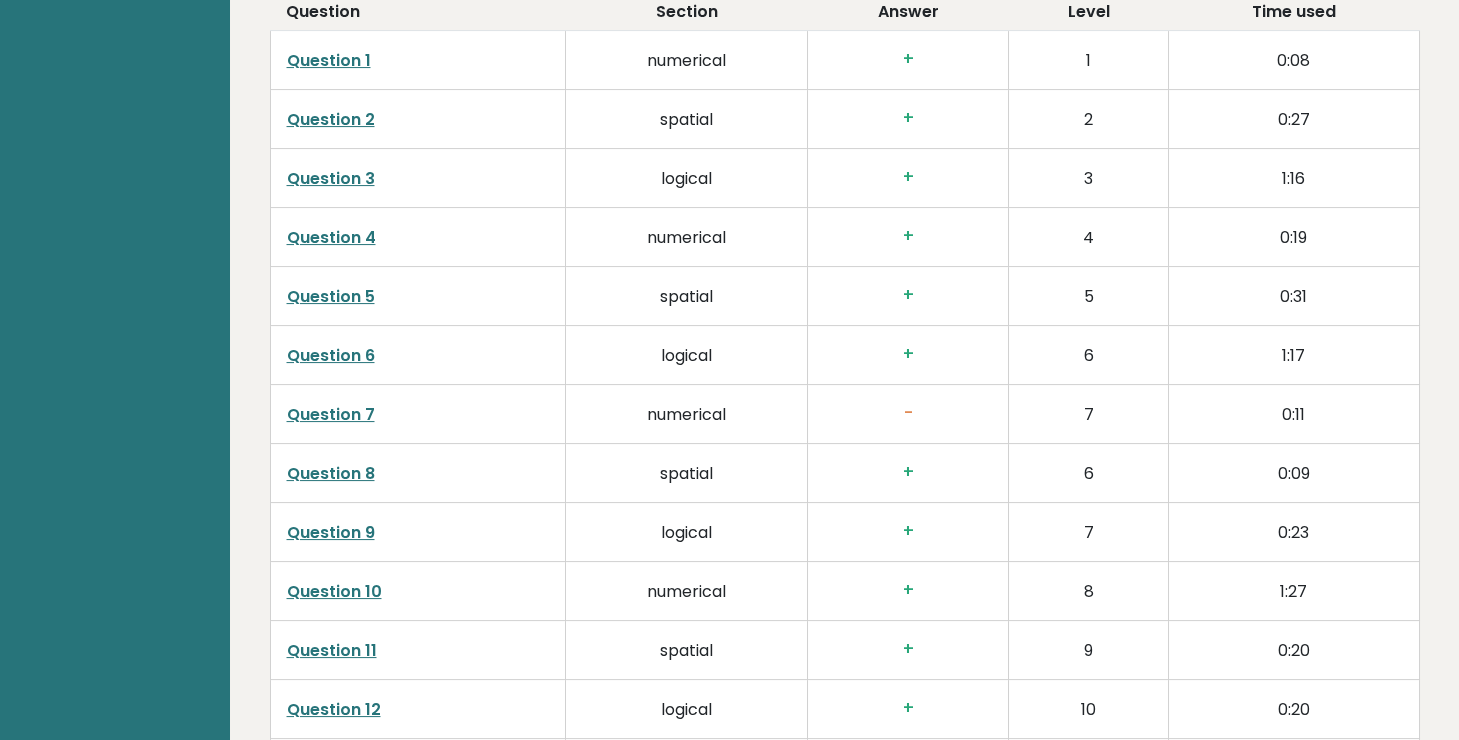 scroll, scrollTop: 3201, scrollLeft: 0, axis: vertical 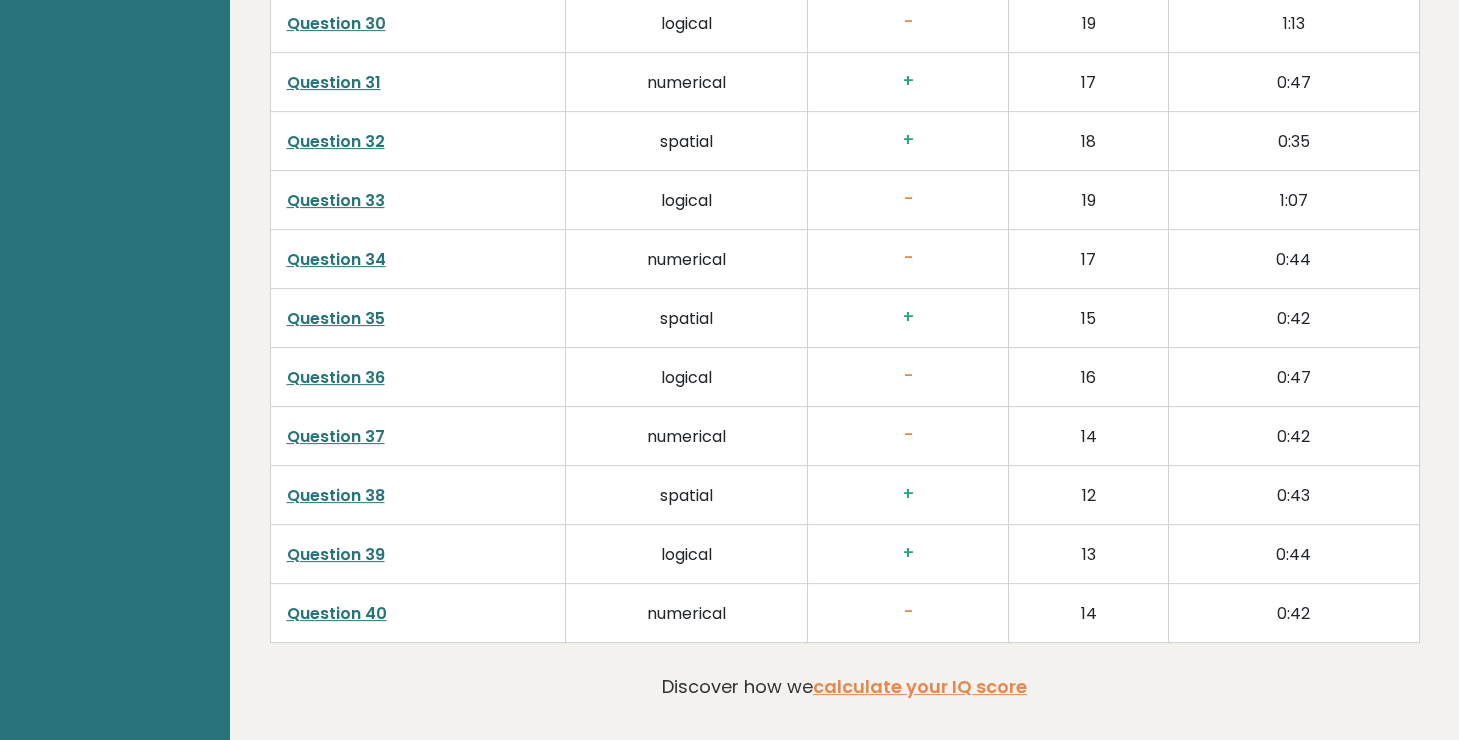 click on "Question
40" at bounding box center (337, 613) 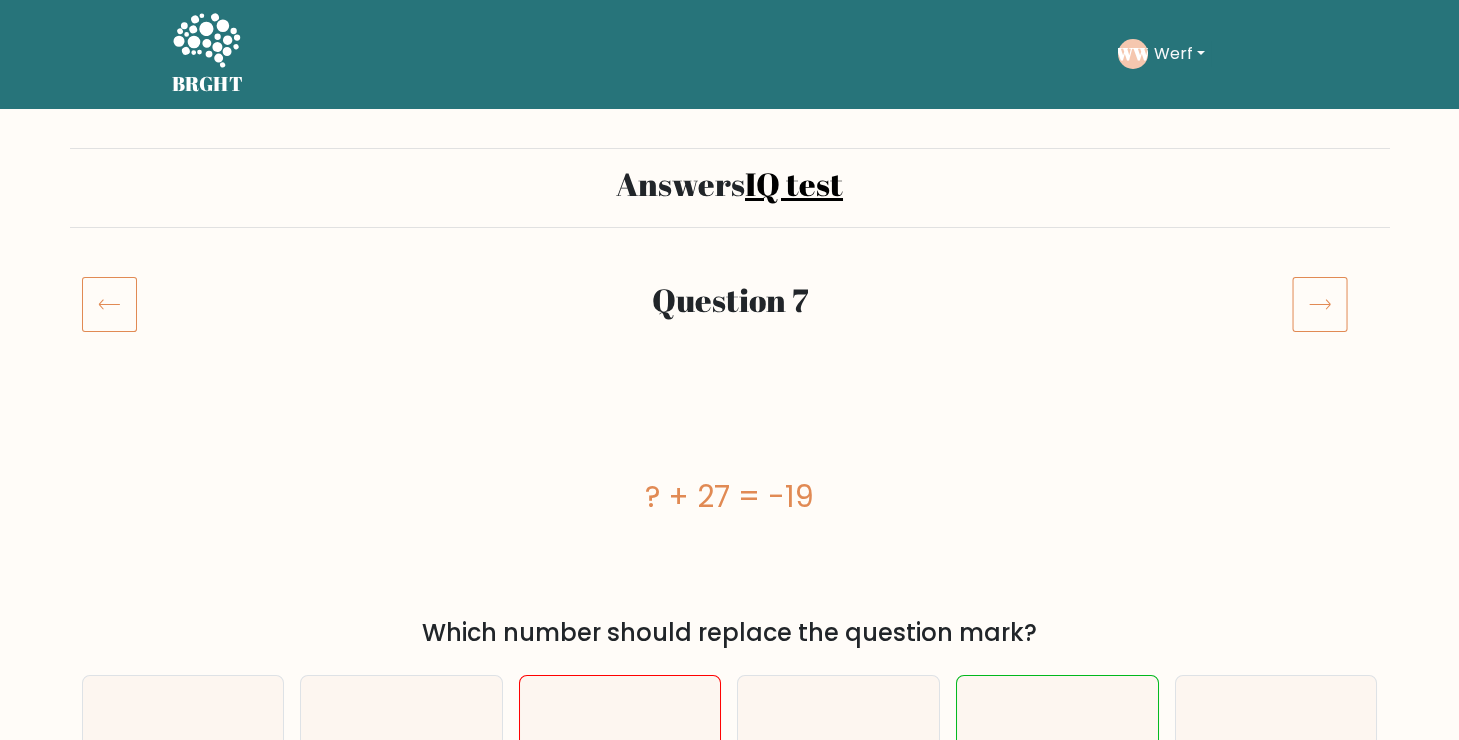 scroll, scrollTop: 0, scrollLeft: 0, axis: both 